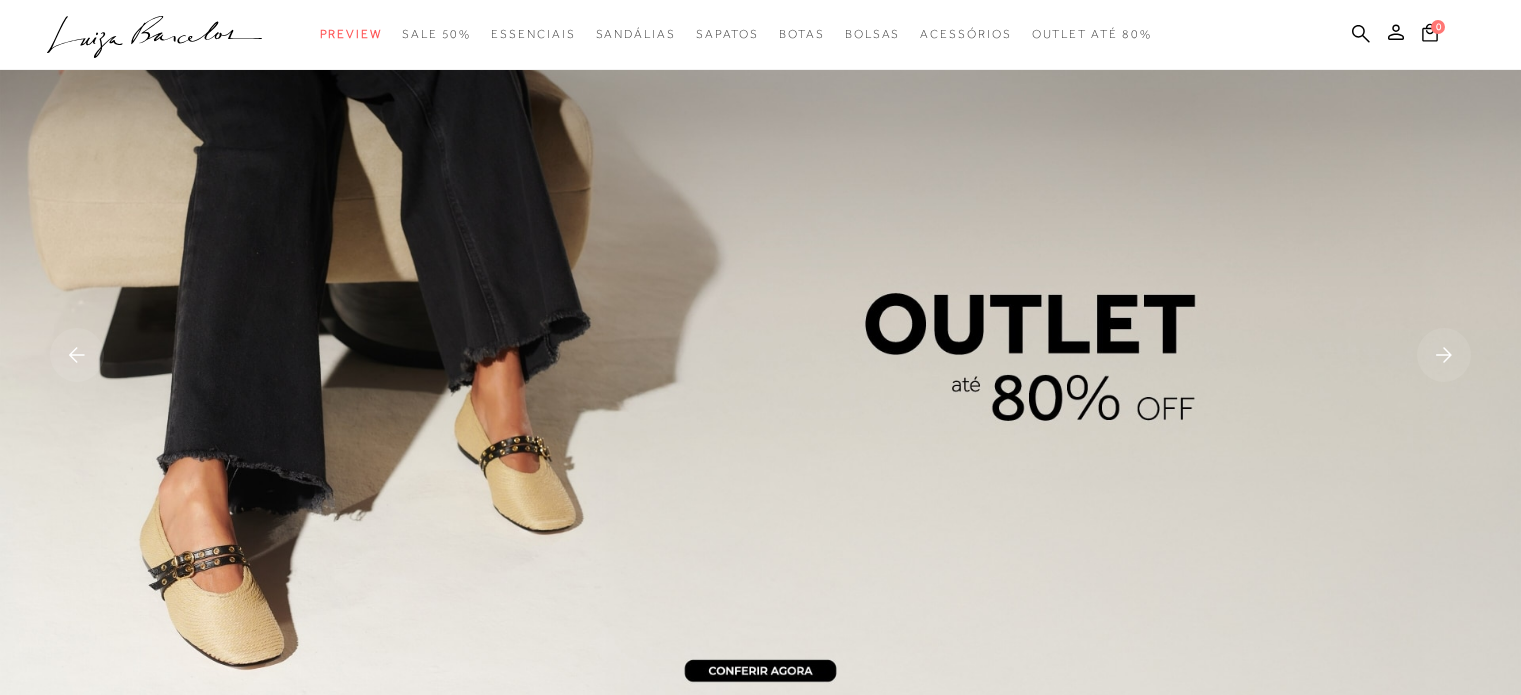 scroll, scrollTop: 600, scrollLeft: 0, axis: vertical 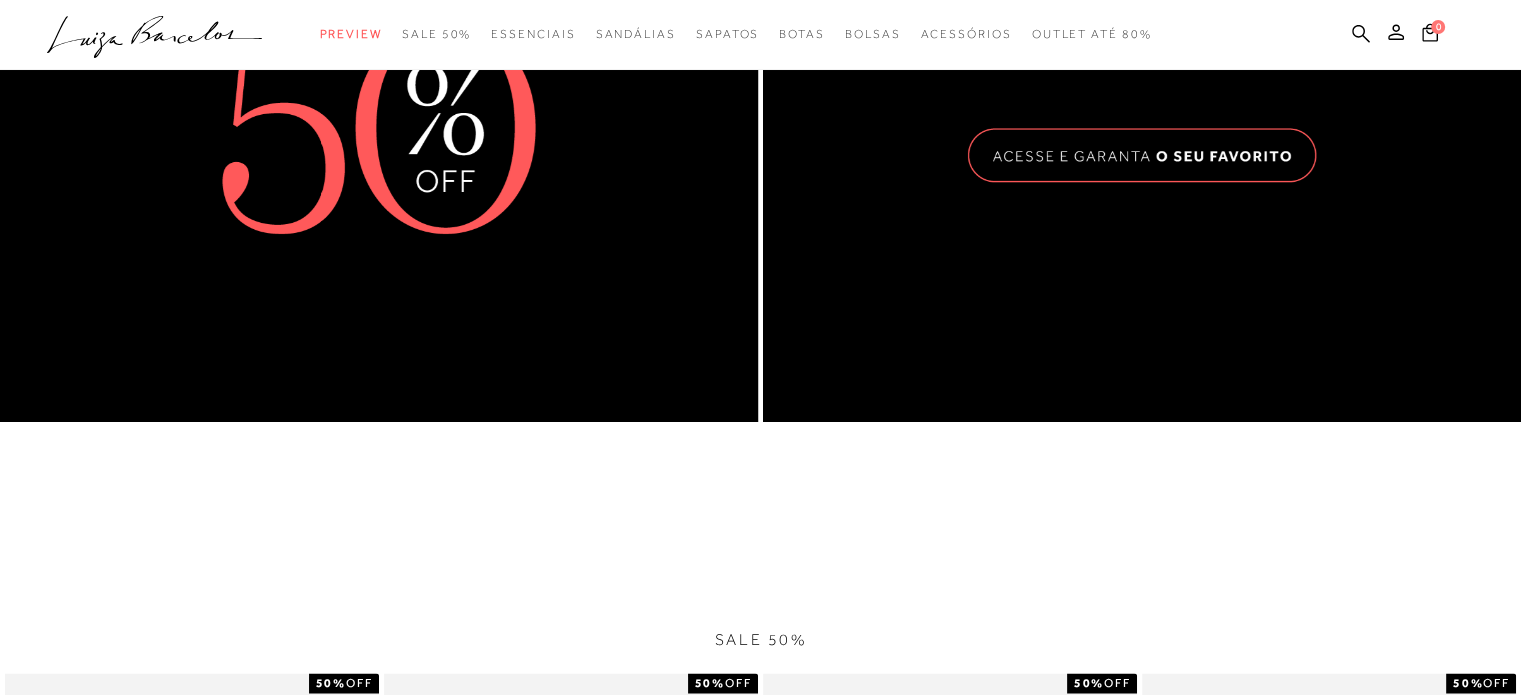 click at bounding box center [379, 11] 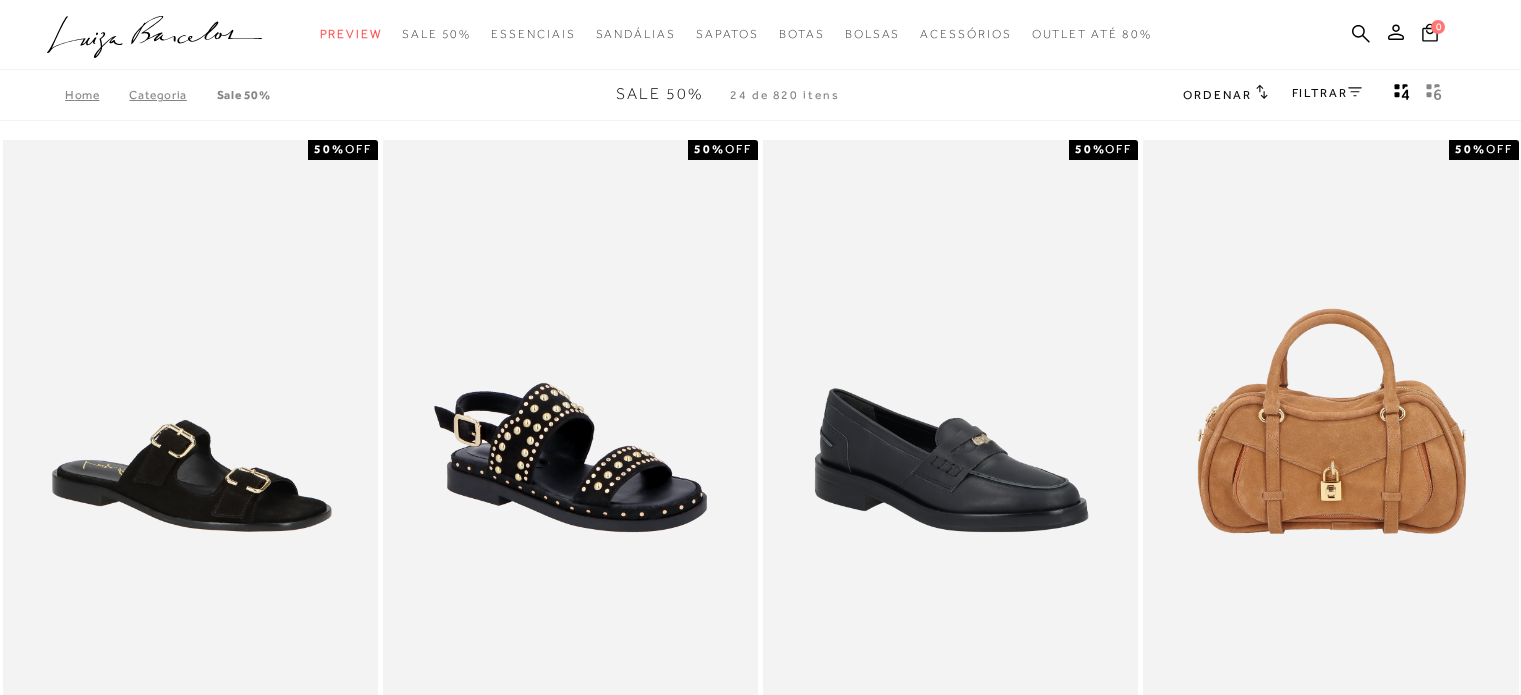scroll, scrollTop: 100, scrollLeft: 0, axis: vertical 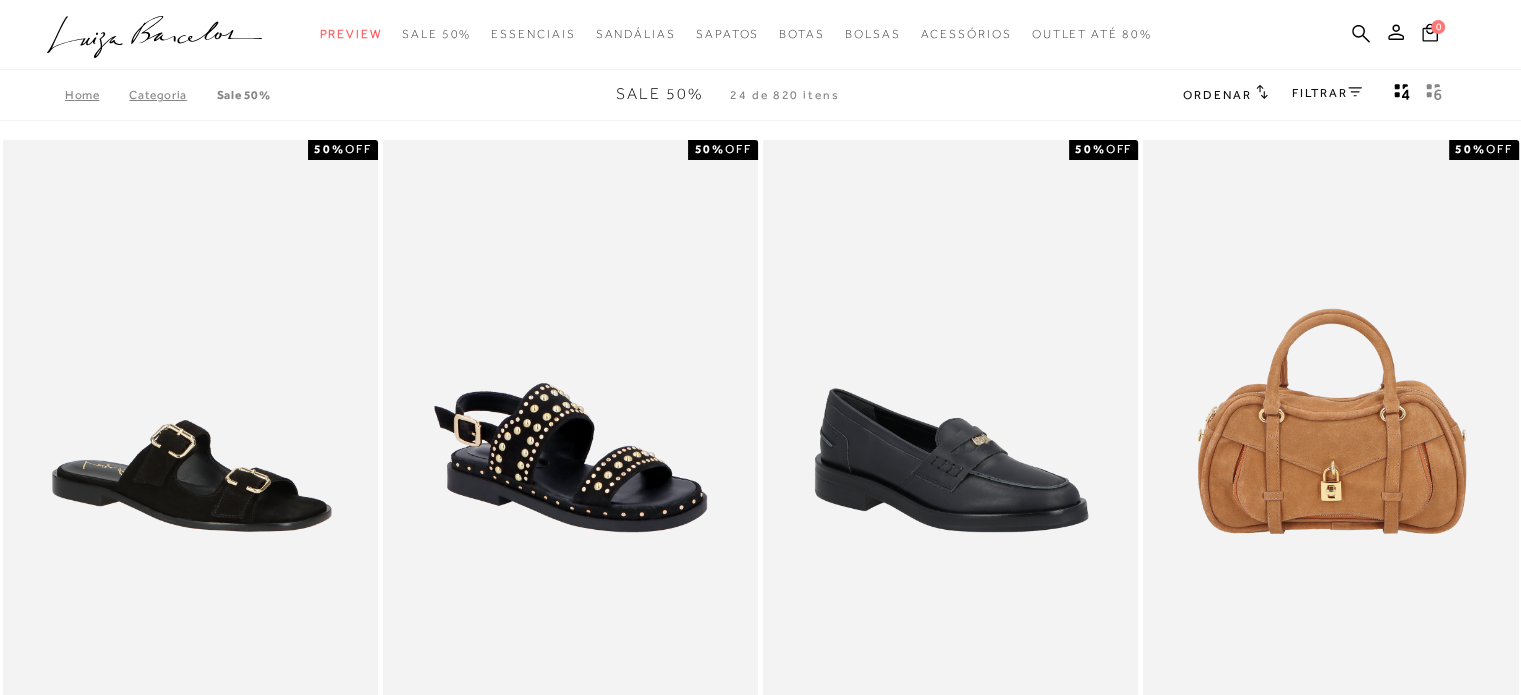click on "FILTRAR" at bounding box center [1327, 95] 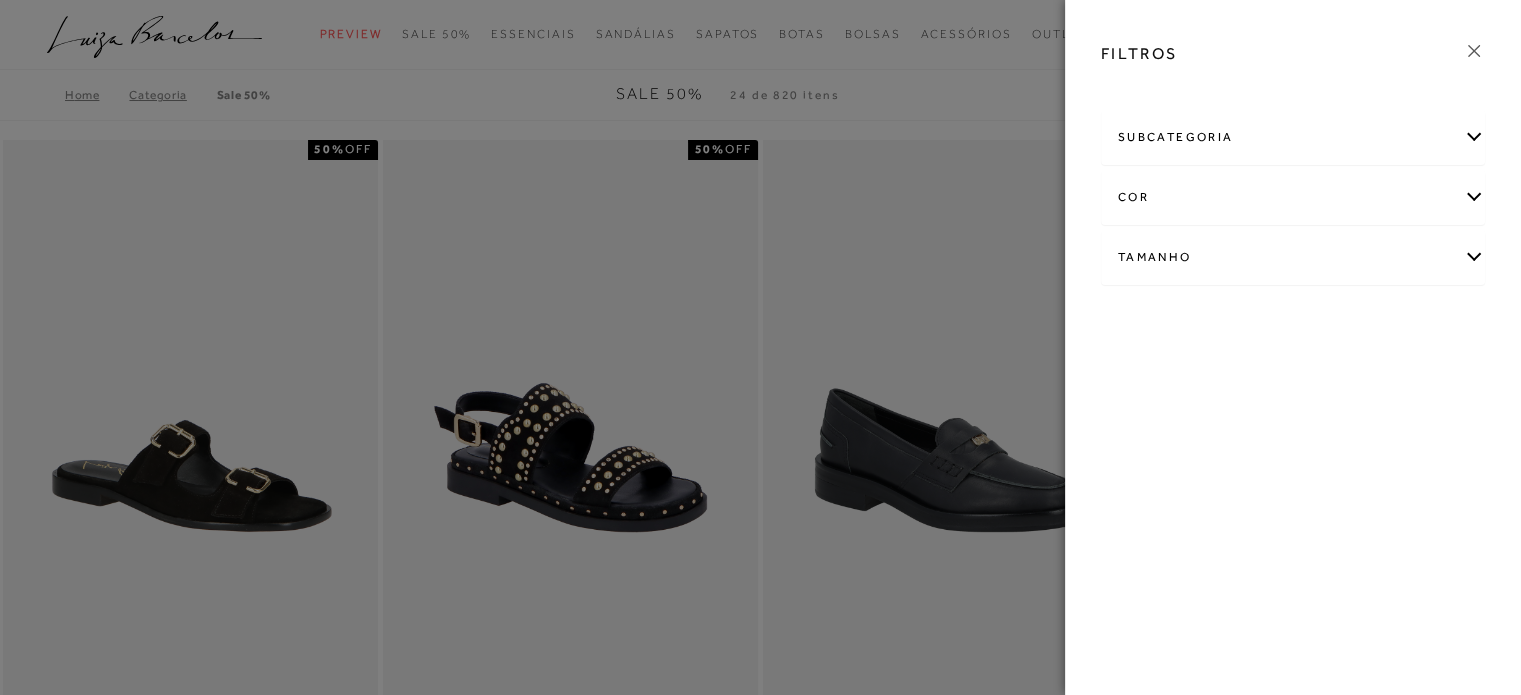 click on "Tamanho" at bounding box center (1293, 257) 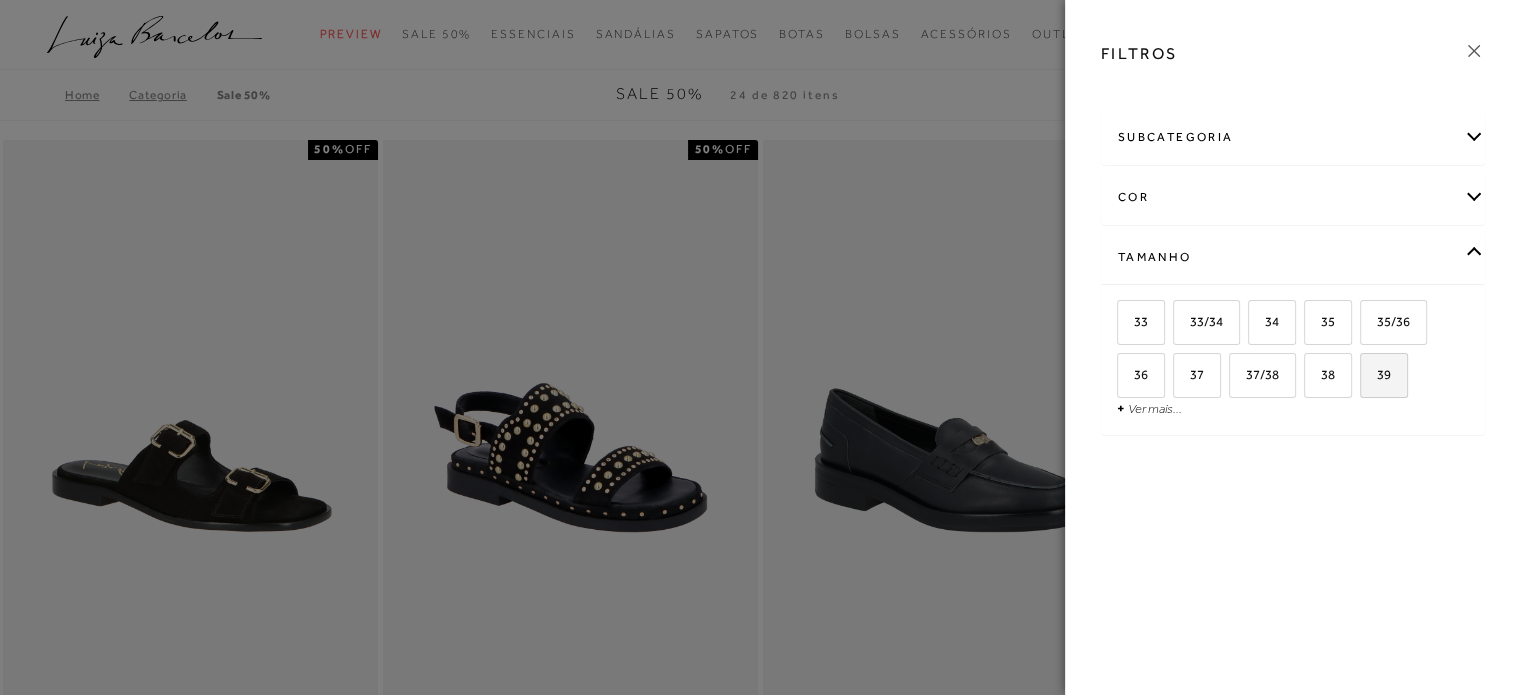 click on "39" at bounding box center [1376, 374] 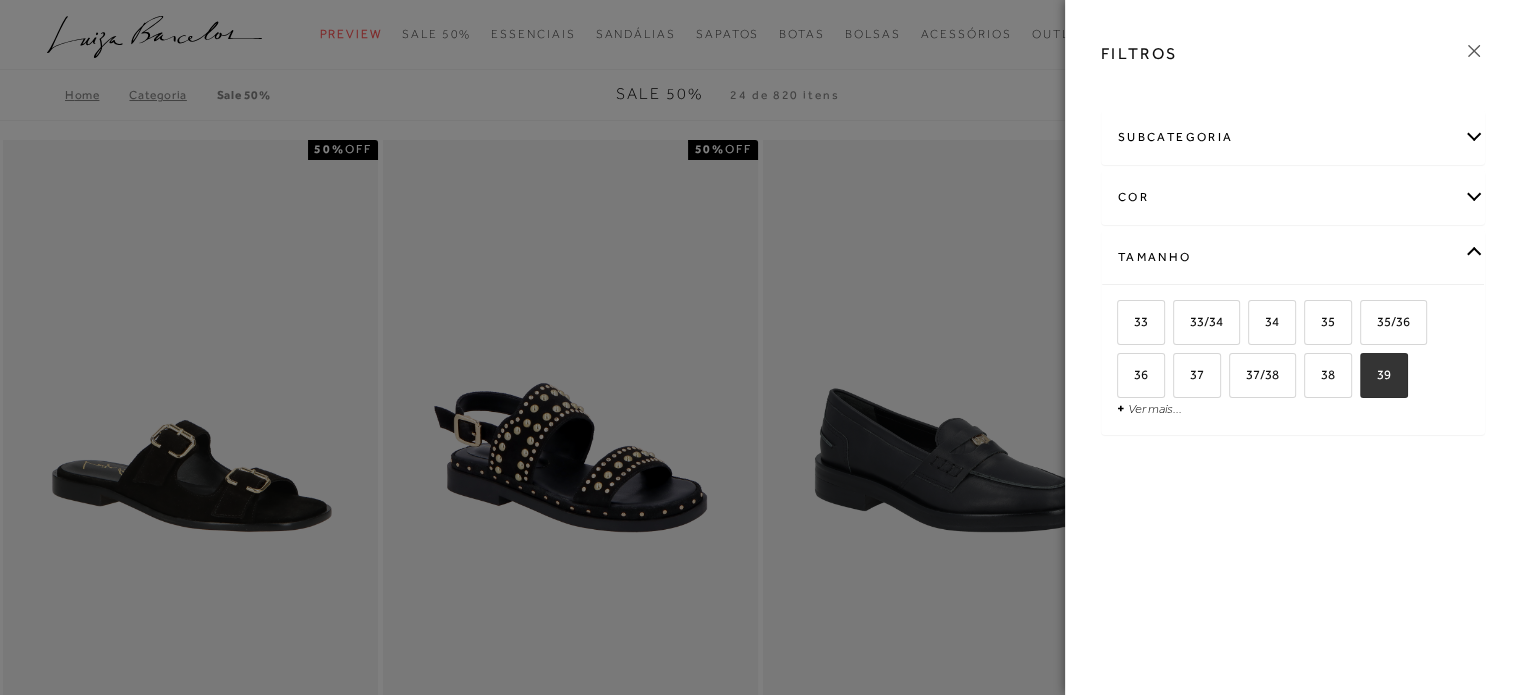 checkbox on "true" 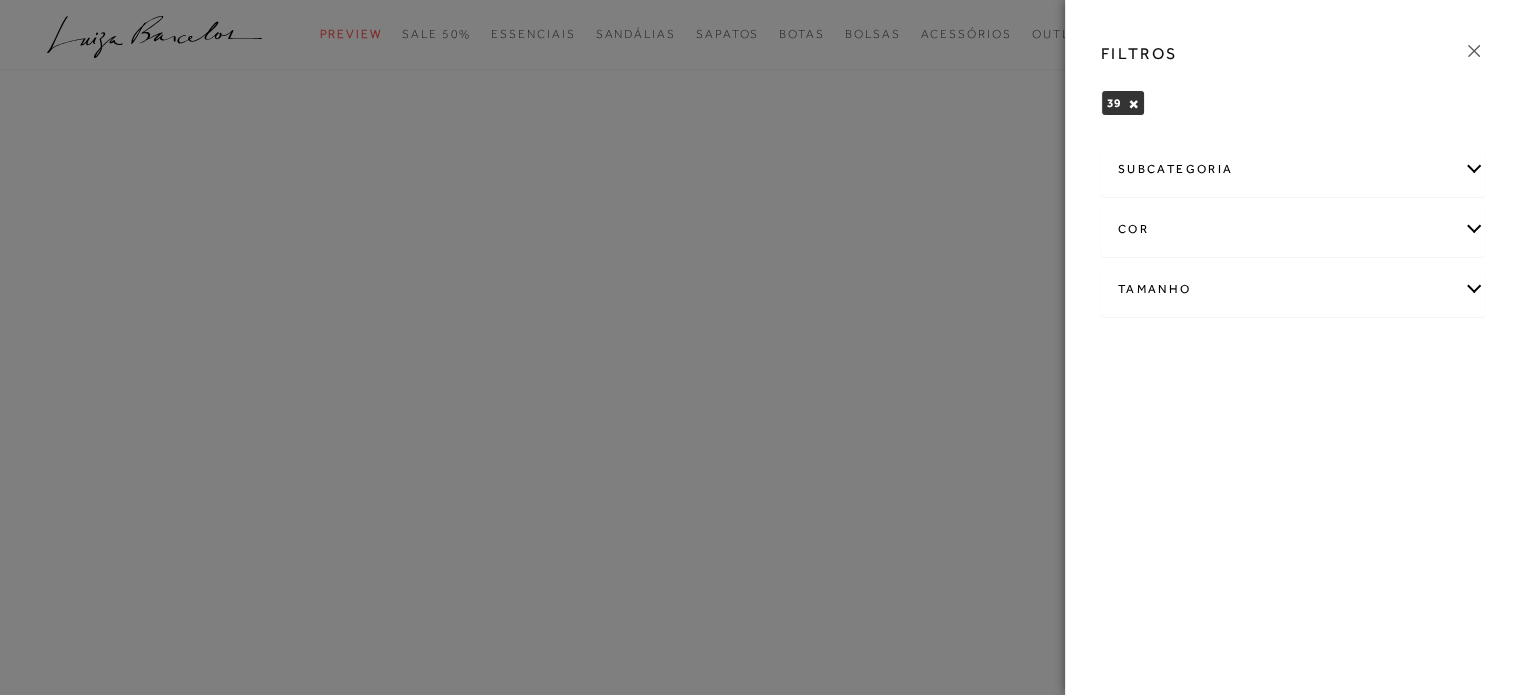 click on "subcategoria" at bounding box center (1293, 169) 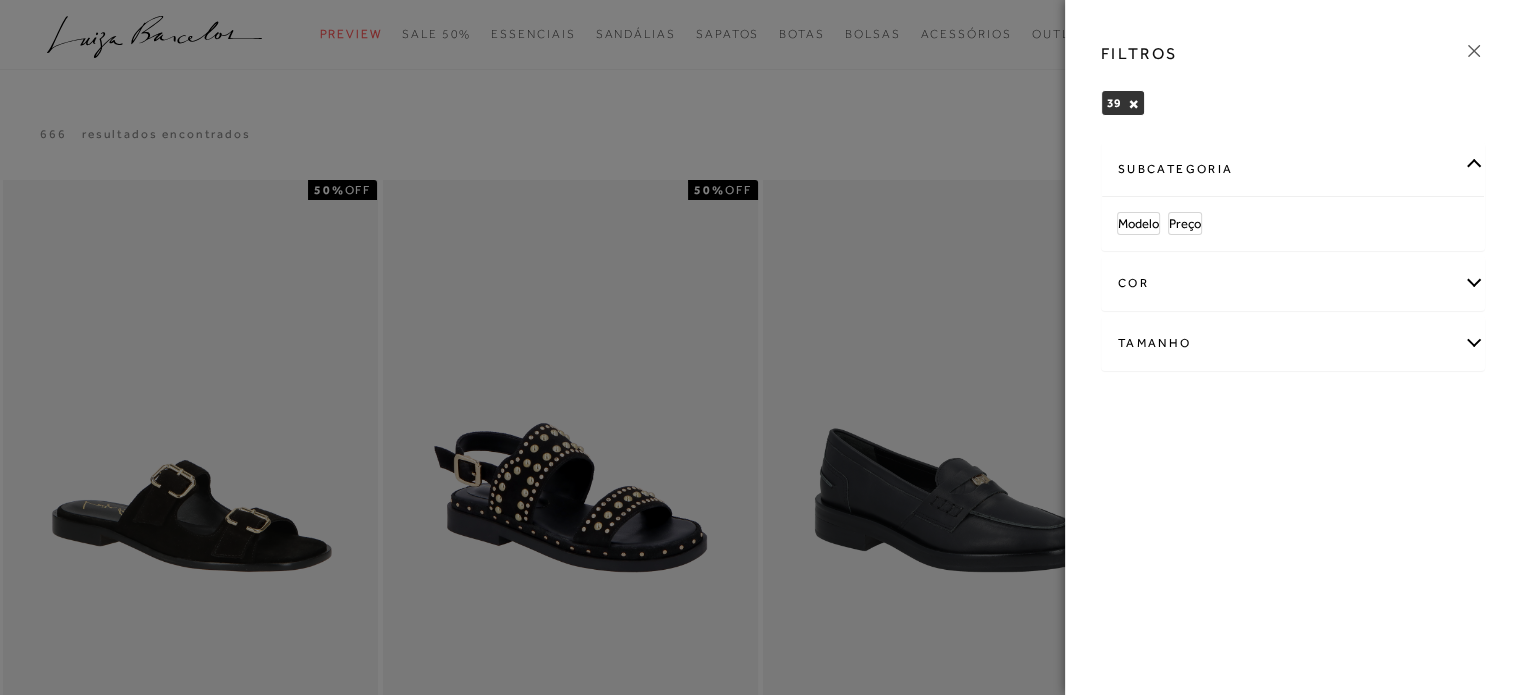 click on "FILTROS
39
×
Limpar todos os refinamentos
subcategoria
Modelo cor" at bounding box center [1293, 347] 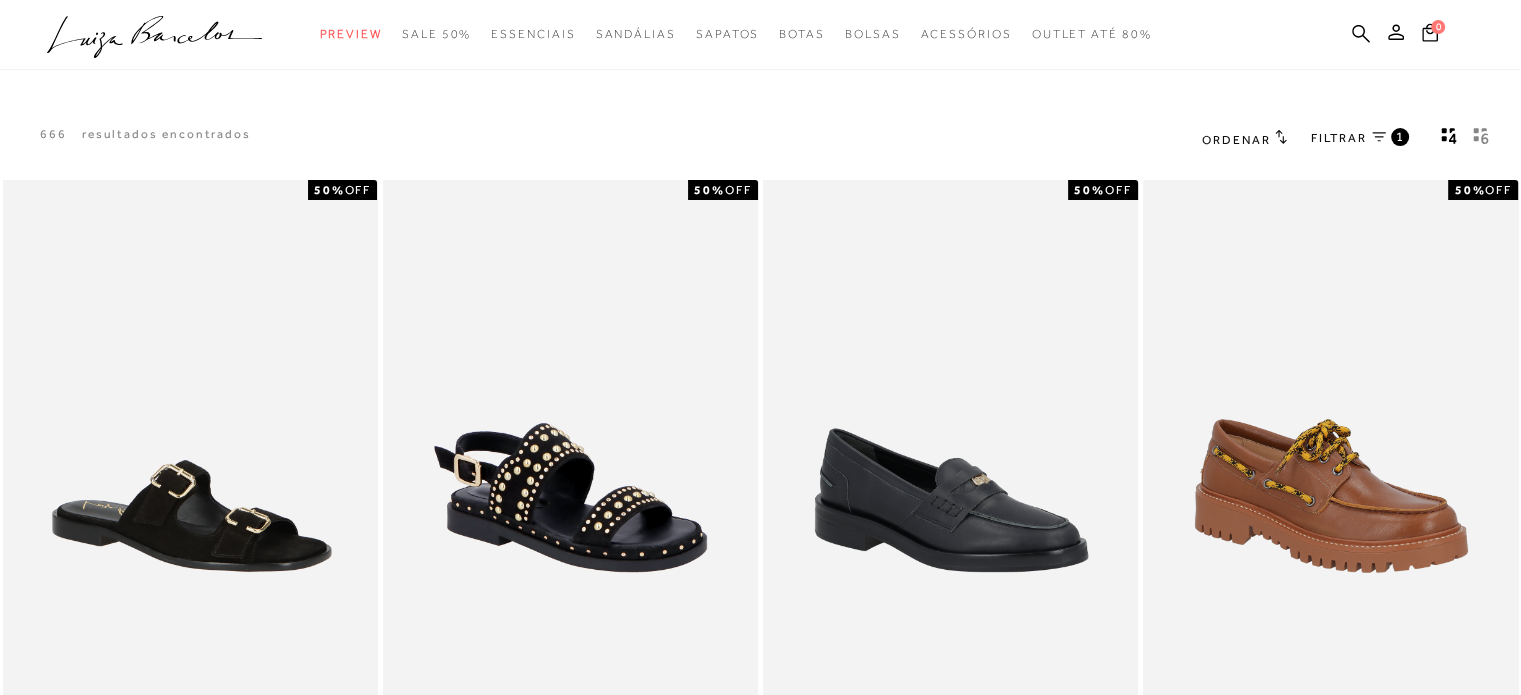 click 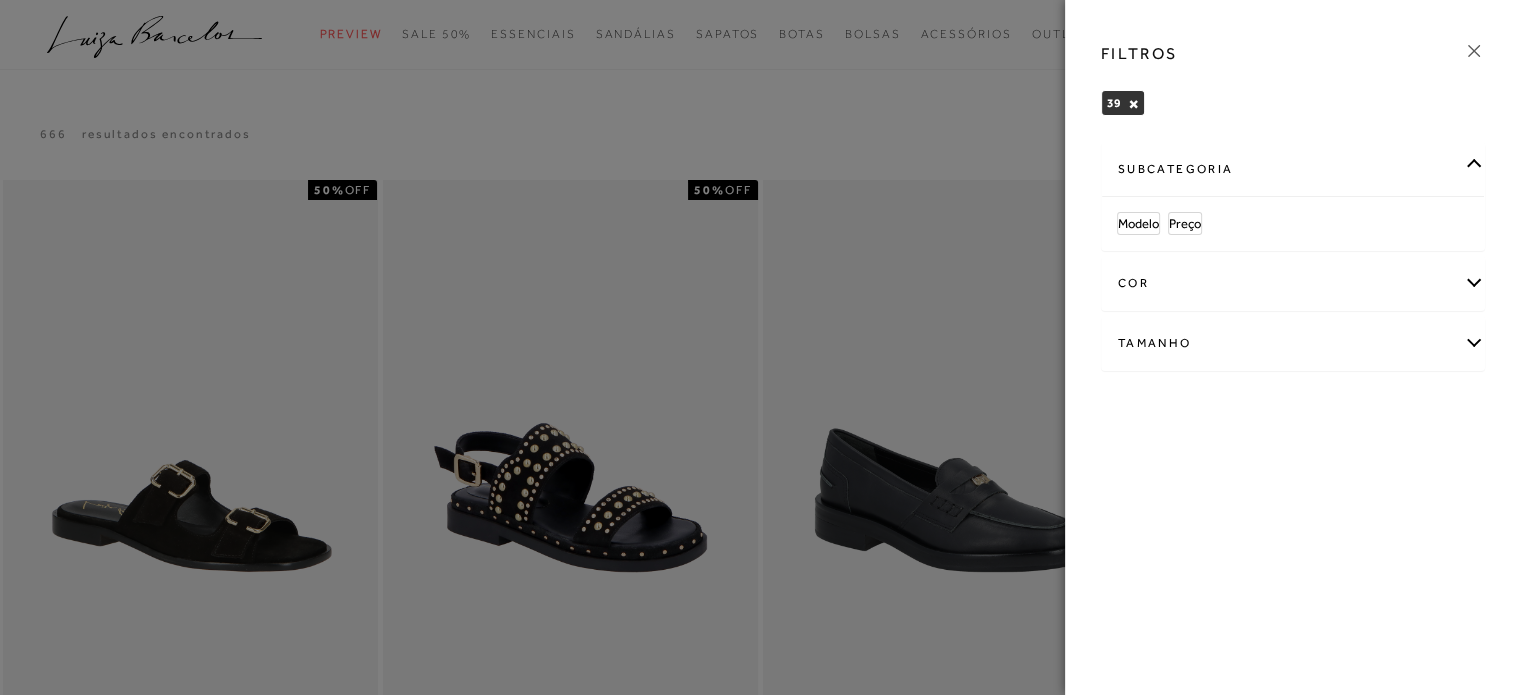 click on "Tamanho" at bounding box center [1293, 343] 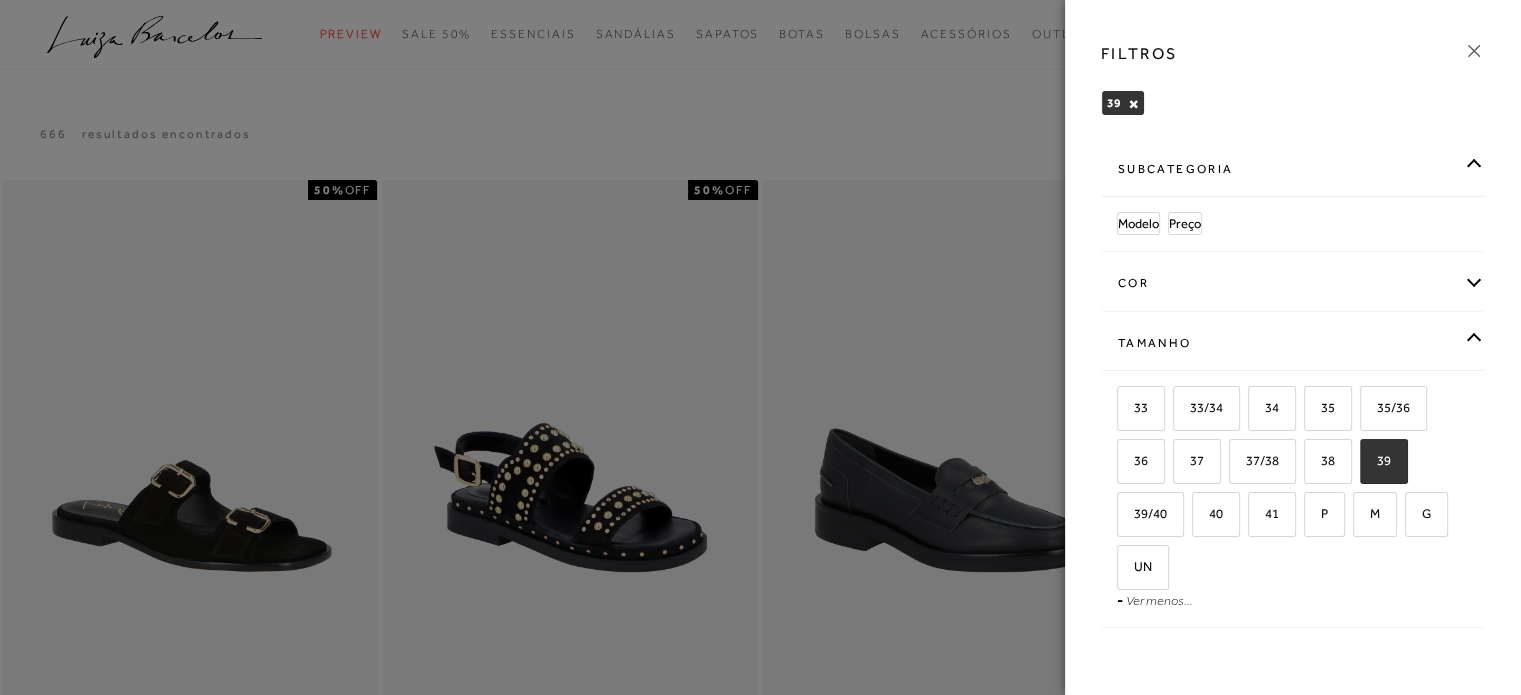 click on "cor" at bounding box center [1293, 283] 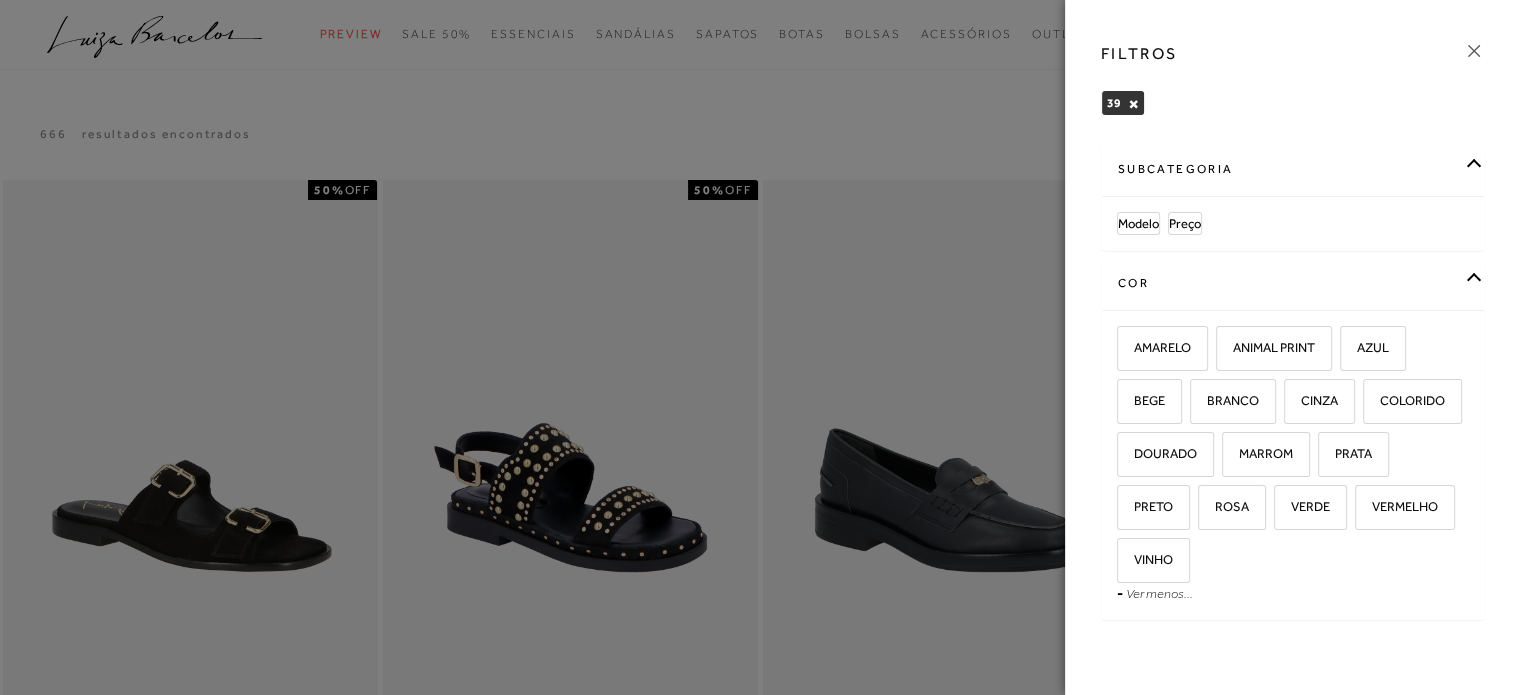 click at bounding box center (760, 347) 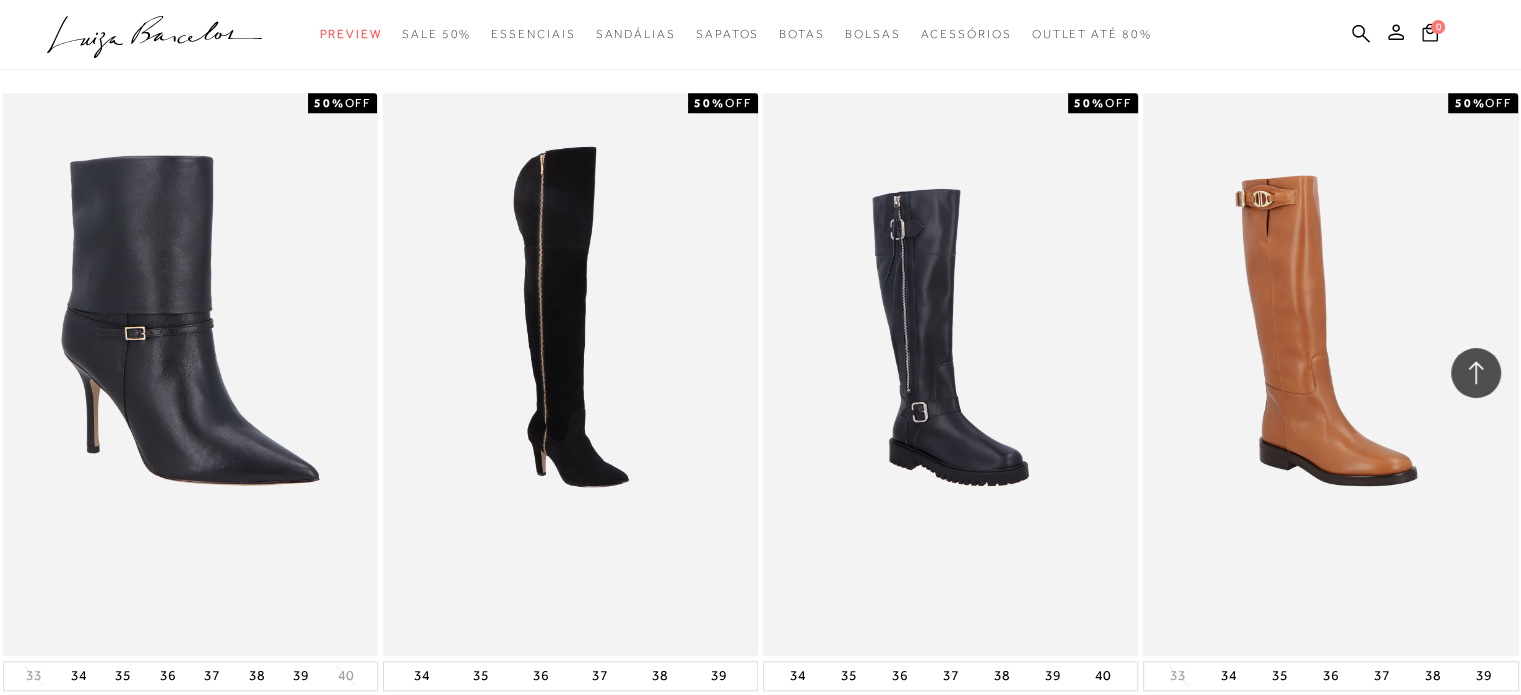 scroll, scrollTop: 2100, scrollLeft: 0, axis: vertical 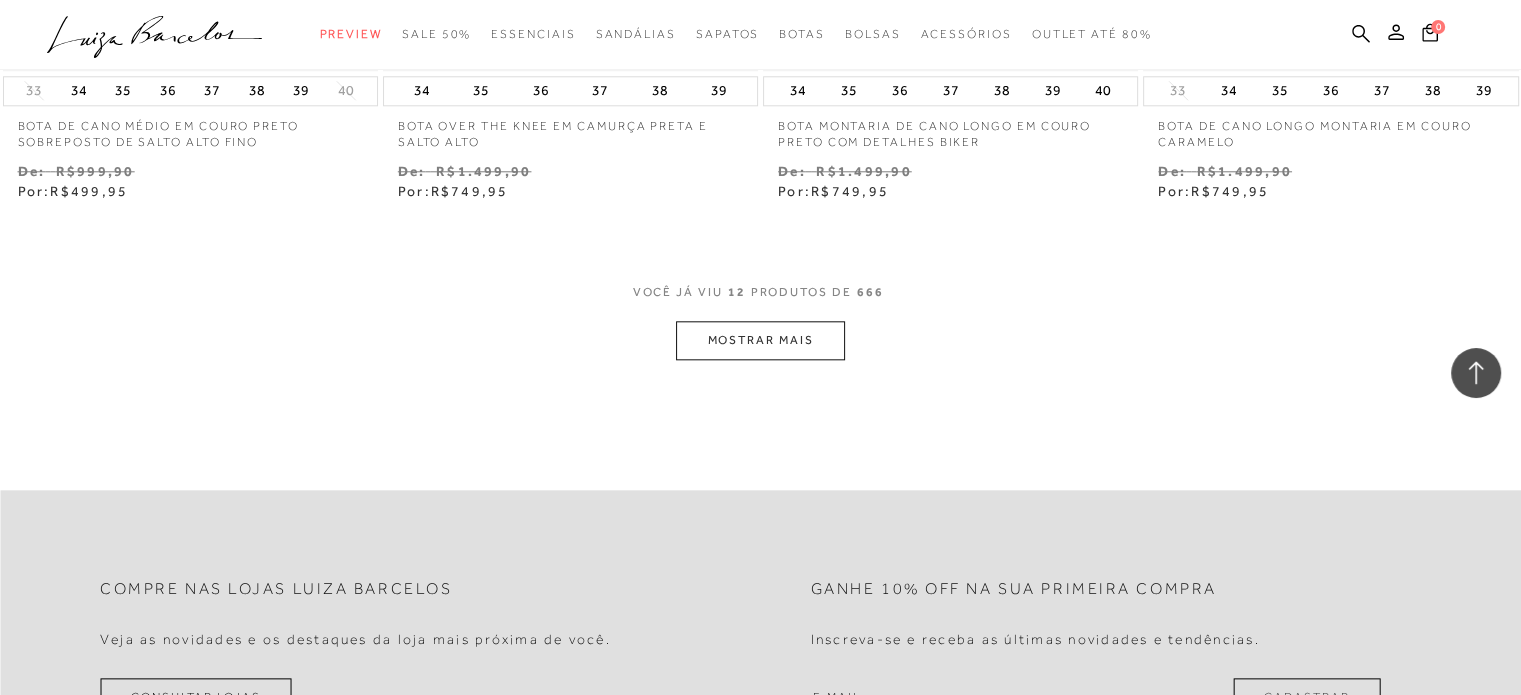 click on "MOSTRAR MAIS" at bounding box center [760, 340] 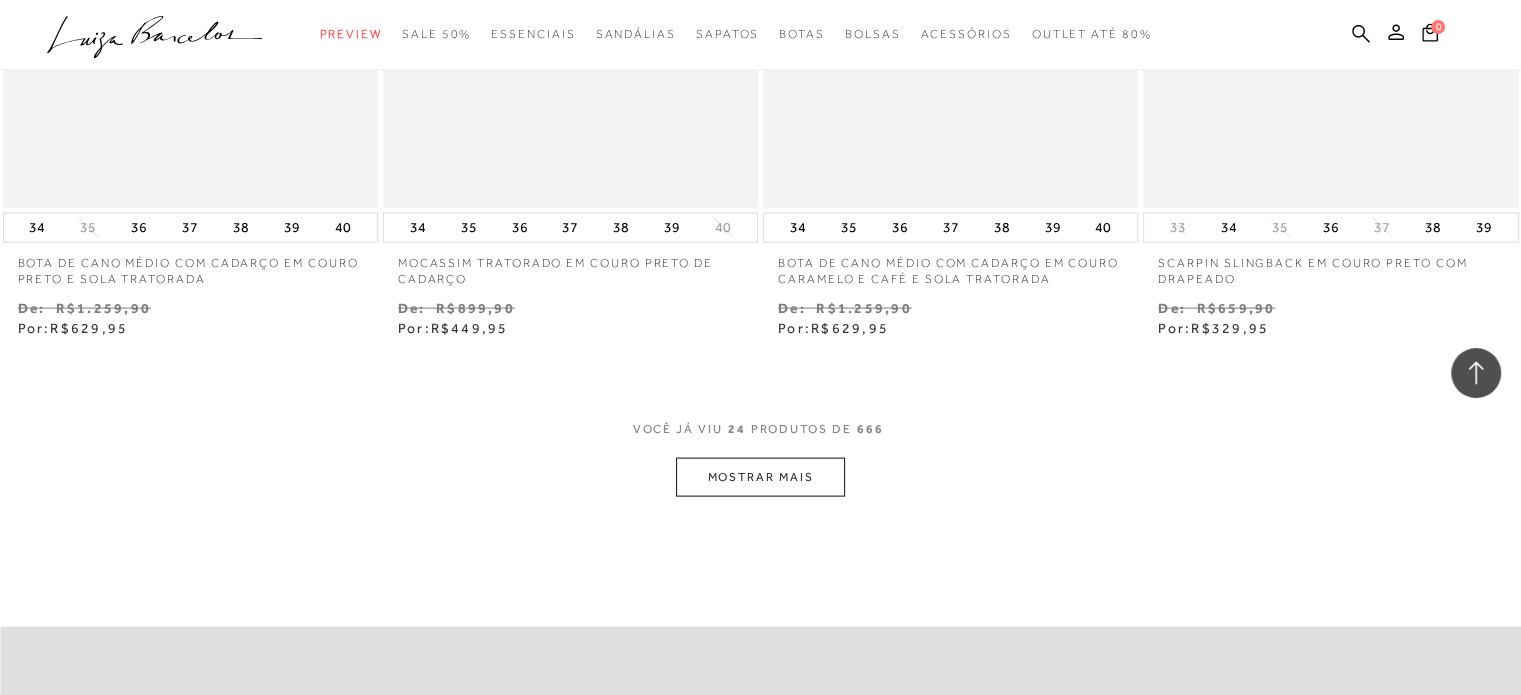 scroll, scrollTop: 4300, scrollLeft: 0, axis: vertical 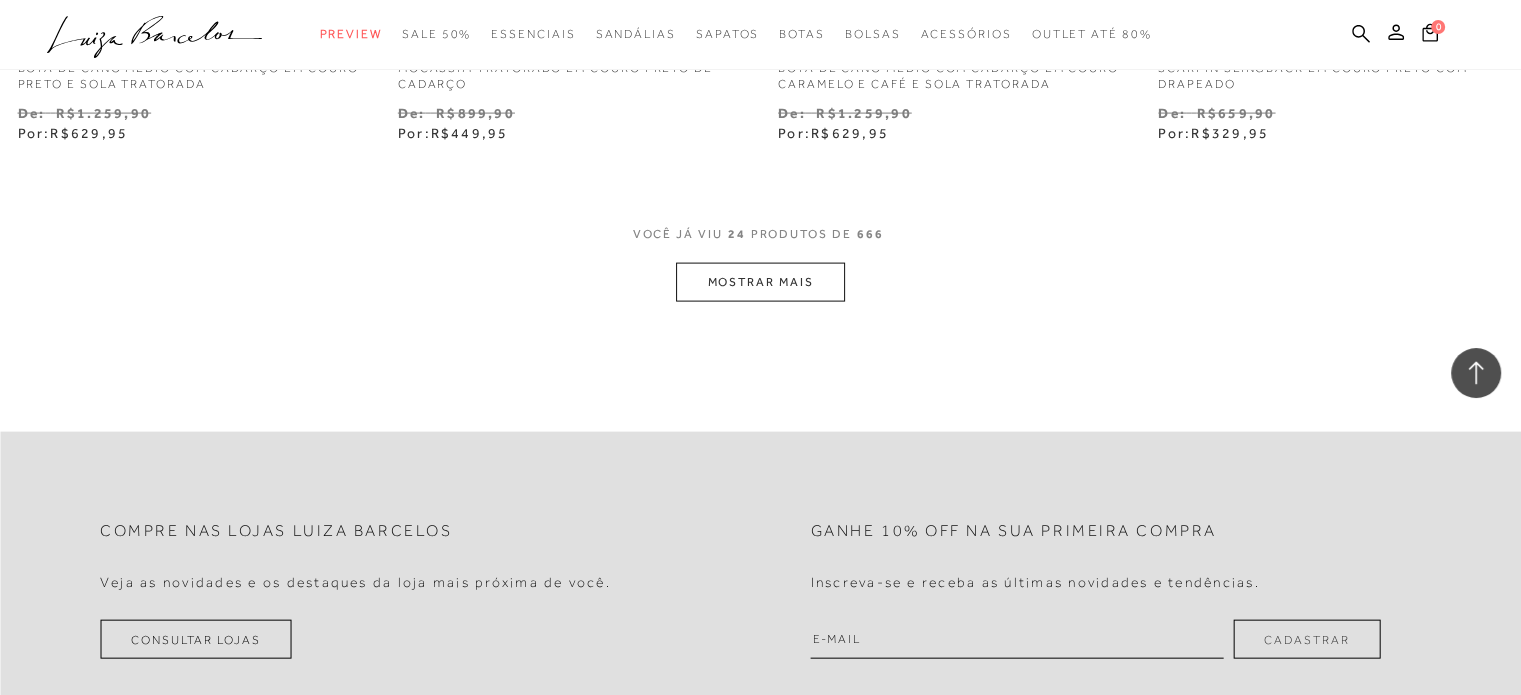 click on "MOSTRAR MAIS" at bounding box center (760, 282) 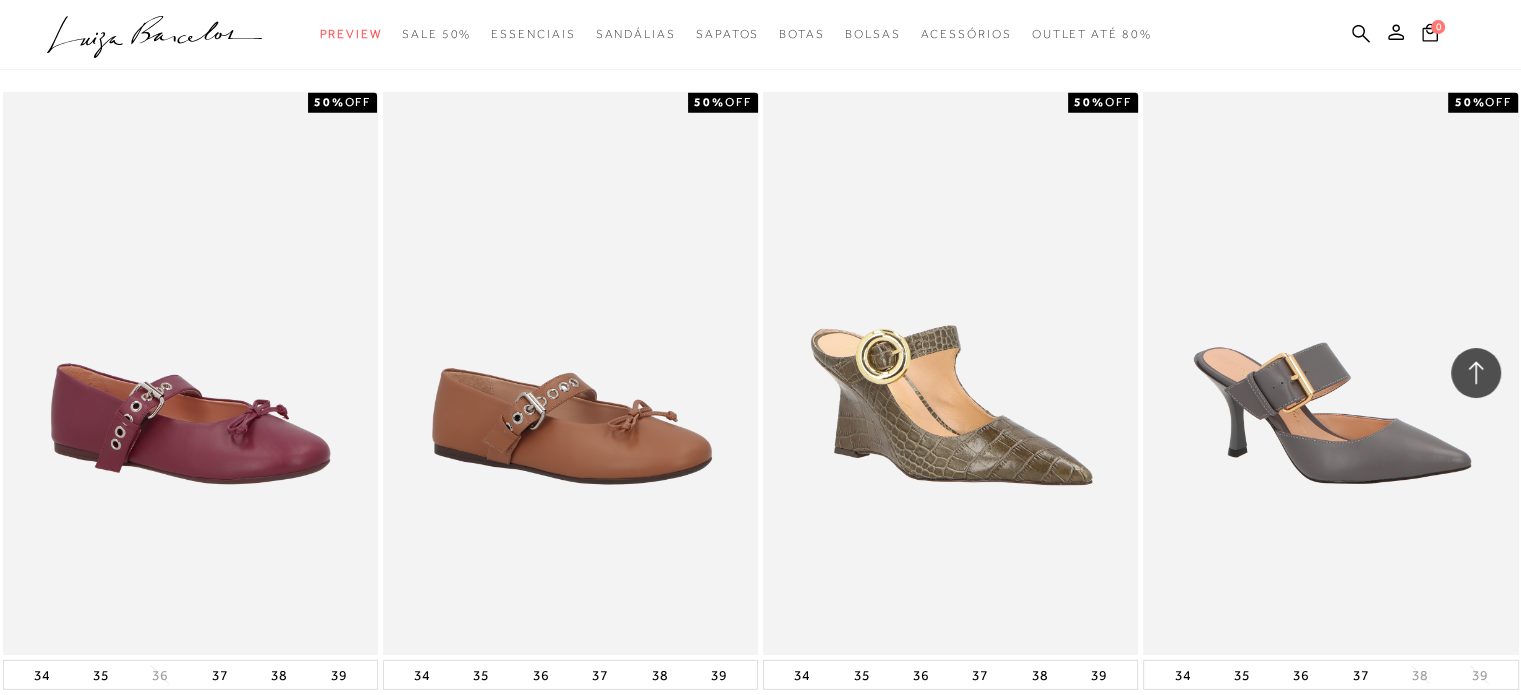 scroll, scrollTop: 6300, scrollLeft: 0, axis: vertical 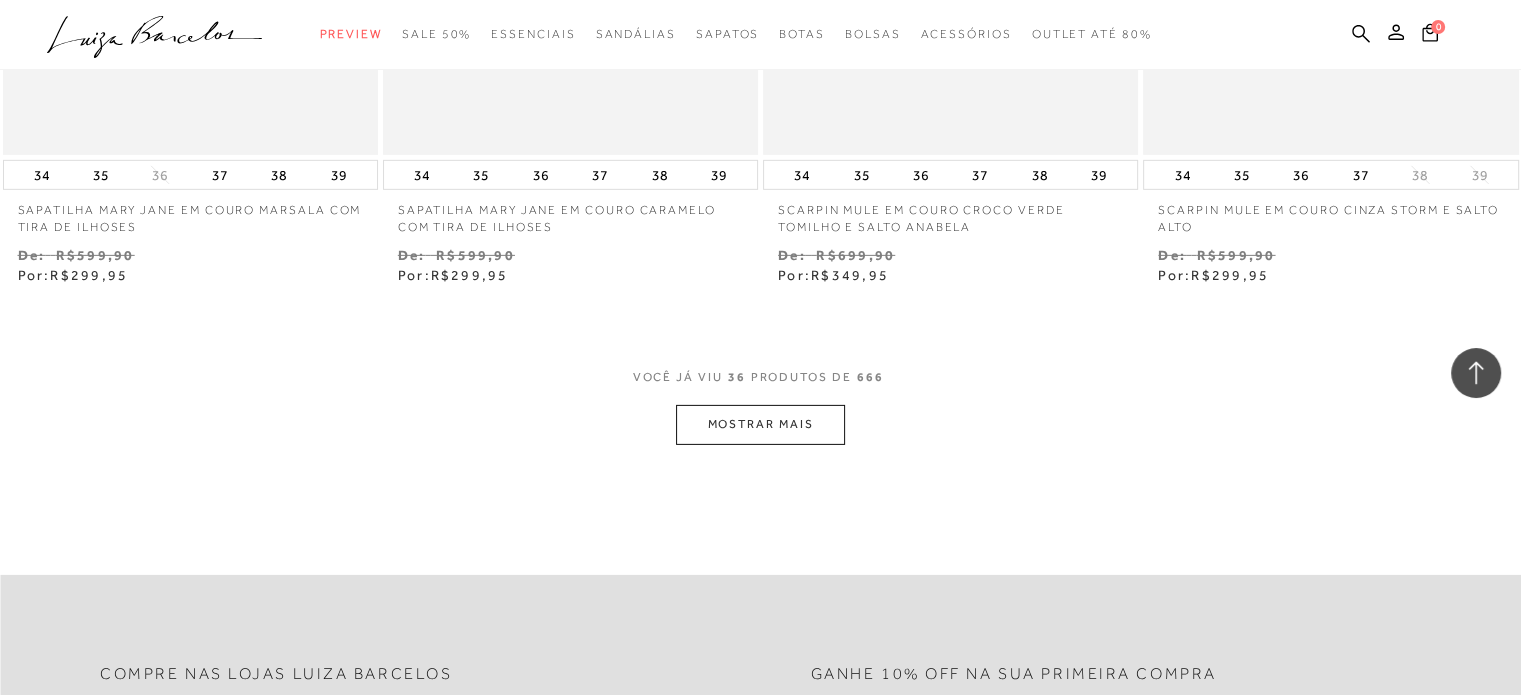 click on "MOSTRAR MAIS" at bounding box center (760, 424) 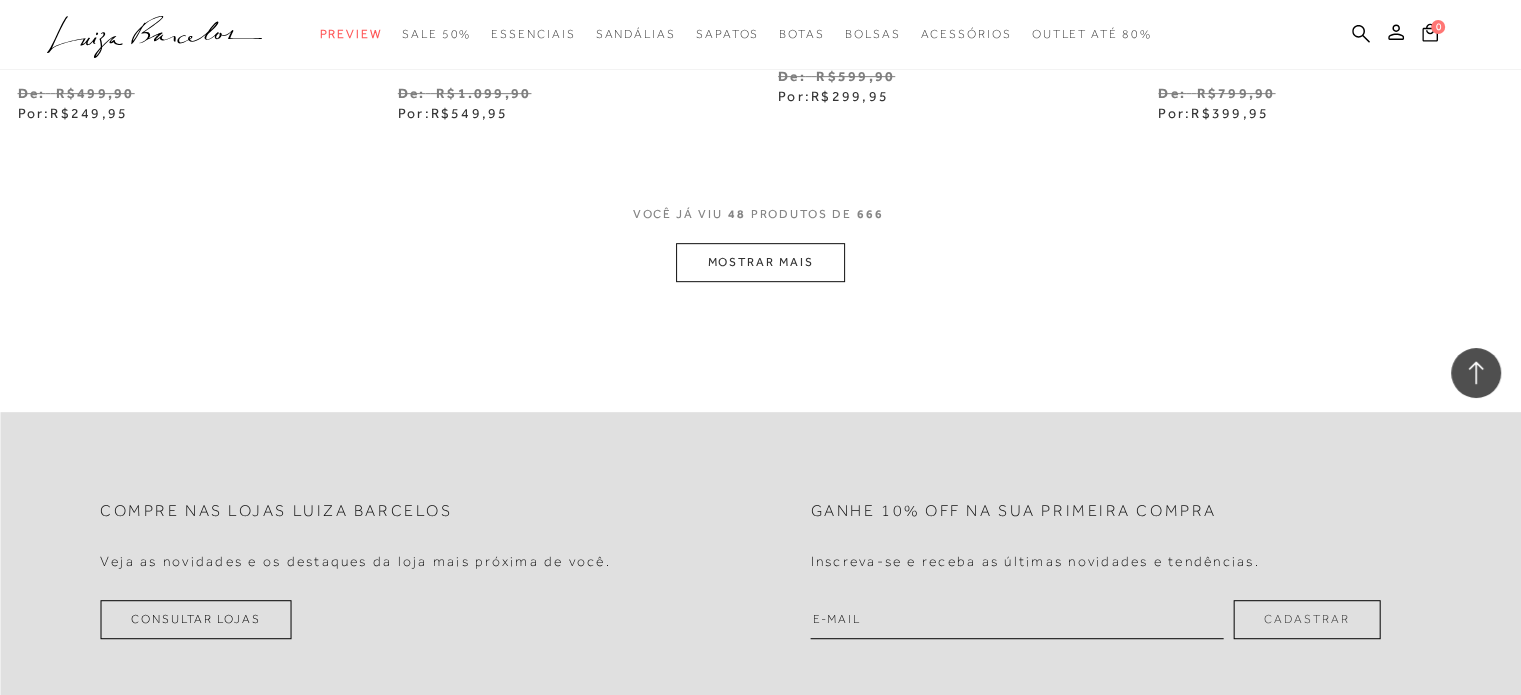 scroll, scrollTop: 8700, scrollLeft: 0, axis: vertical 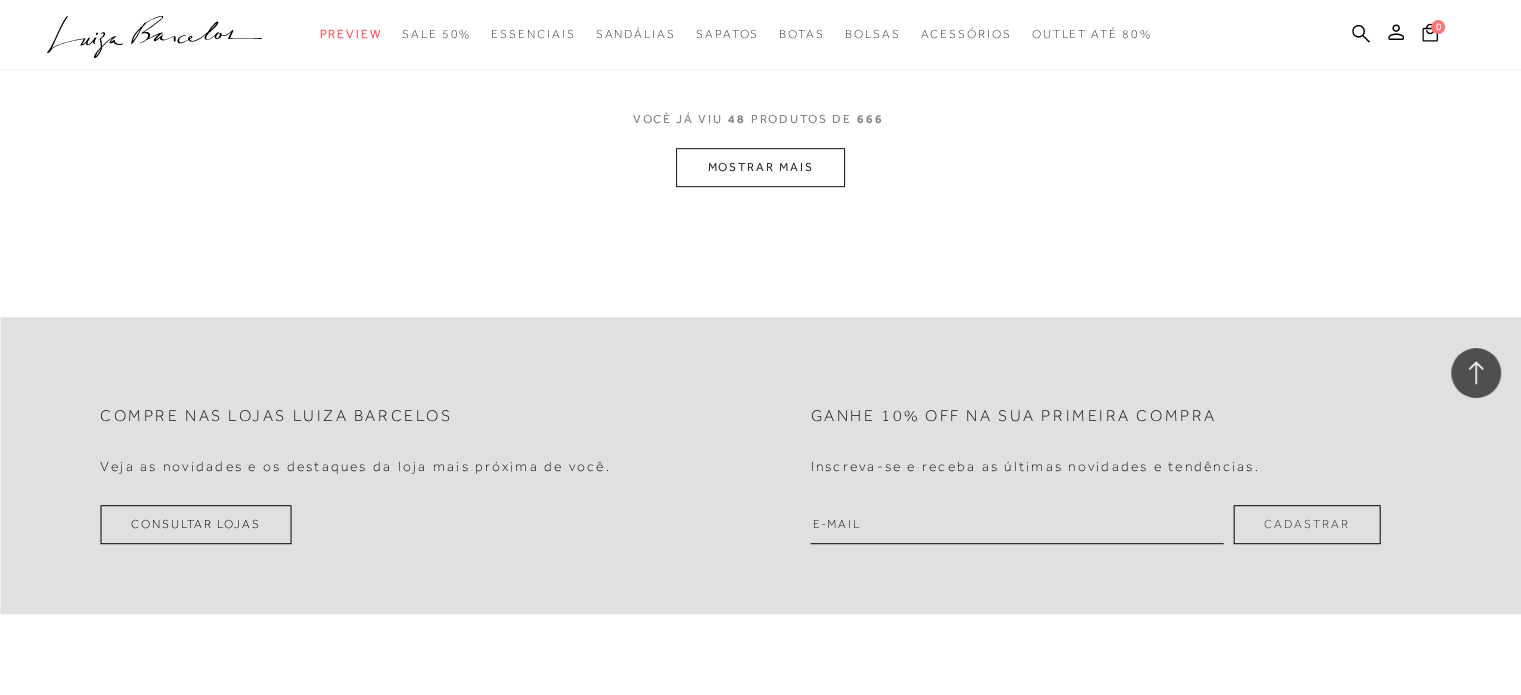 click on "MOSTRAR MAIS" at bounding box center [760, 167] 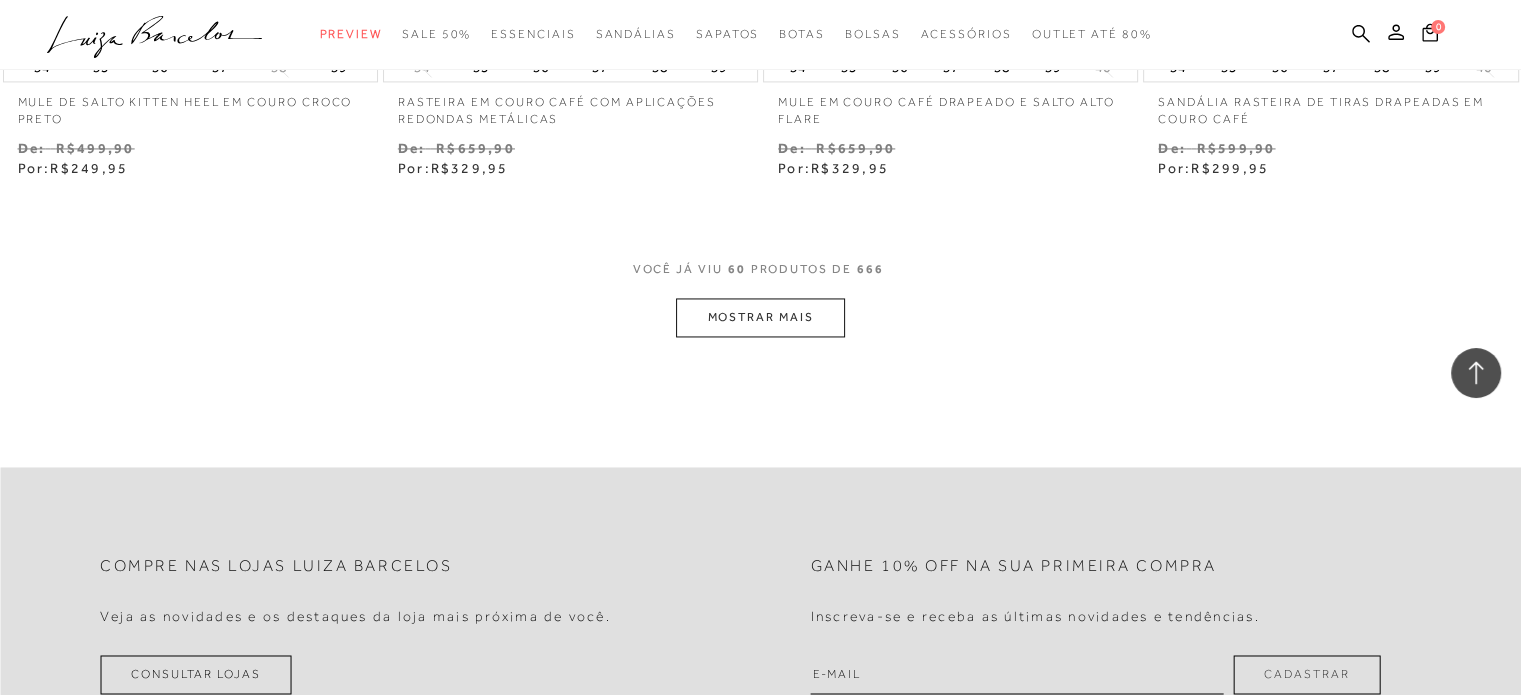 scroll, scrollTop: 10900, scrollLeft: 0, axis: vertical 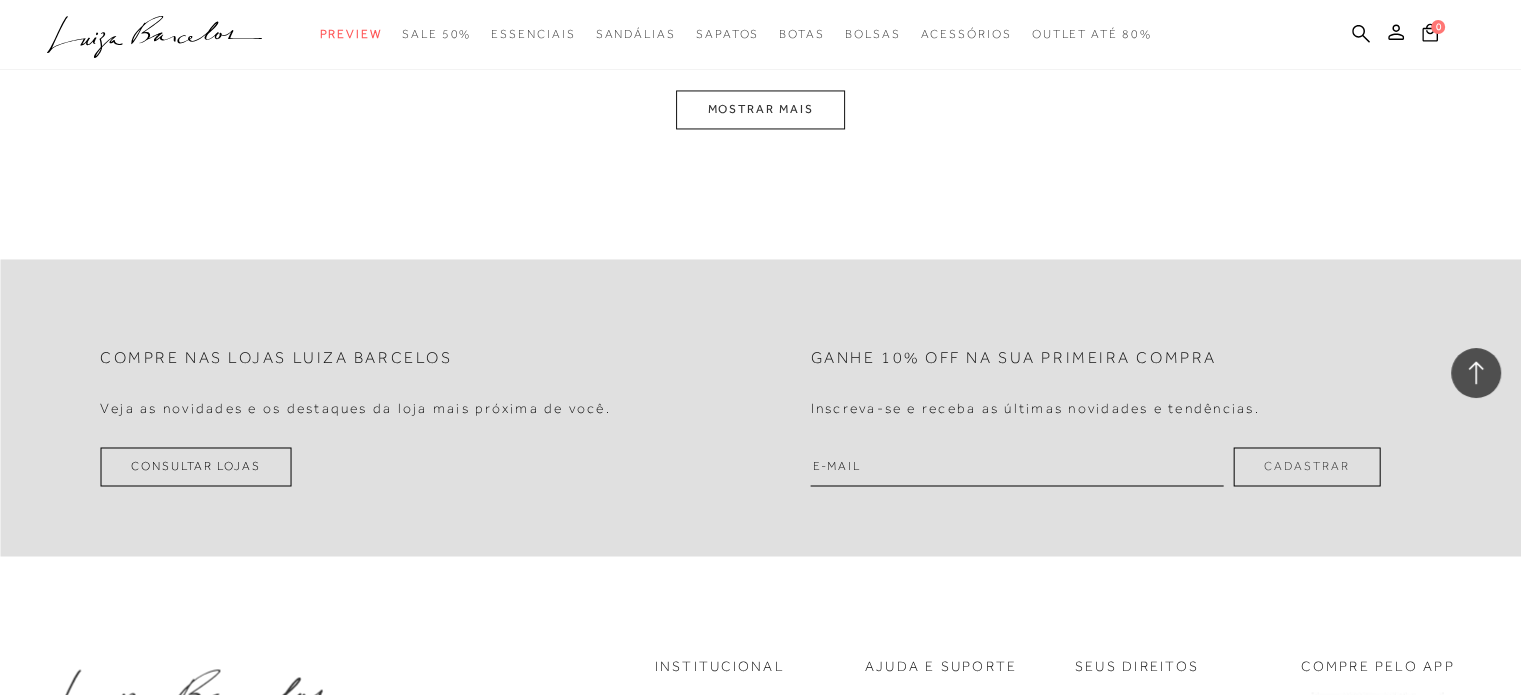 click on "MOSTRAR MAIS" at bounding box center (760, 109) 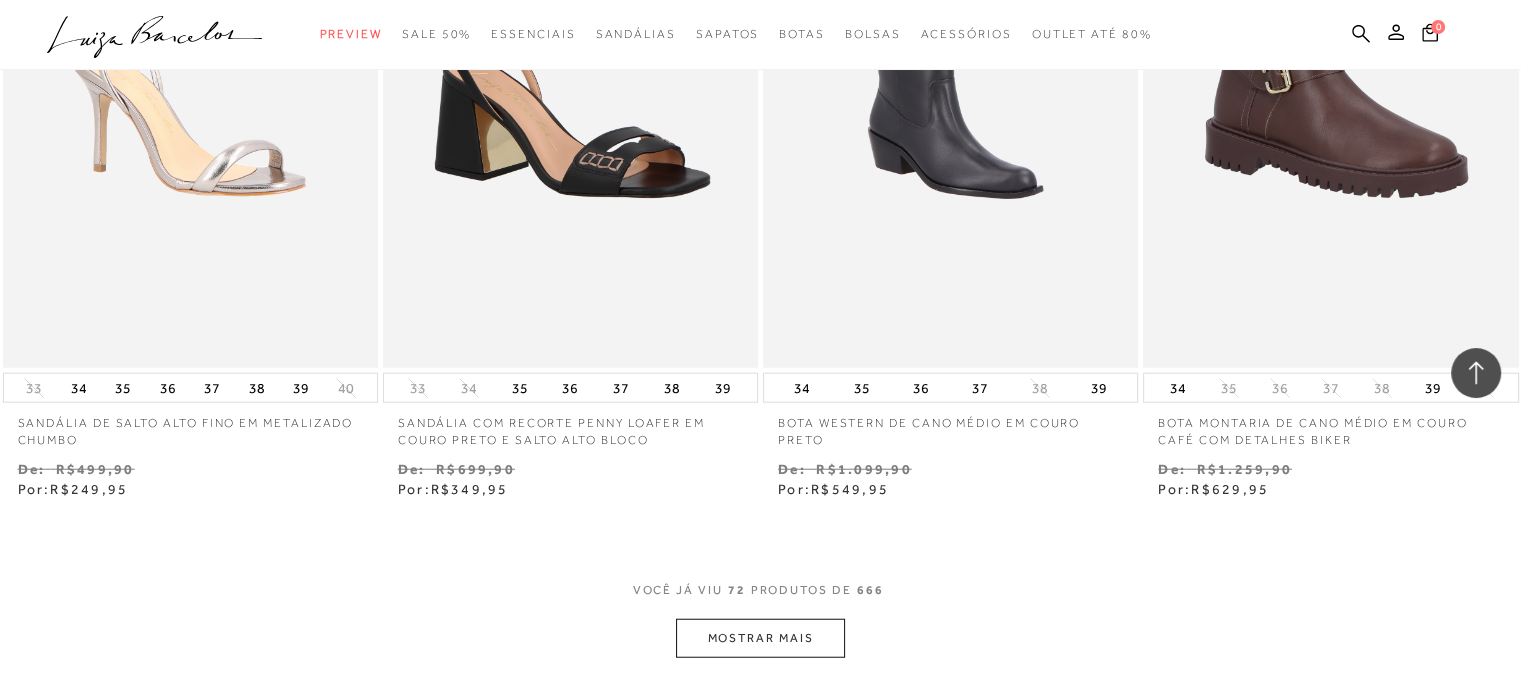 scroll, scrollTop: 12515, scrollLeft: 0, axis: vertical 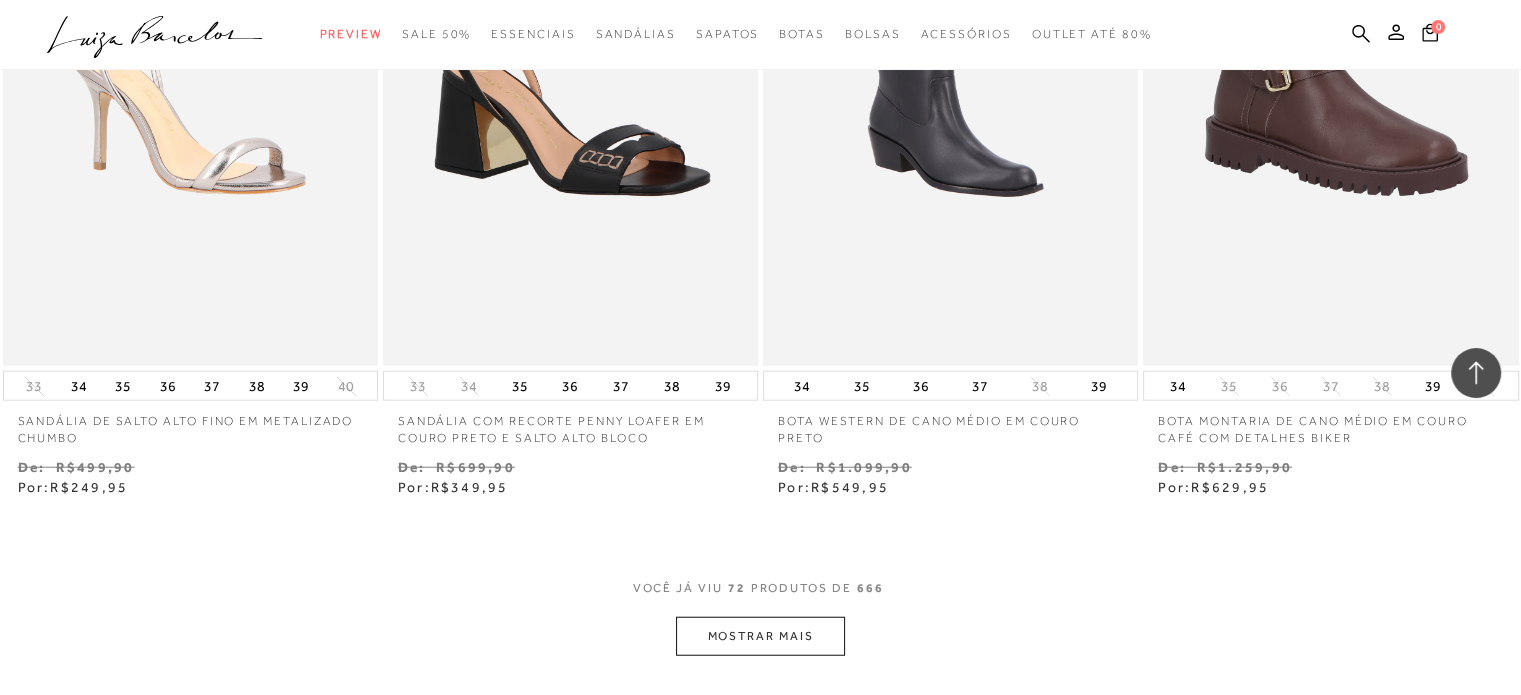 click on "MOSTRAR MAIS" at bounding box center [760, 636] 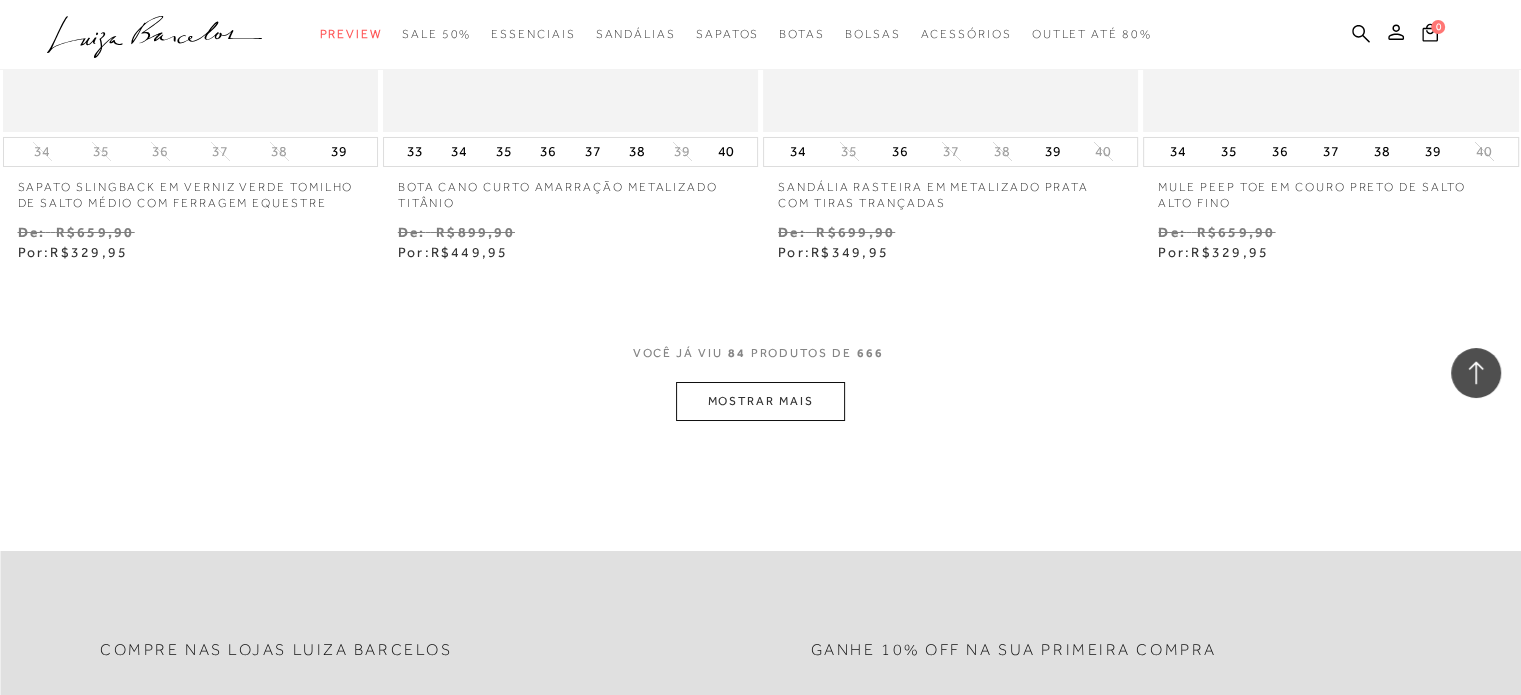 scroll, scrollTop: 14915, scrollLeft: 0, axis: vertical 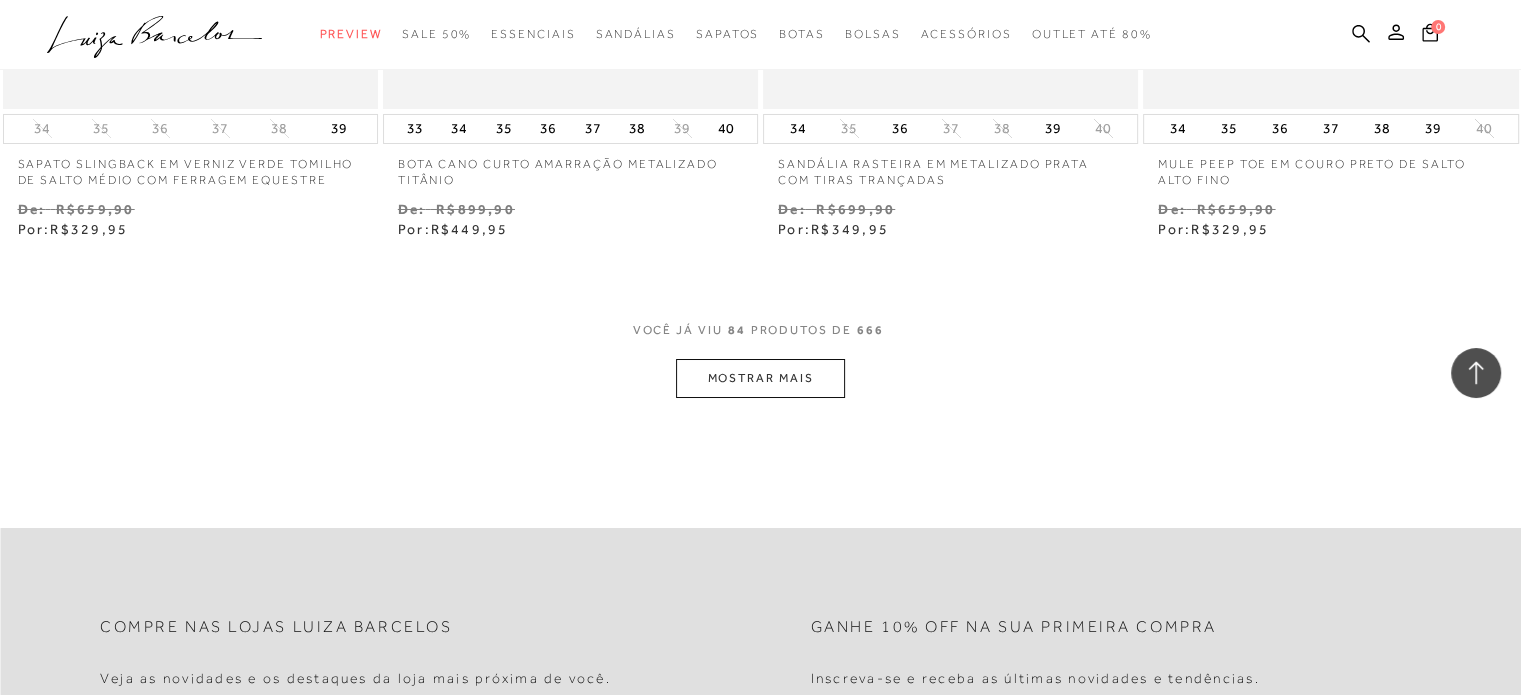 click on "MOSTRAR MAIS" at bounding box center (760, 378) 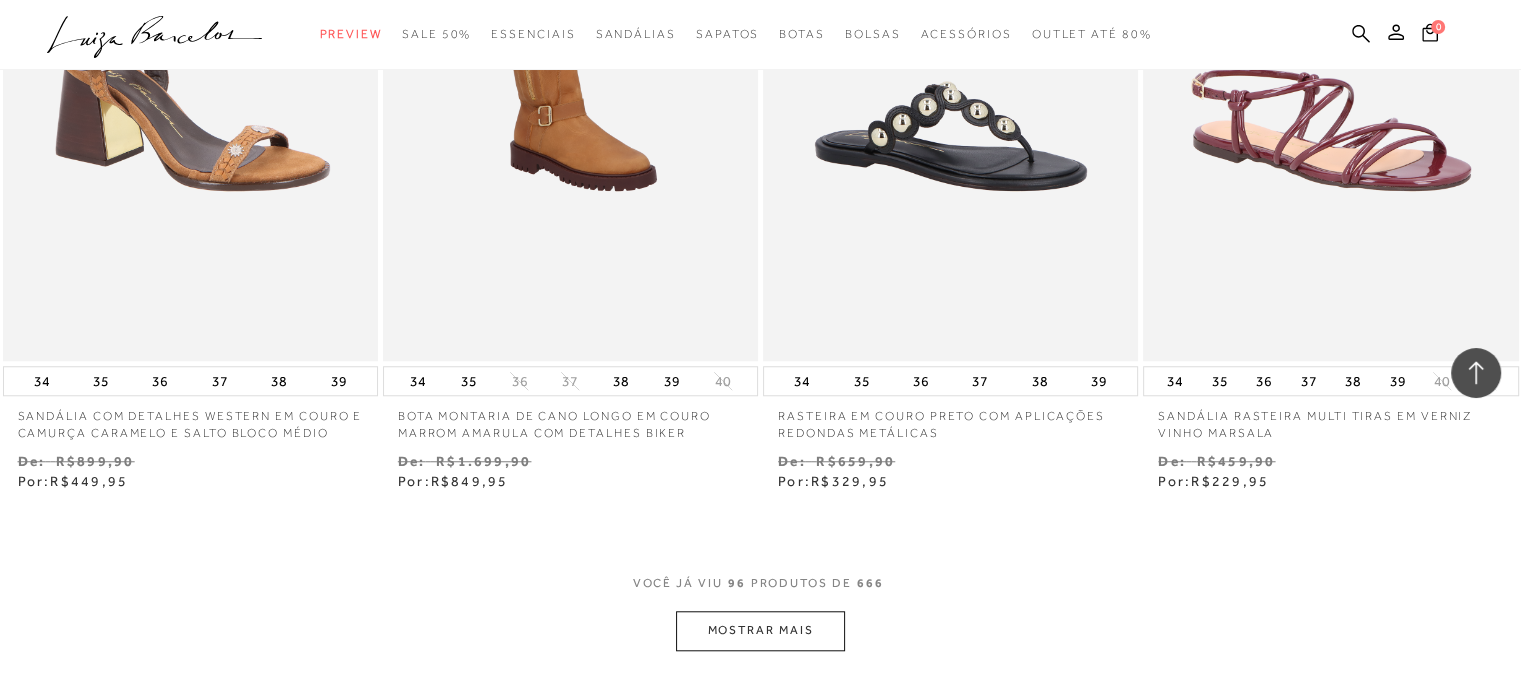 scroll, scrollTop: 17015, scrollLeft: 0, axis: vertical 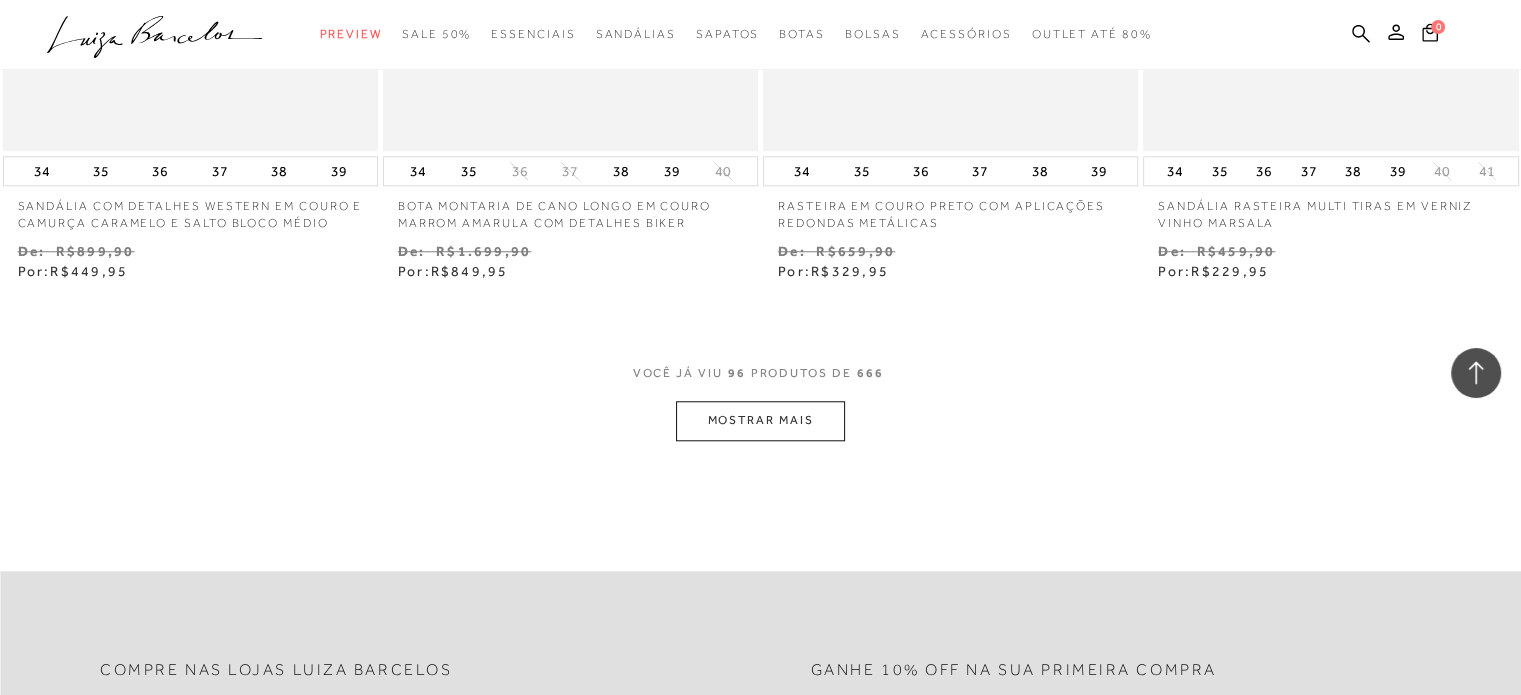 click on "MOSTRAR MAIS" at bounding box center (760, 420) 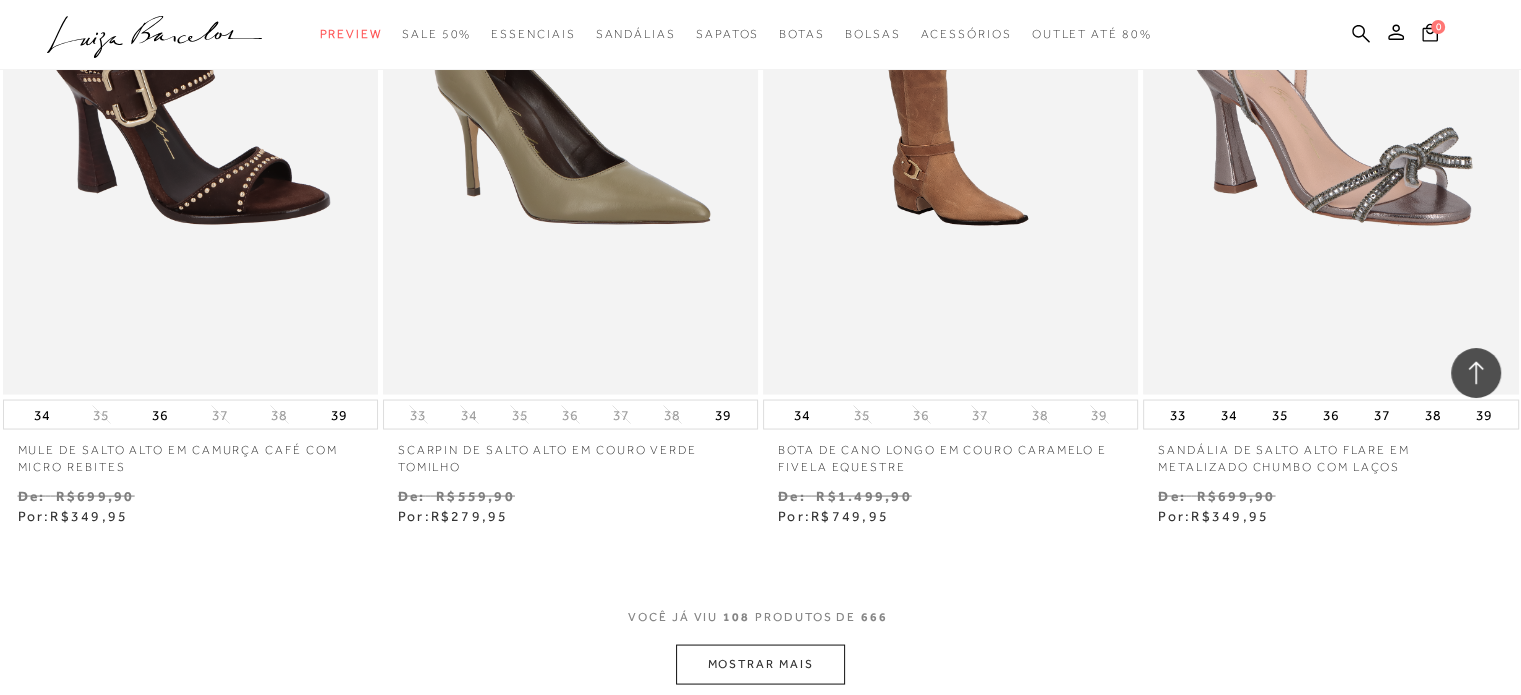 scroll, scrollTop: 19015, scrollLeft: 0, axis: vertical 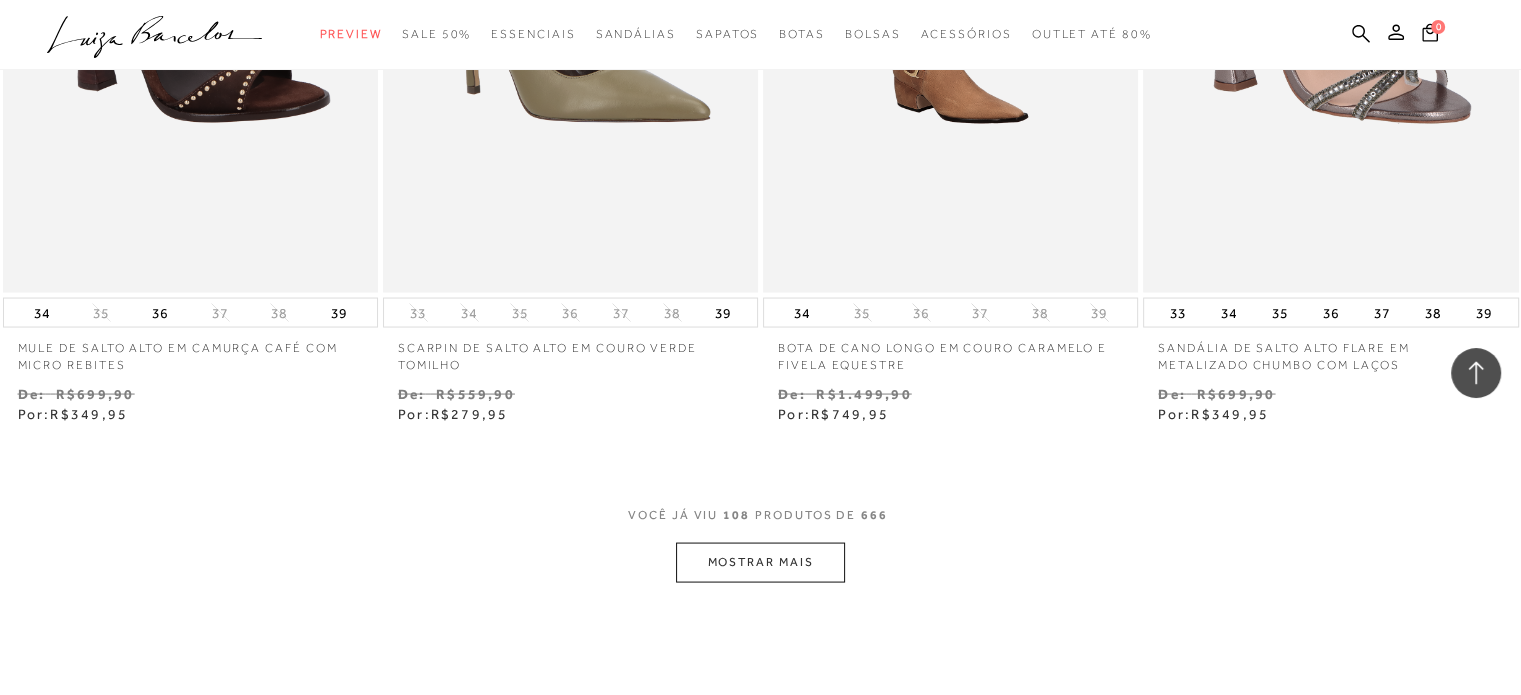 click on "MOSTRAR MAIS" at bounding box center [760, 562] 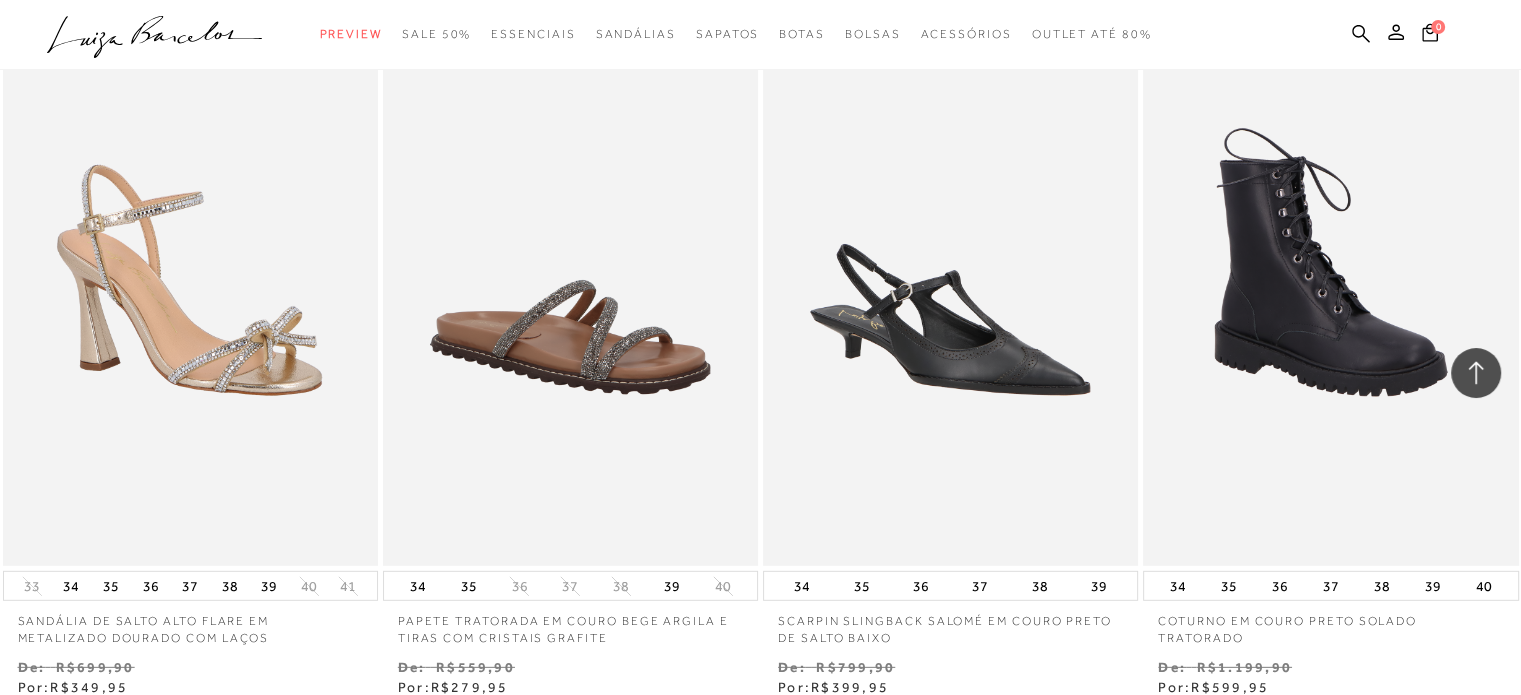 scroll, scrollTop: 21215, scrollLeft: 0, axis: vertical 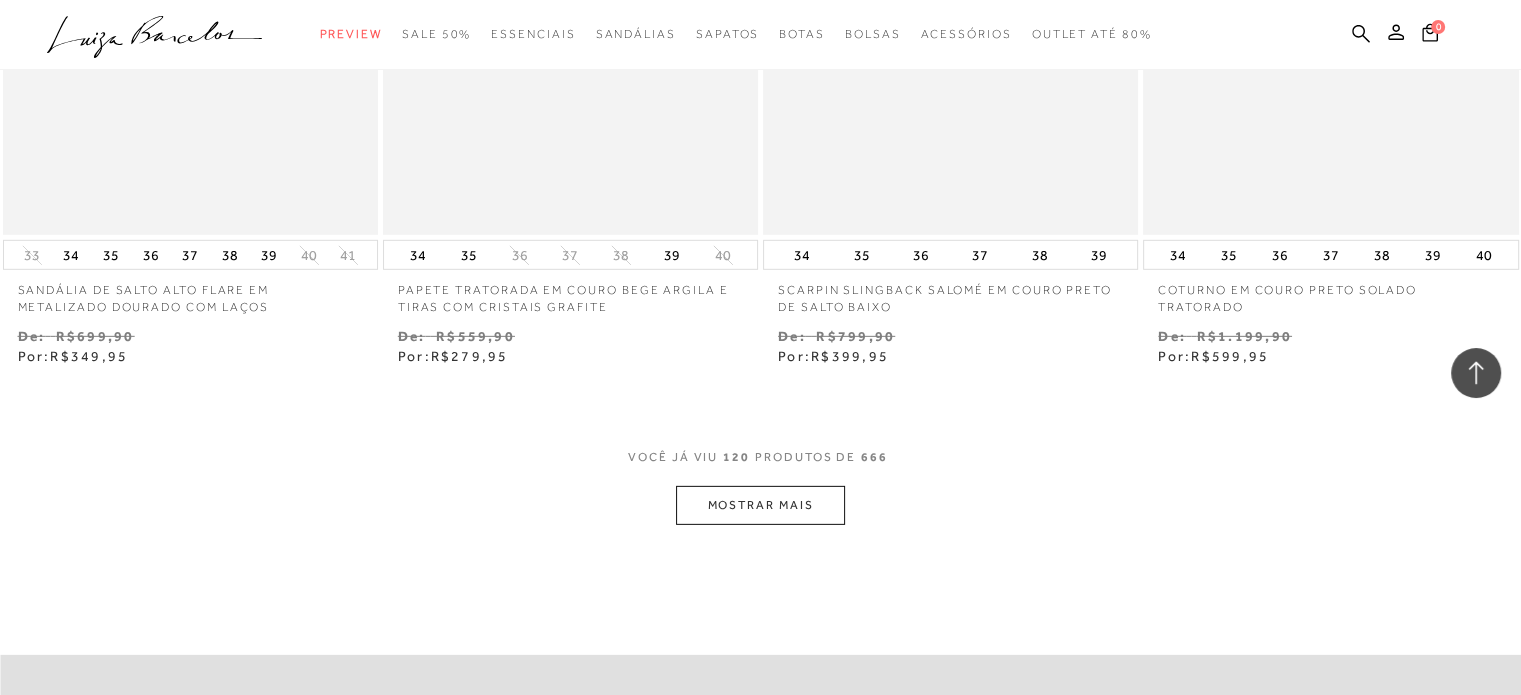 click on "MOSTRAR MAIS" at bounding box center [760, 505] 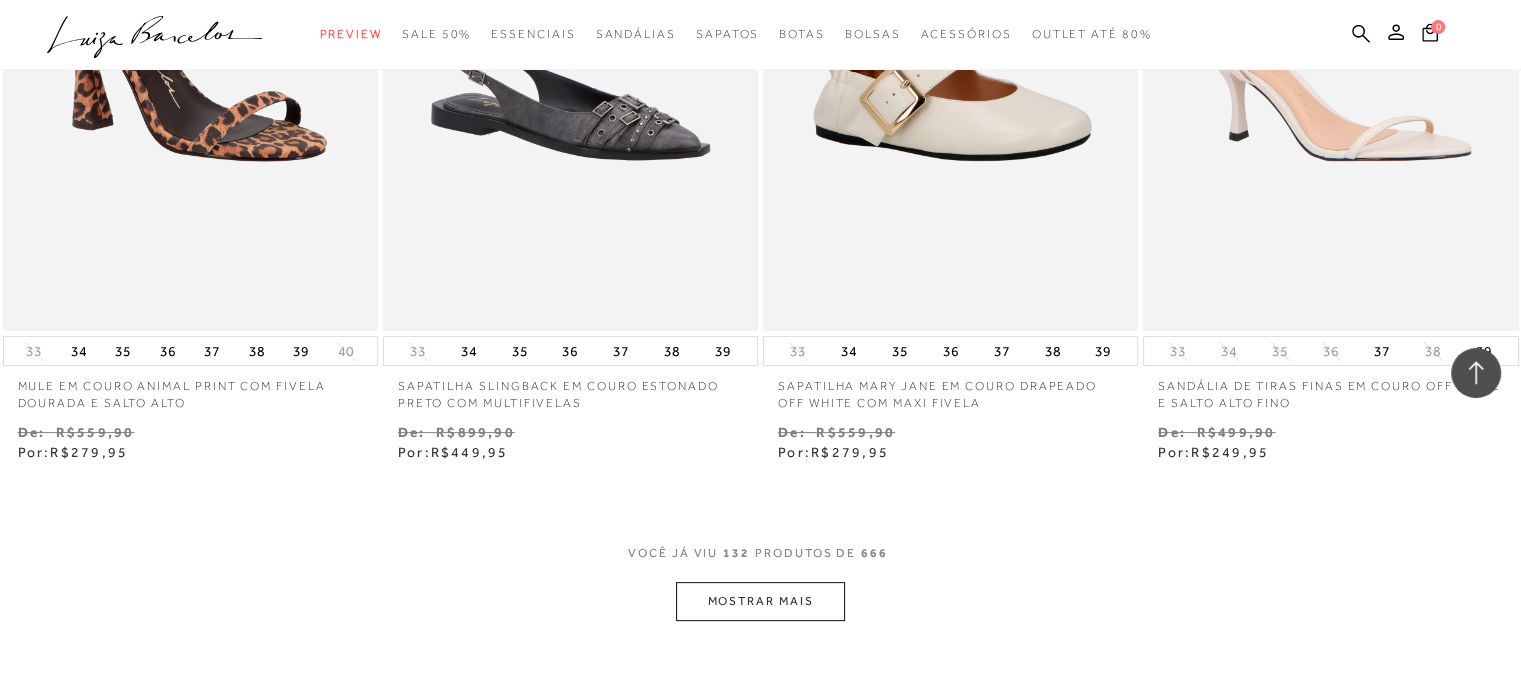 scroll, scrollTop: 23415, scrollLeft: 0, axis: vertical 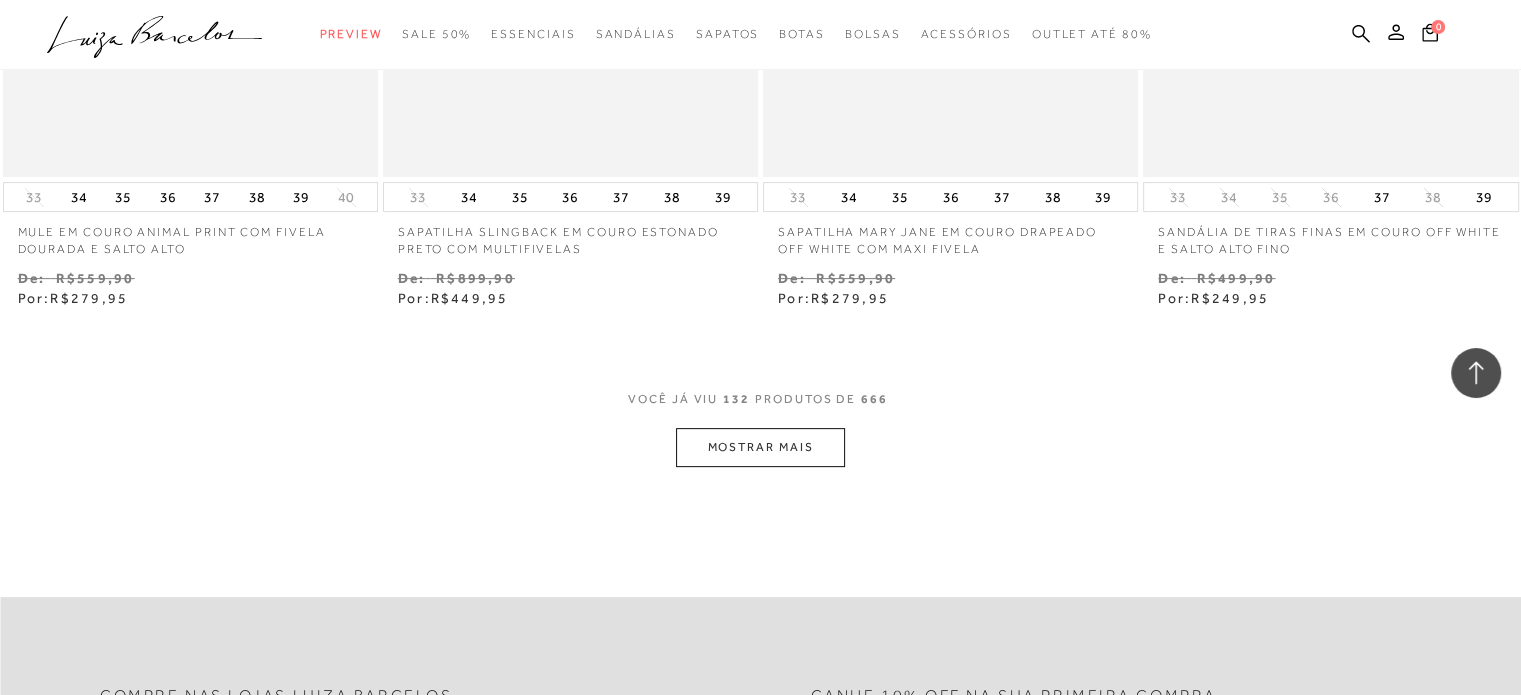 click on "MOSTRAR MAIS" at bounding box center (760, 447) 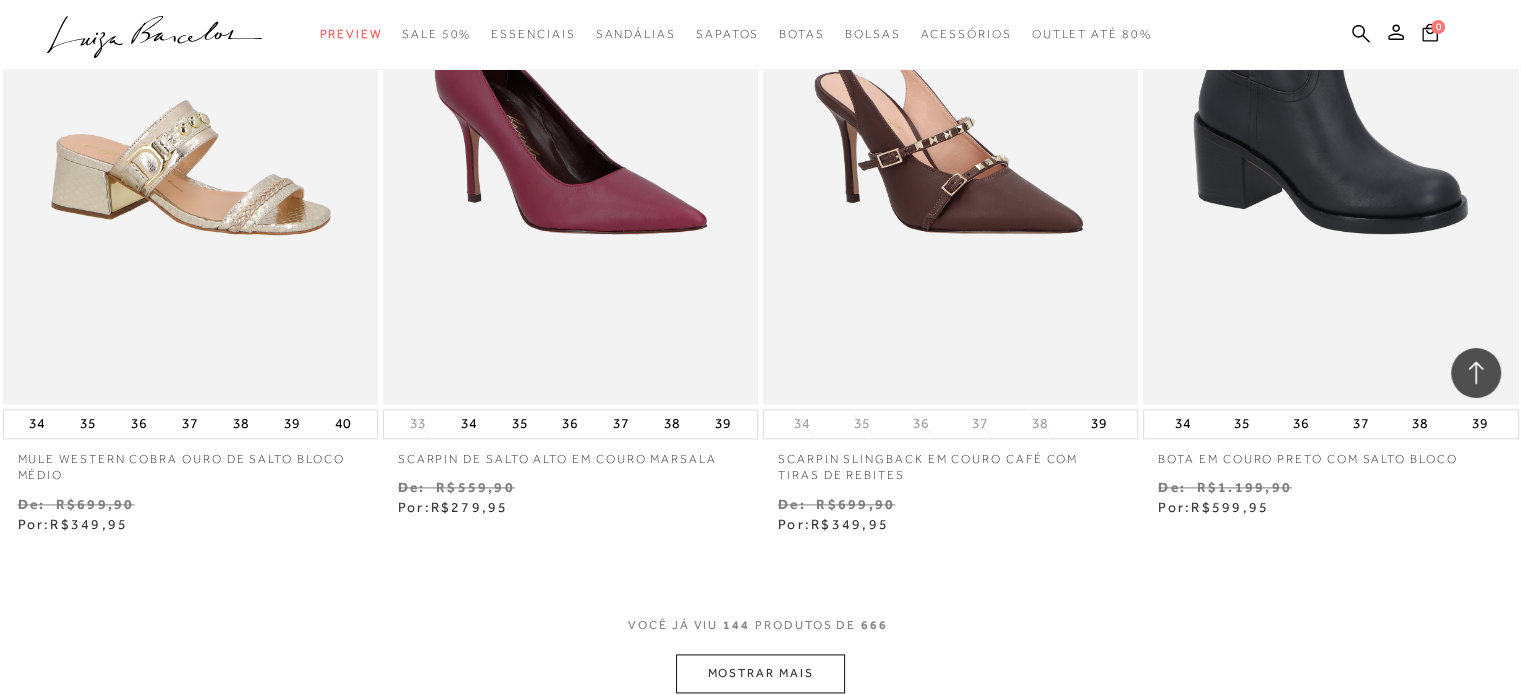 scroll, scrollTop: 25515, scrollLeft: 0, axis: vertical 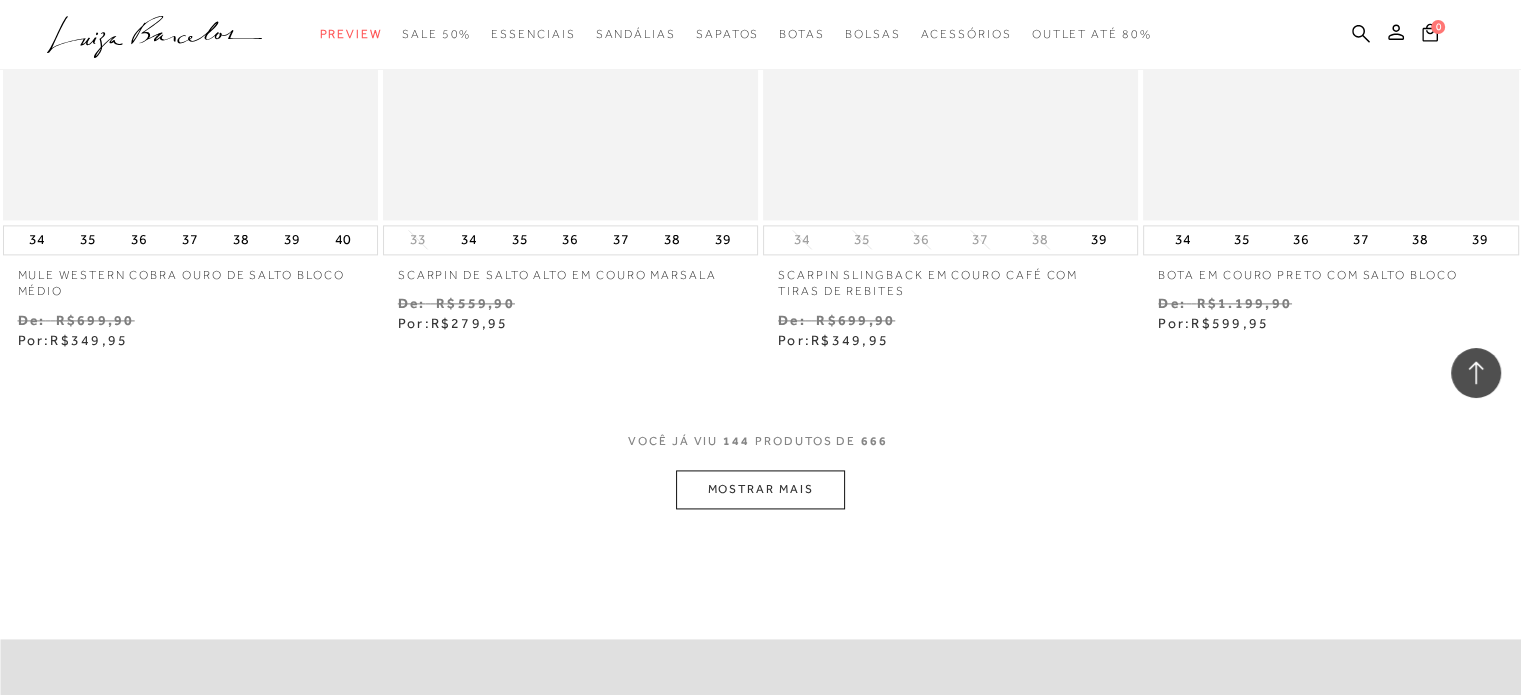 click on "MOSTRAR MAIS" at bounding box center [760, 489] 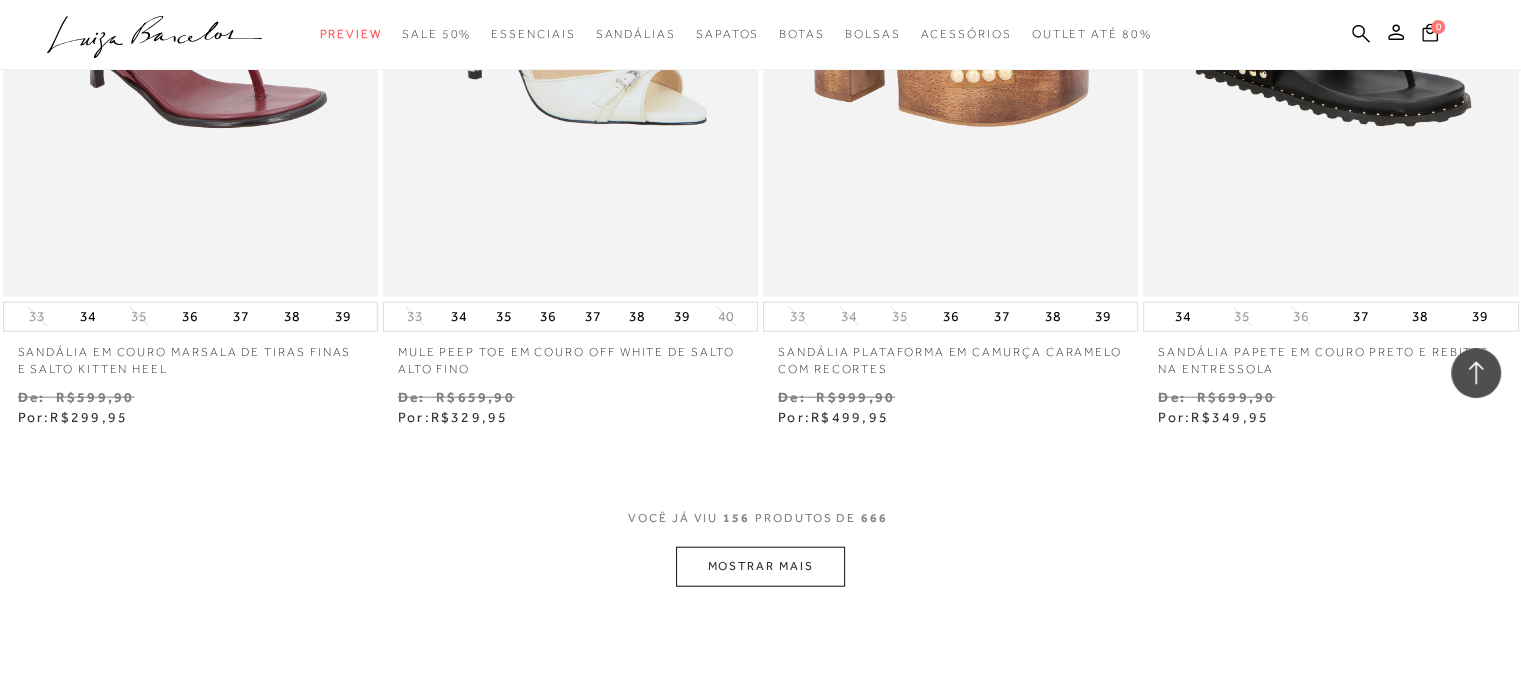scroll, scrollTop: 27615, scrollLeft: 0, axis: vertical 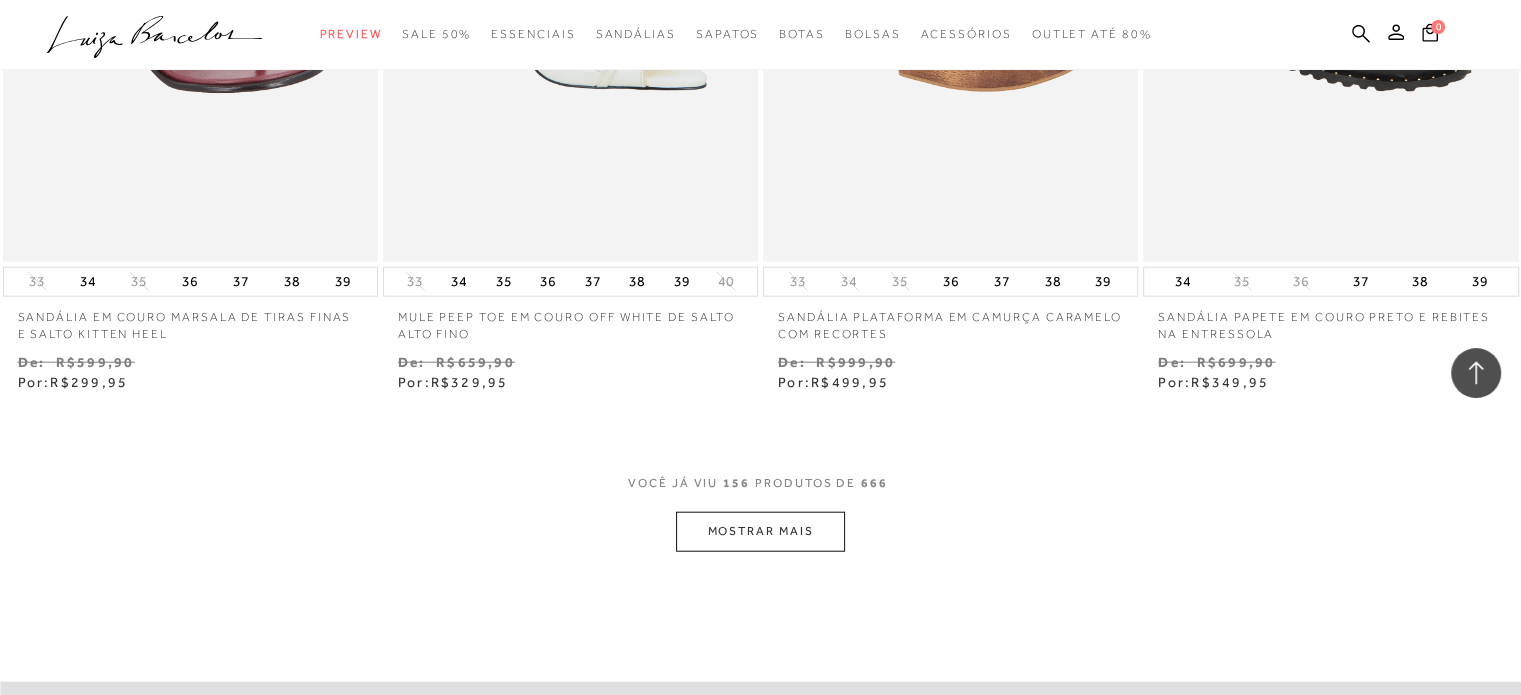 click on "MOSTRAR MAIS" at bounding box center (760, 531) 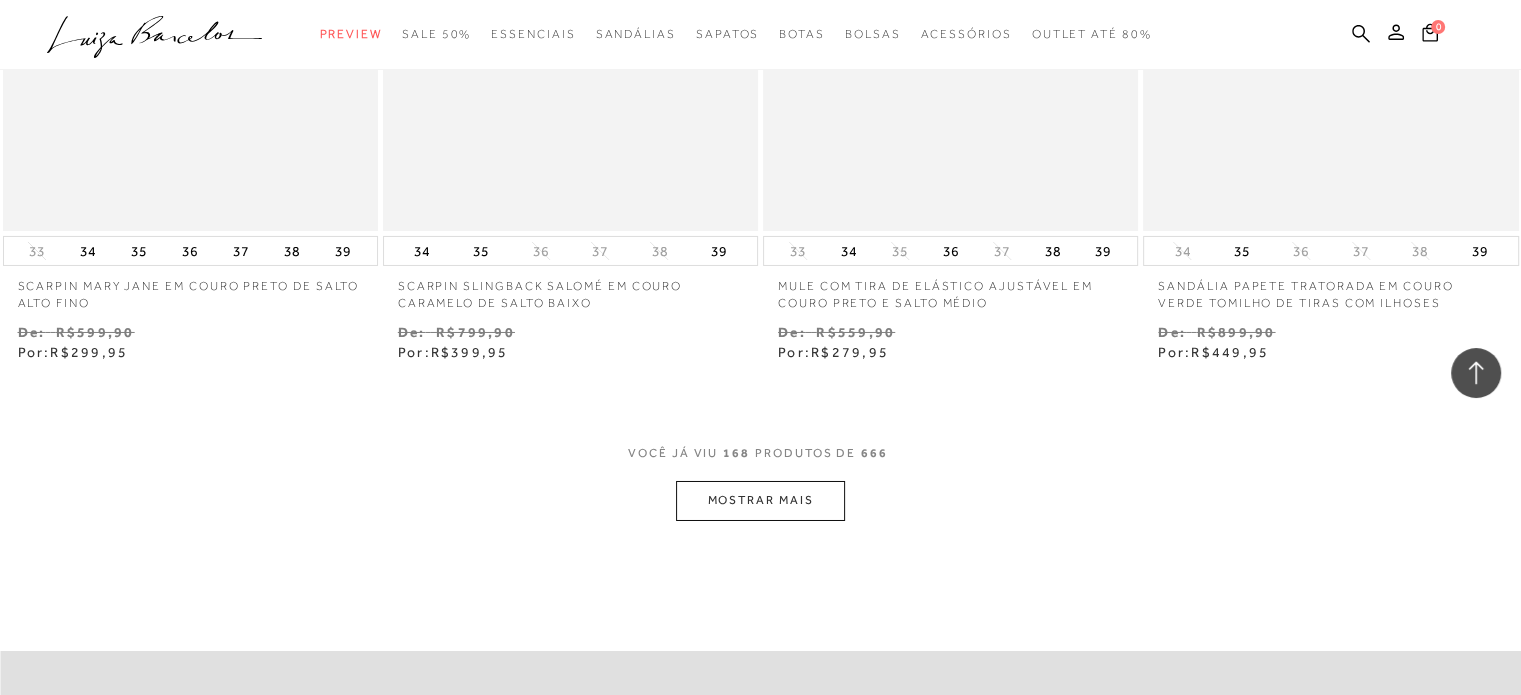 scroll, scrollTop: 29915, scrollLeft: 0, axis: vertical 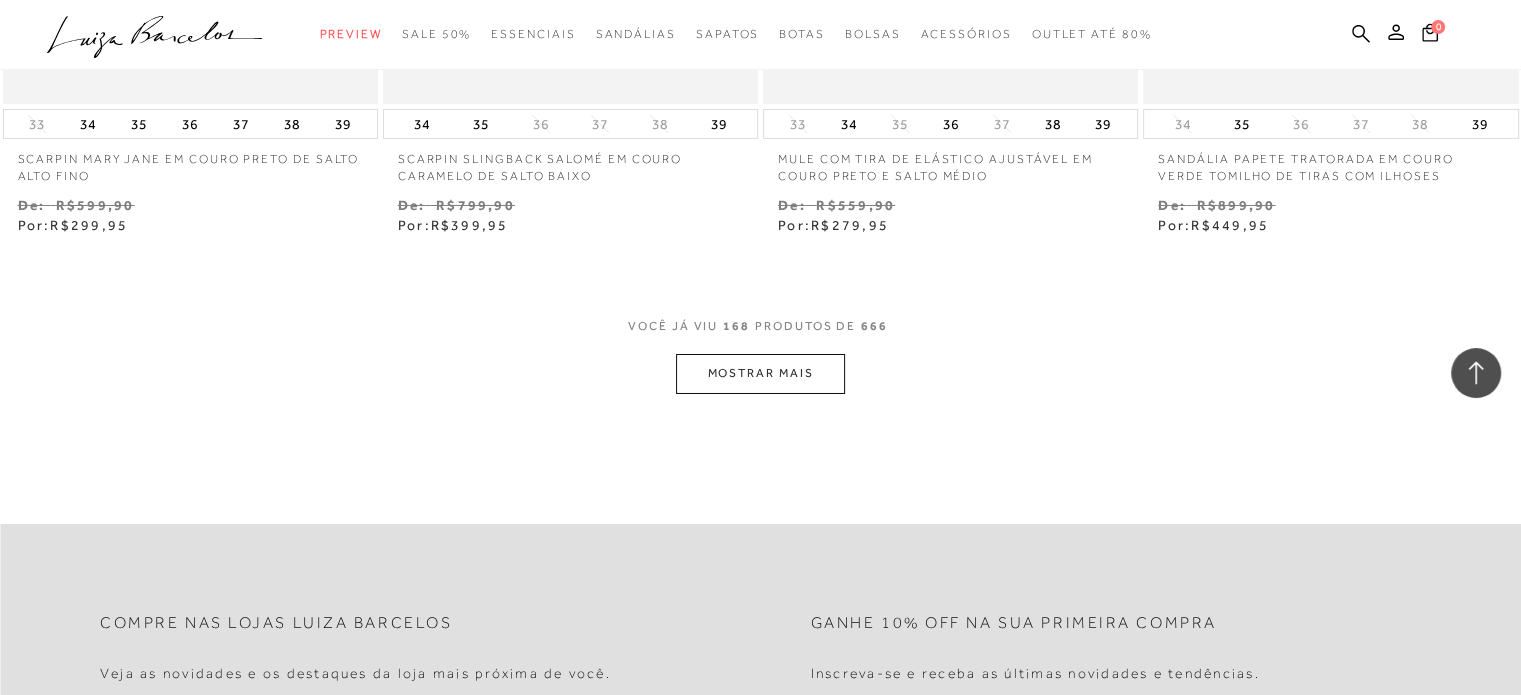 click on "MOSTRAR MAIS" at bounding box center (760, 373) 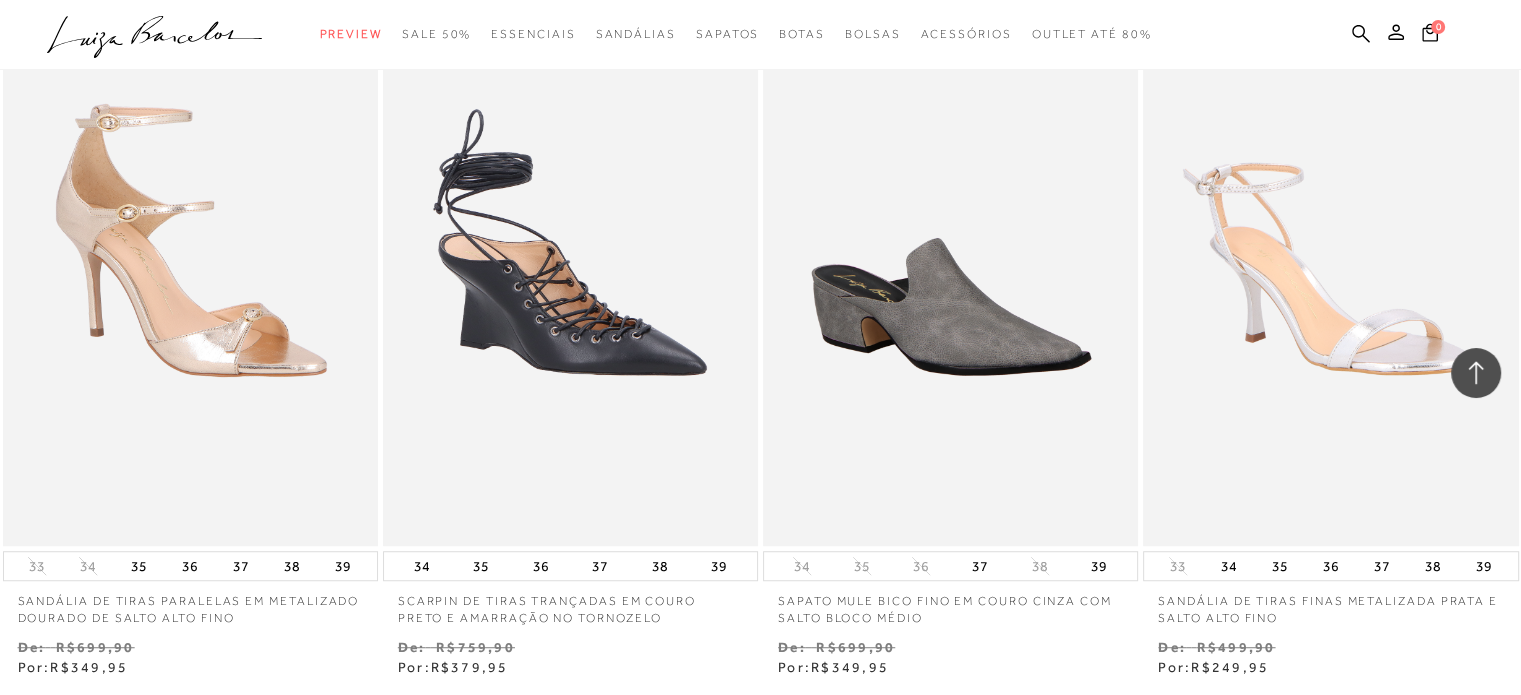 scroll, scrollTop: 31915, scrollLeft: 0, axis: vertical 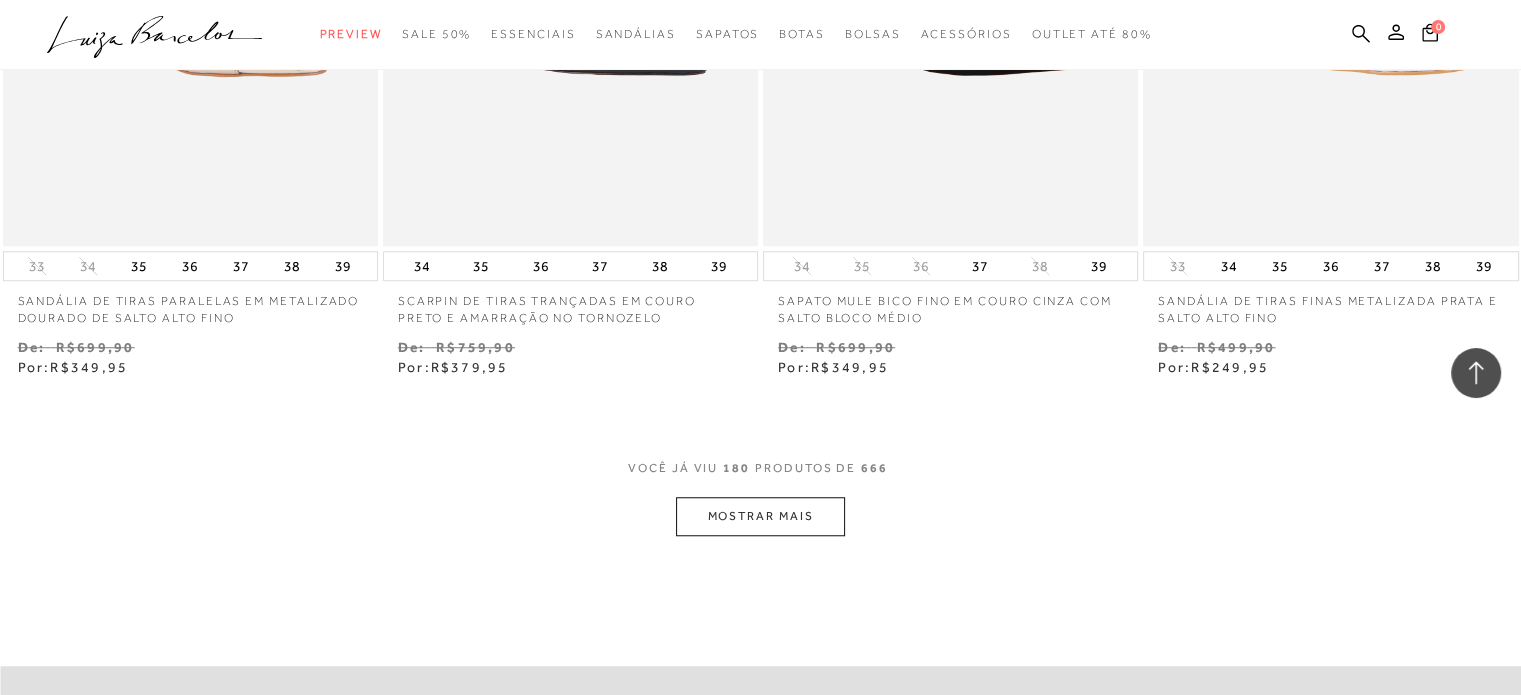 click on "MOSTRAR MAIS" at bounding box center [760, 516] 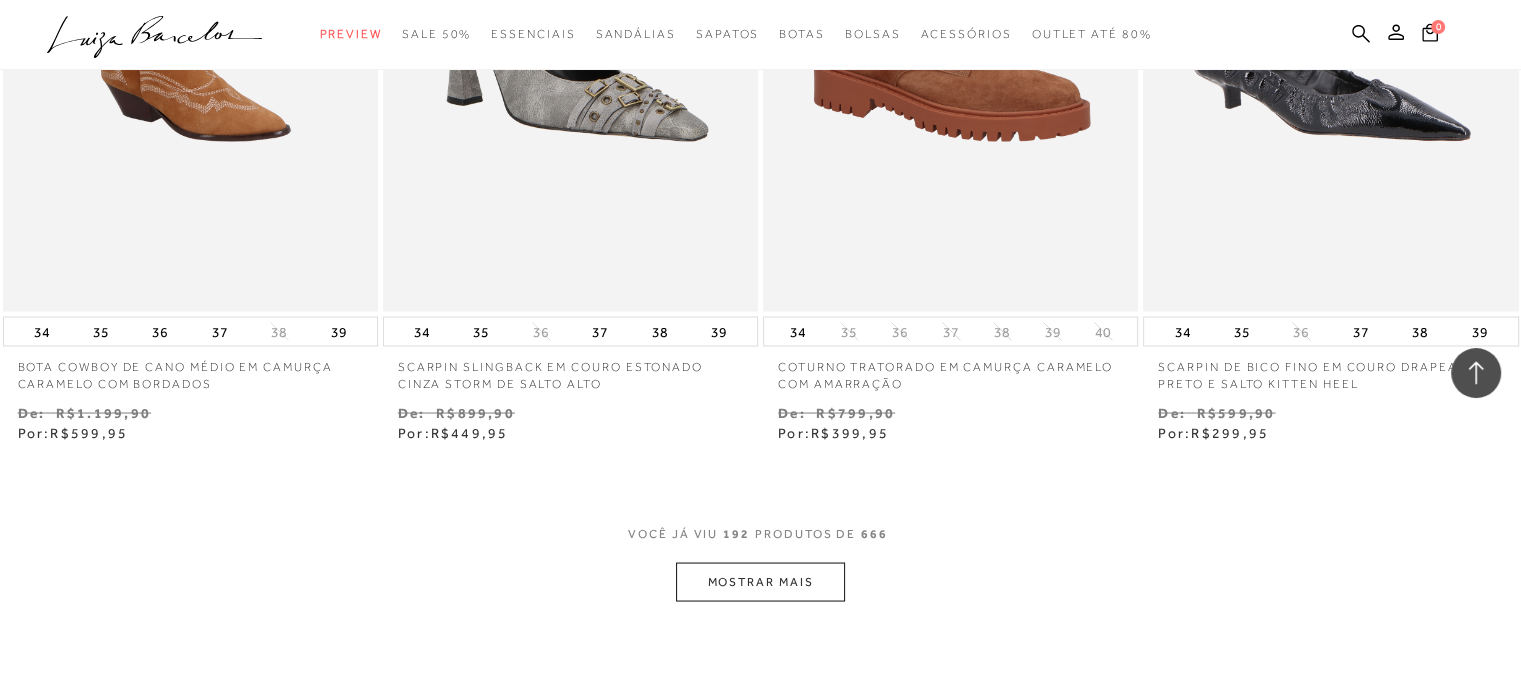 scroll, scrollTop: 34015, scrollLeft: 0, axis: vertical 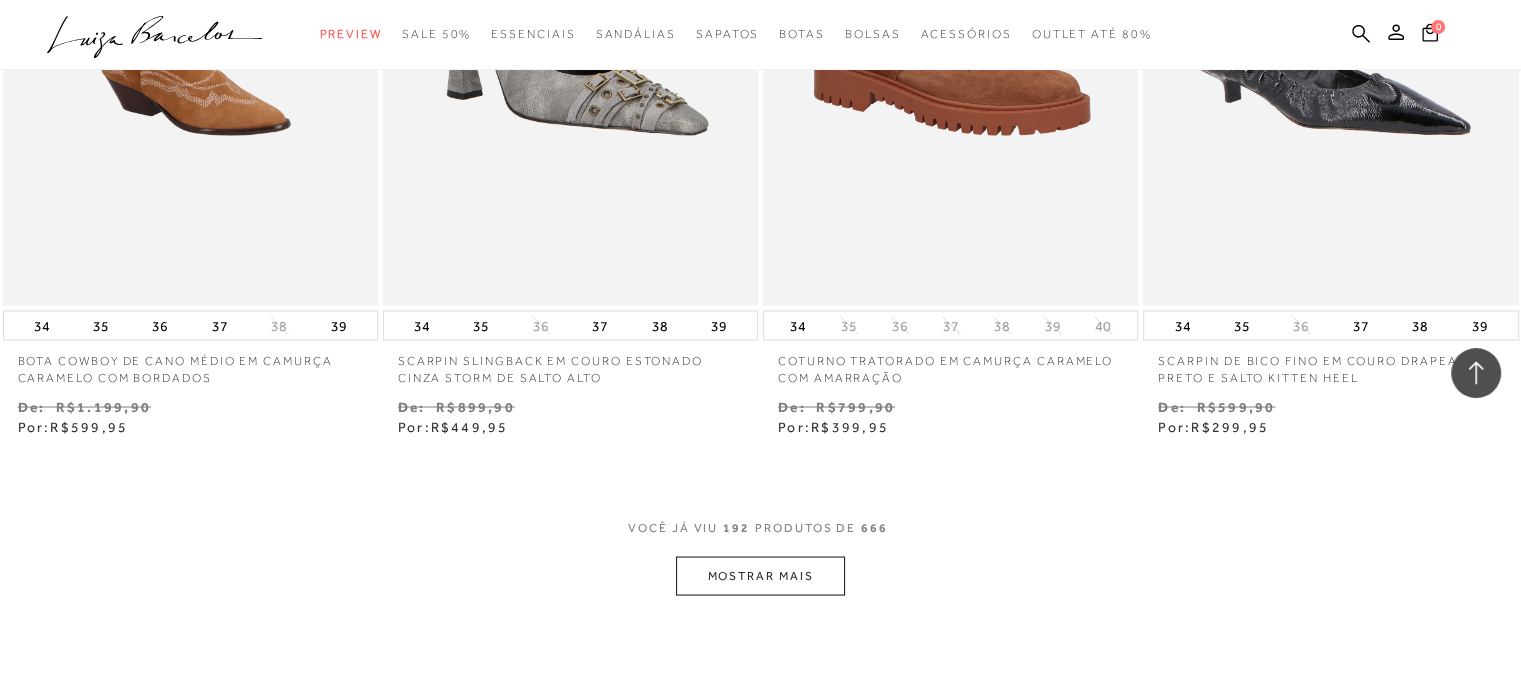 click on "MOSTRAR MAIS" at bounding box center (760, 575) 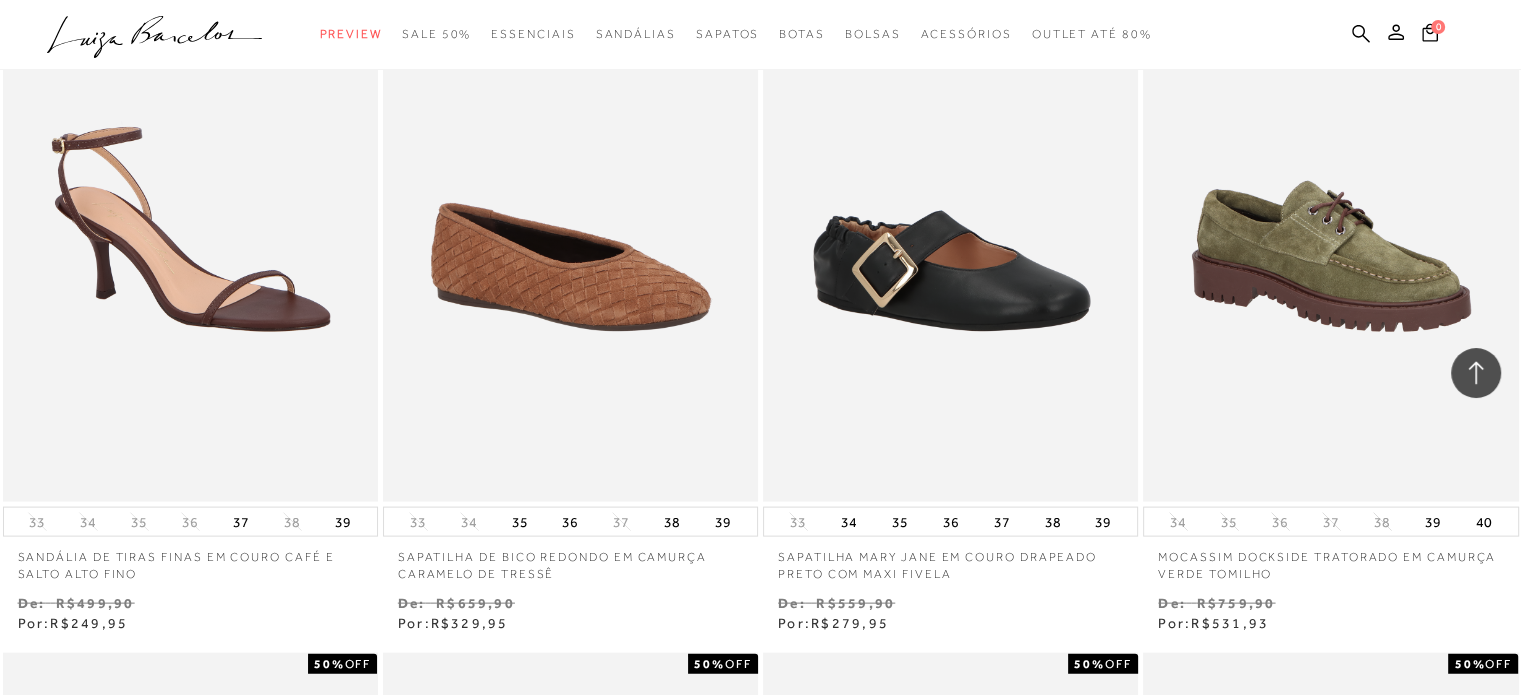 scroll, scrollTop: 34515, scrollLeft: 0, axis: vertical 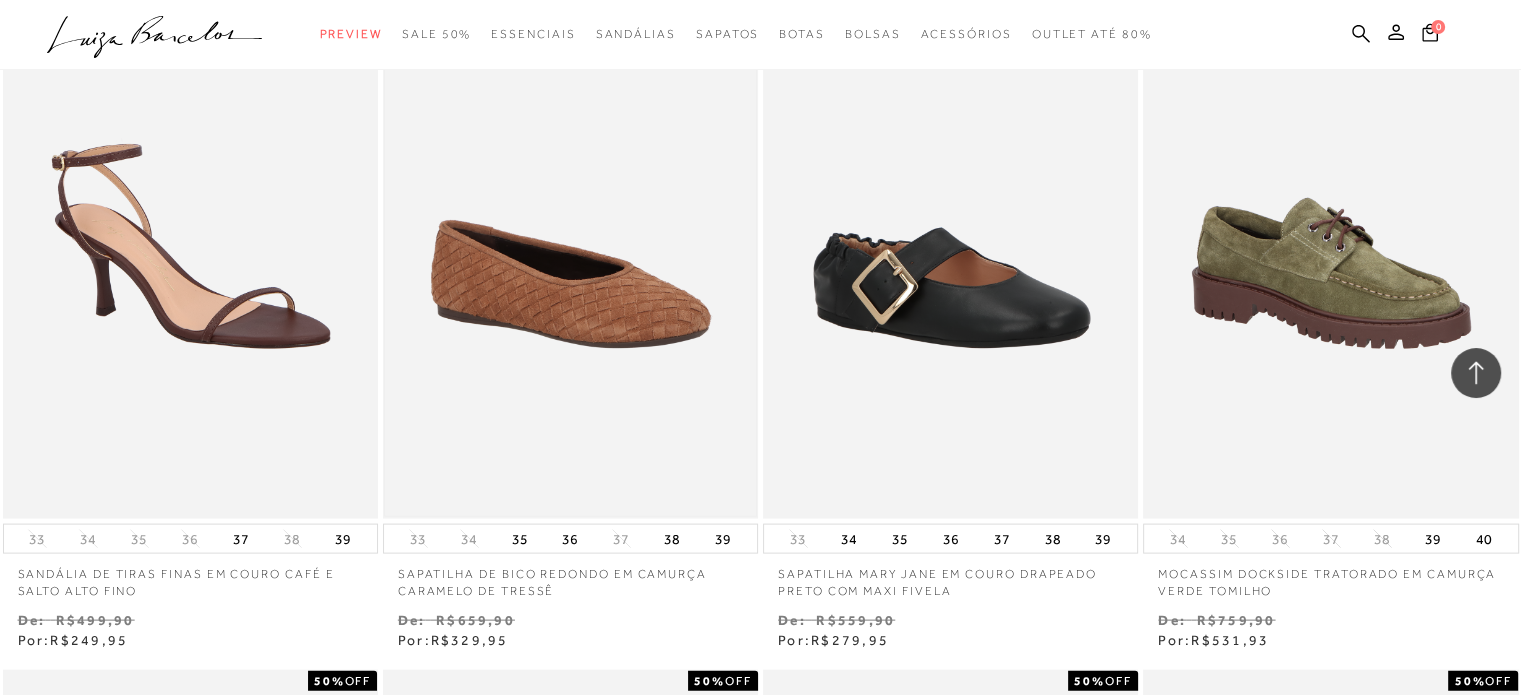 drag, startPoint x: 556, startPoint y: 292, endPoint x: 635, endPoint y: 271, distance: 81.7435 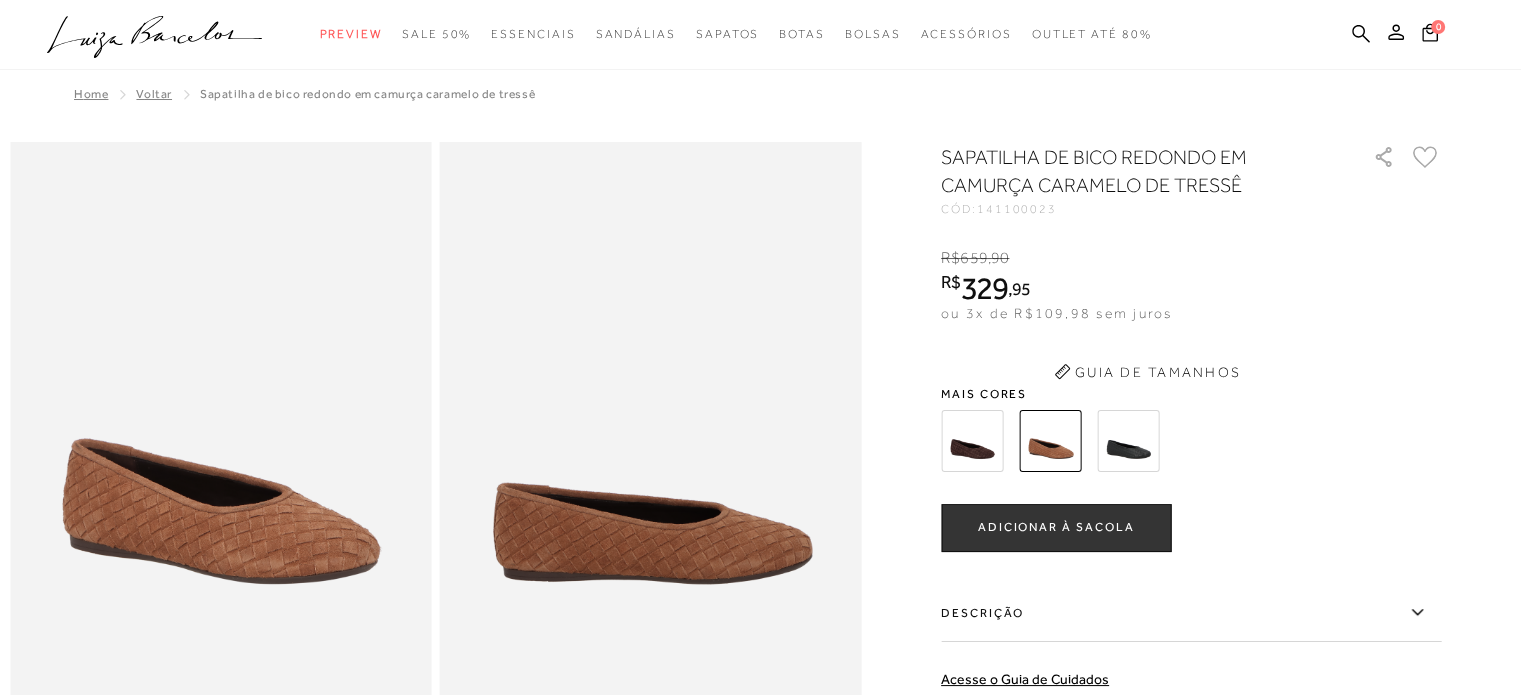 scroll, scrollTop: 0, scrollLeft: 0, axis: both 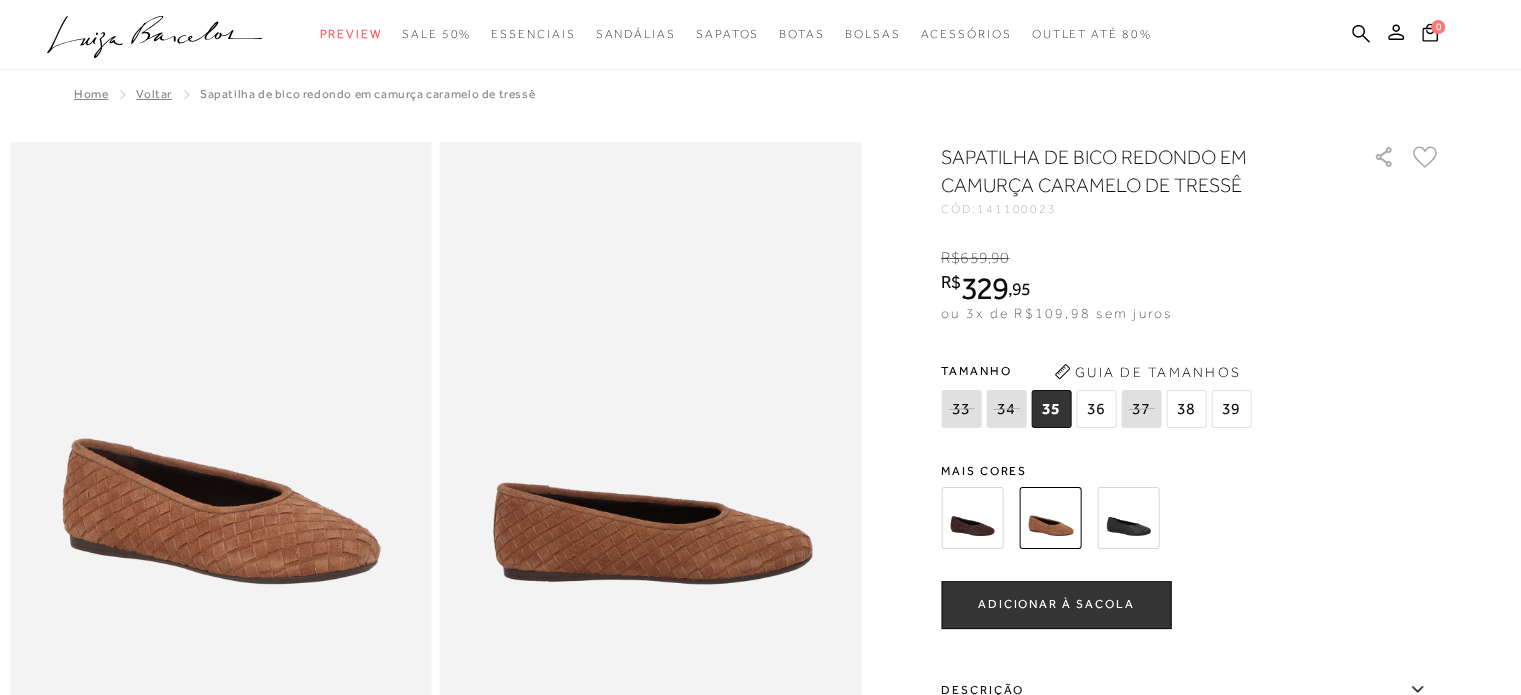click at bounding box center [651, 458] 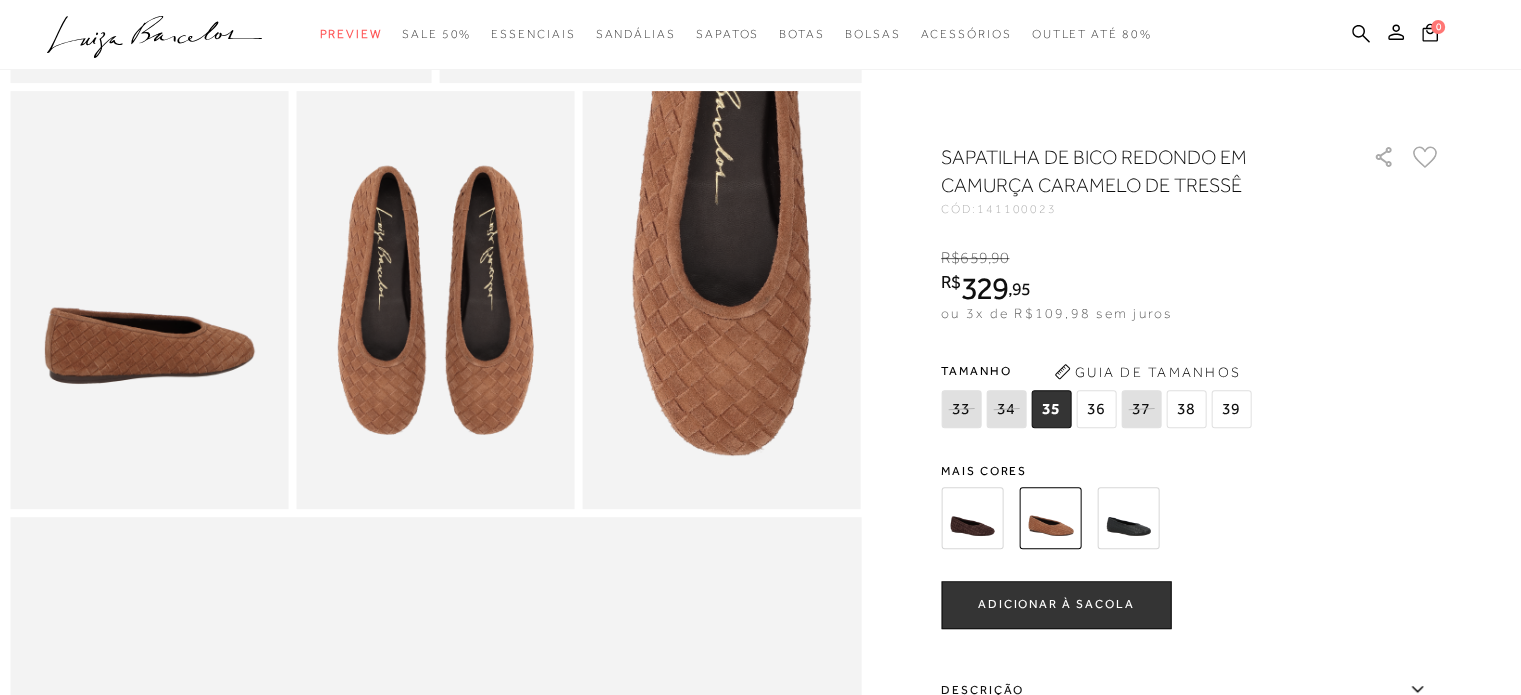 scroll, scrollTop: 700, scrollLeft: 0, axis: vertical 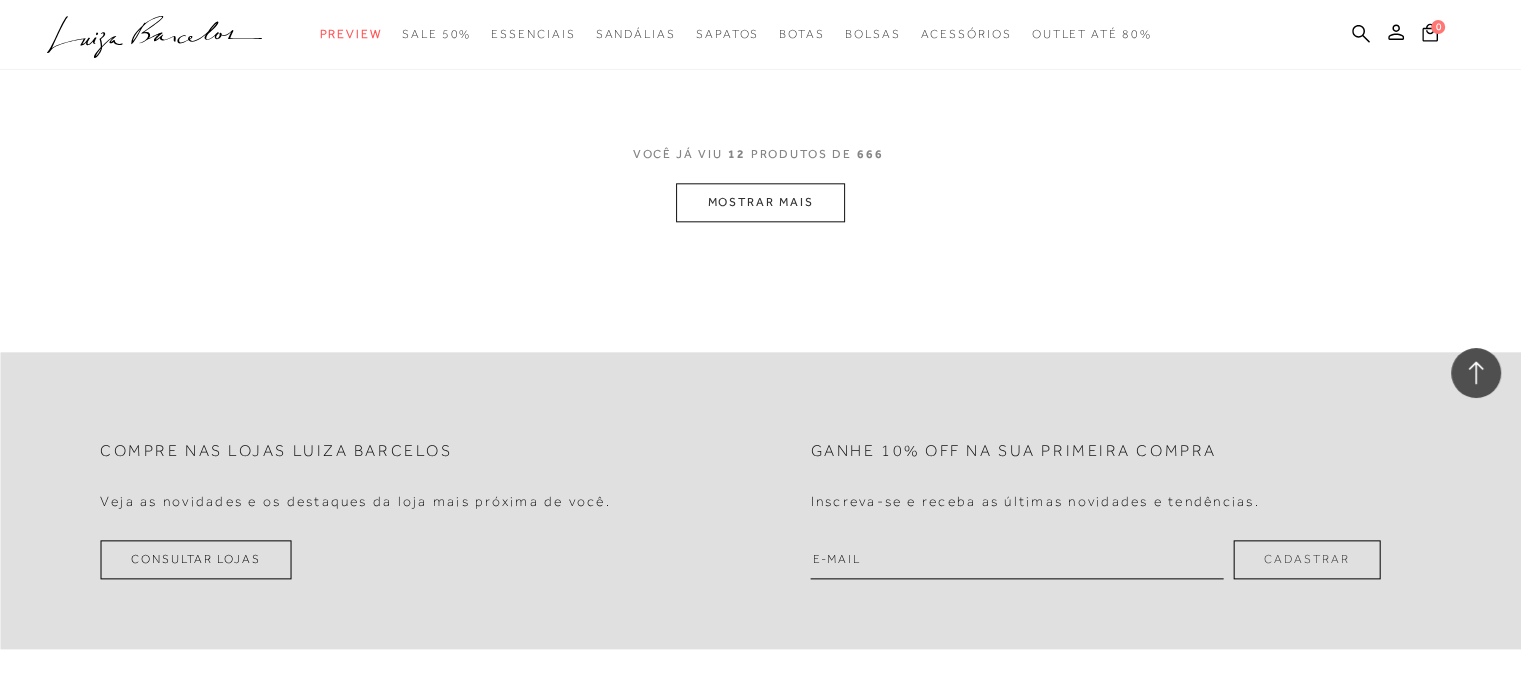 click on "MOSTRAR MAIS" at bounding box center [760, 202] 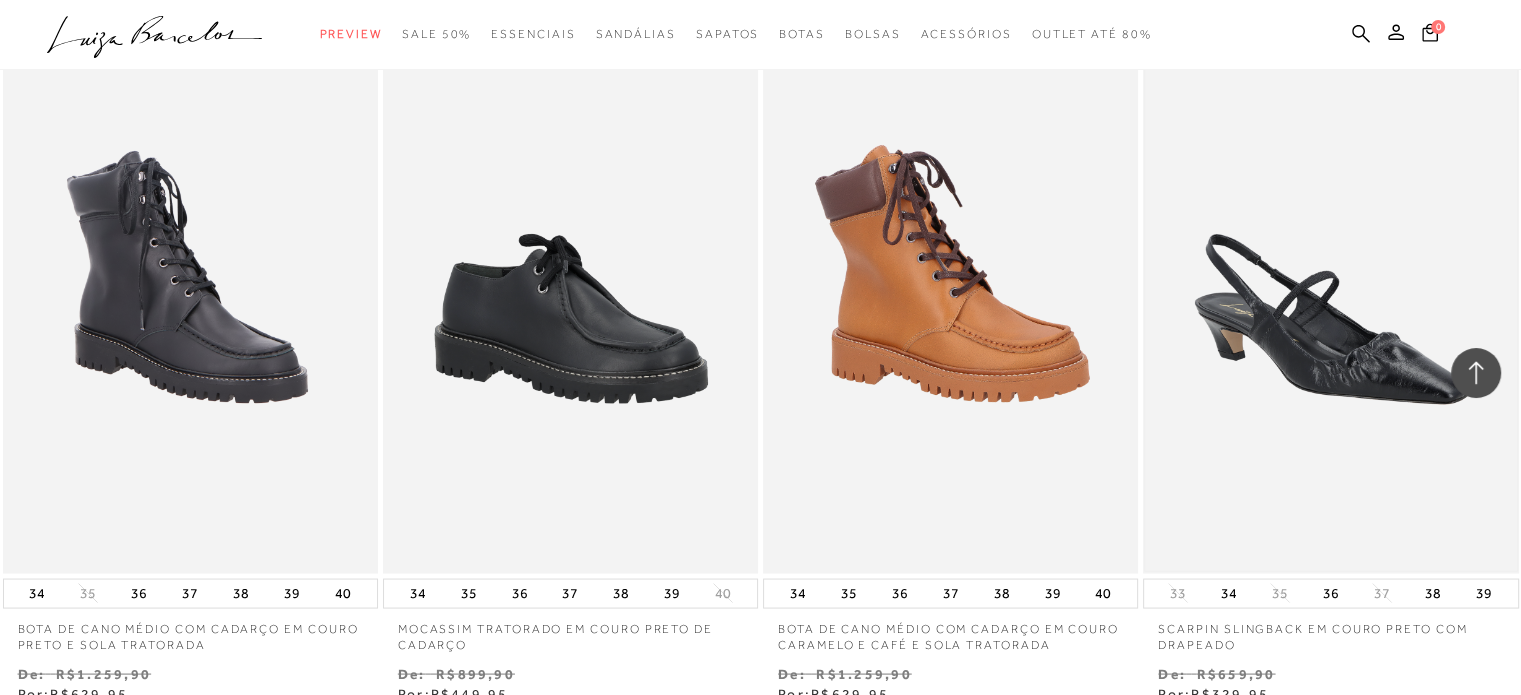 scroll, scrollTop: 4000, scrollLeft: 0, axis: vertical 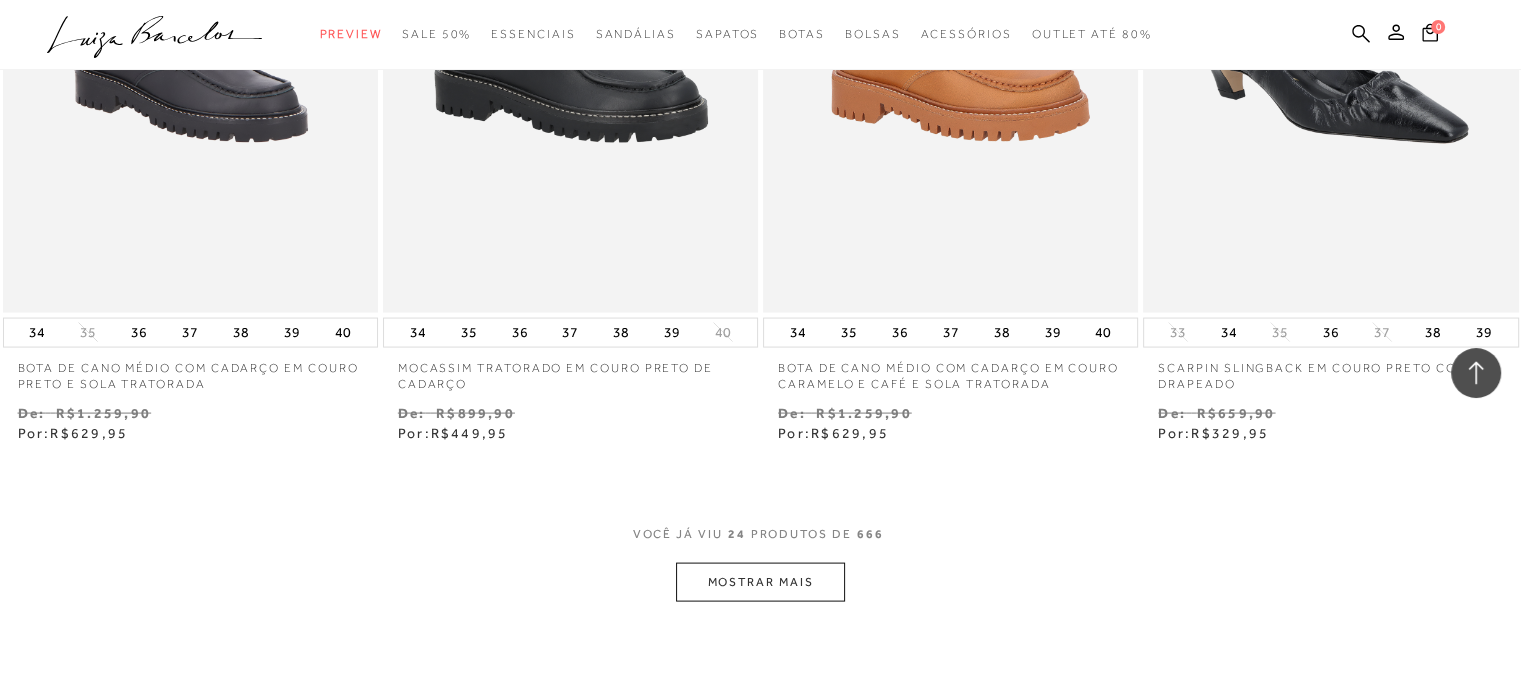 click on "MOSTRAR MAIS" at bounding box center [760, 582] 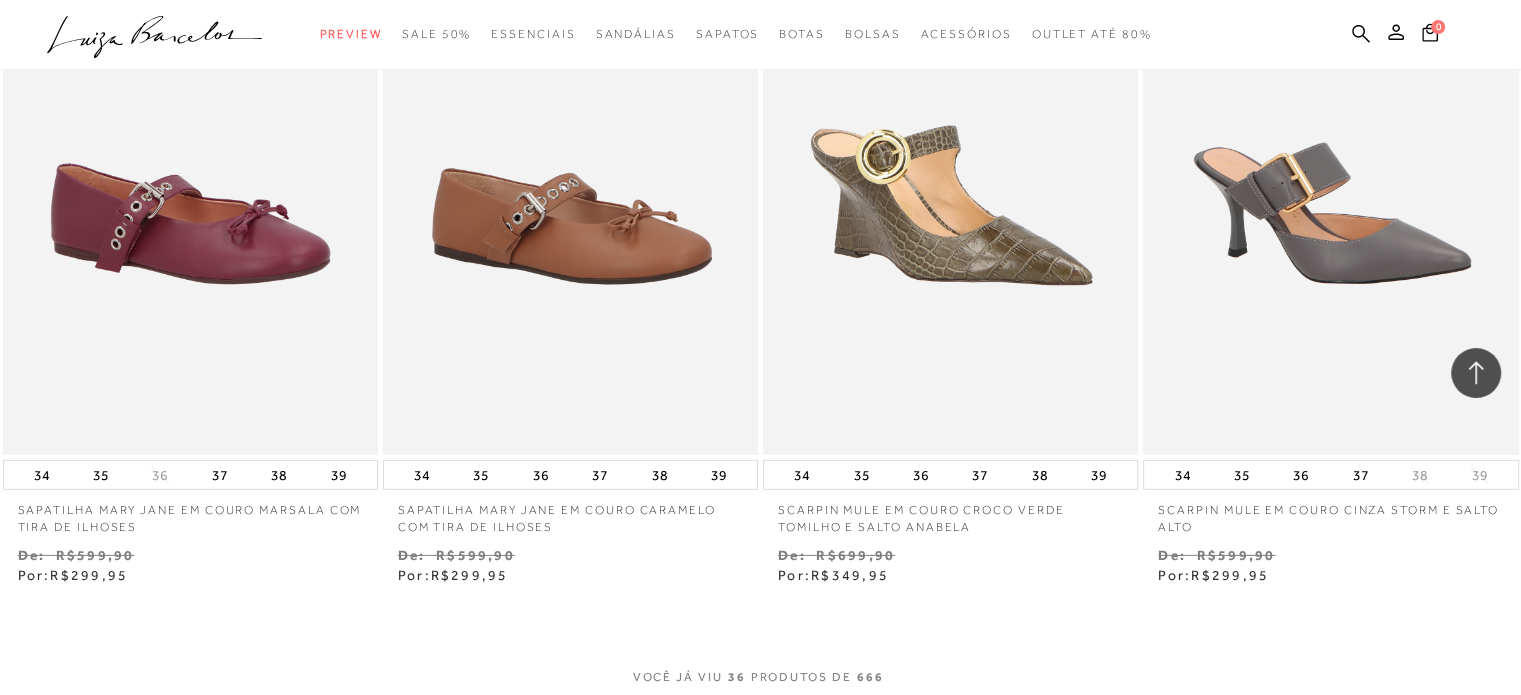 scroll, scrollTop: 6600, scrollLeft: 0, axis: vertical 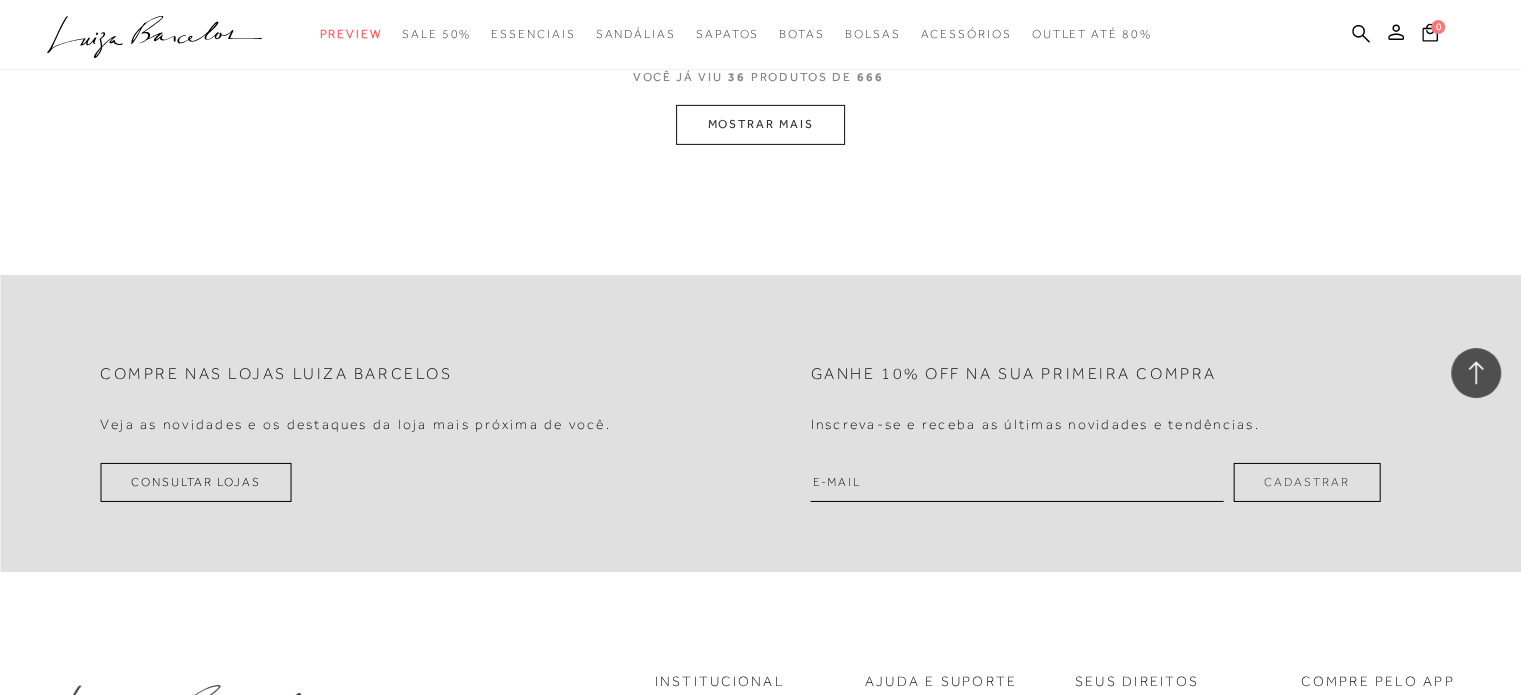 click on "MOSTRAR MAIS" at bounding box center [760, 124] 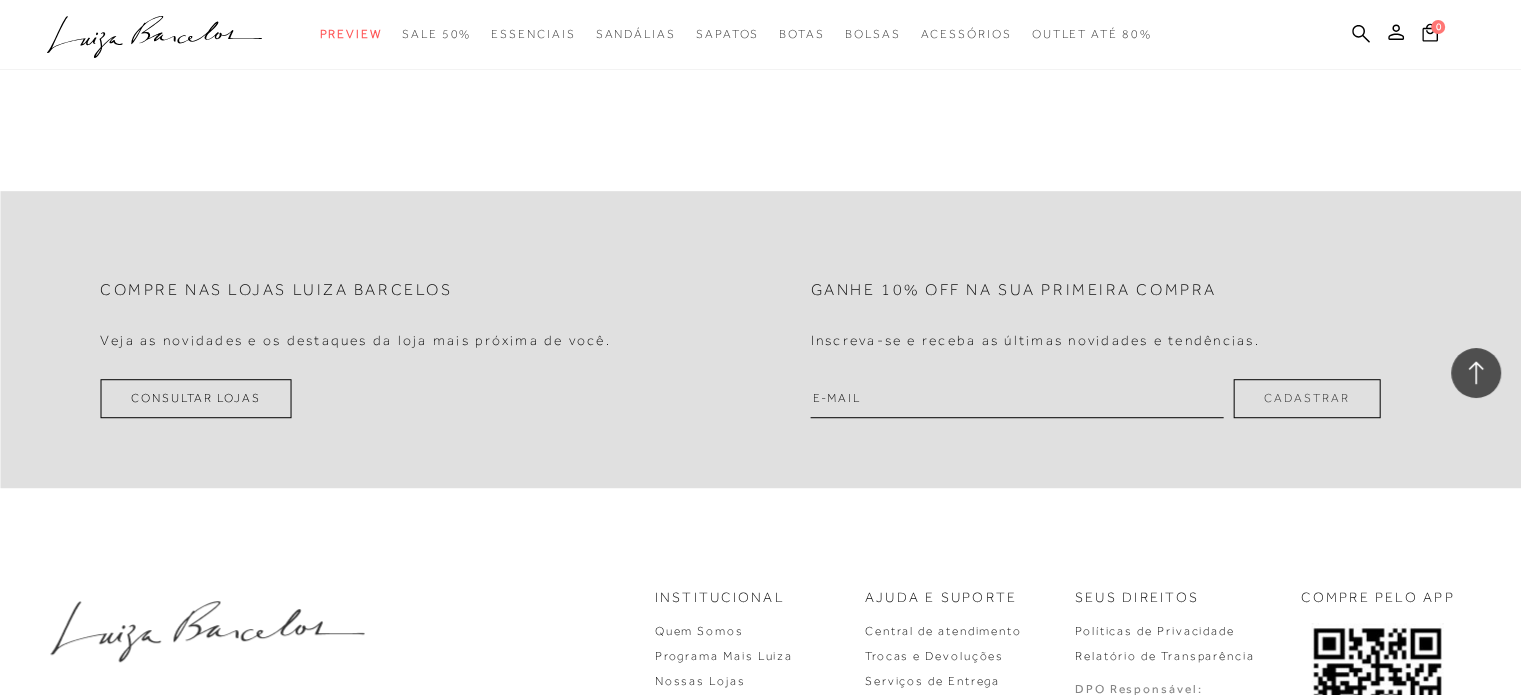 scroll, scrollTop: 8741, scrollLeft: 0, axis: vertical 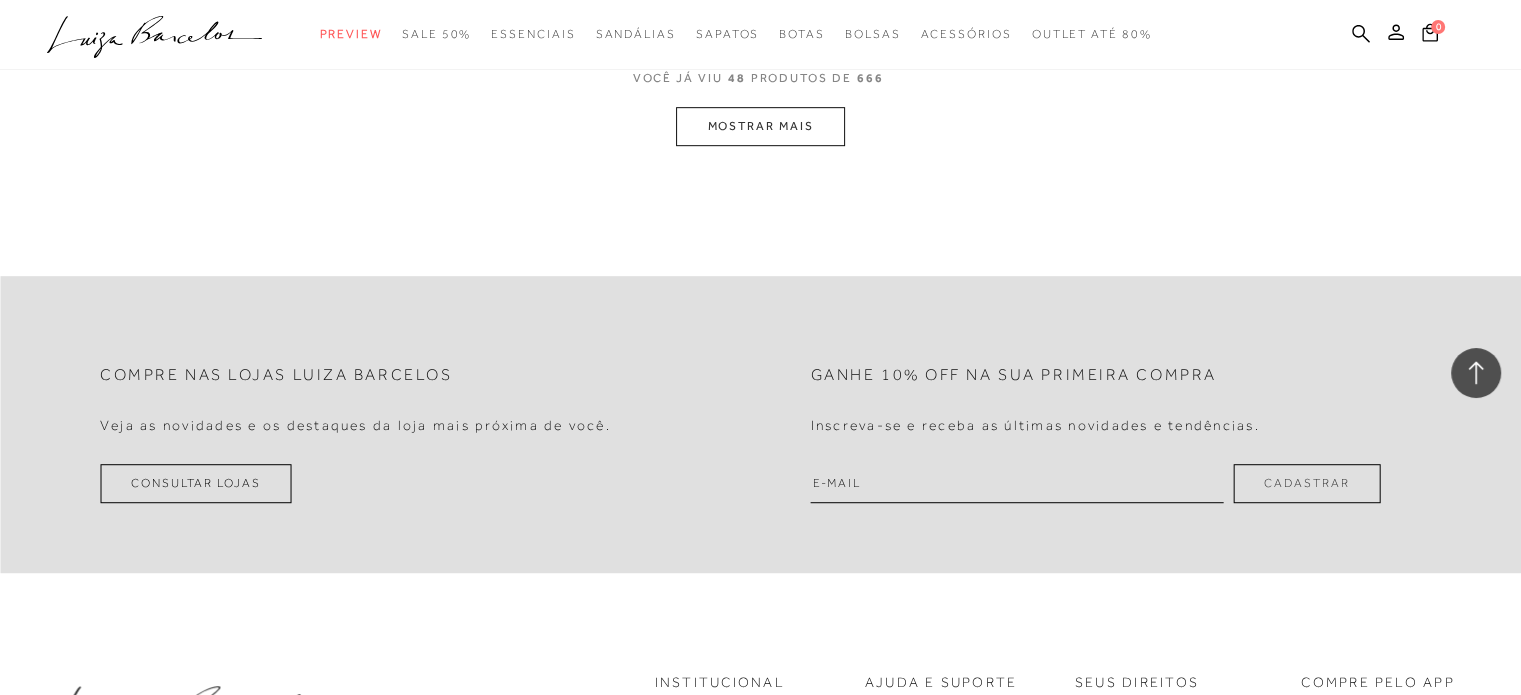 click on "MOSTRAR MAIS" at bounding box center (760, 126) 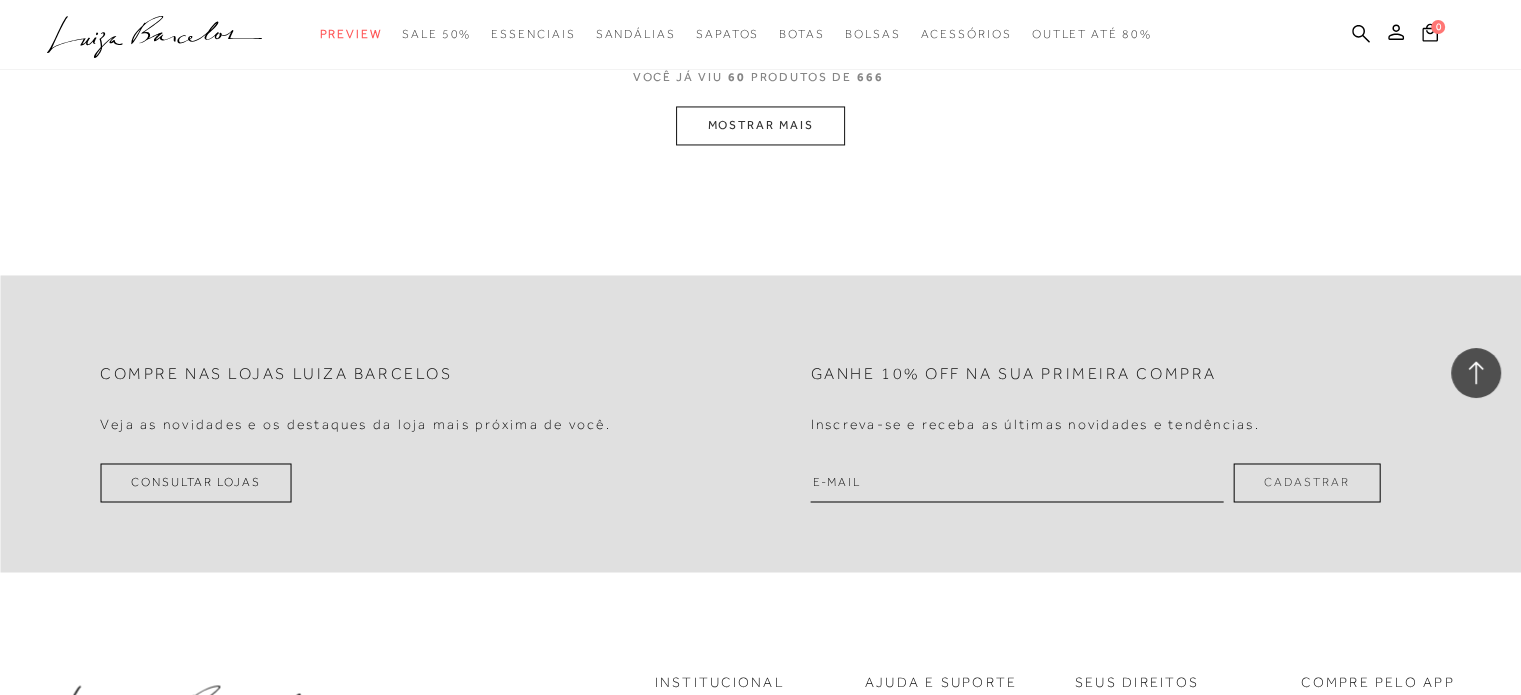 click on "MOSTRAR MAIS" at bounding box center [760, 125] 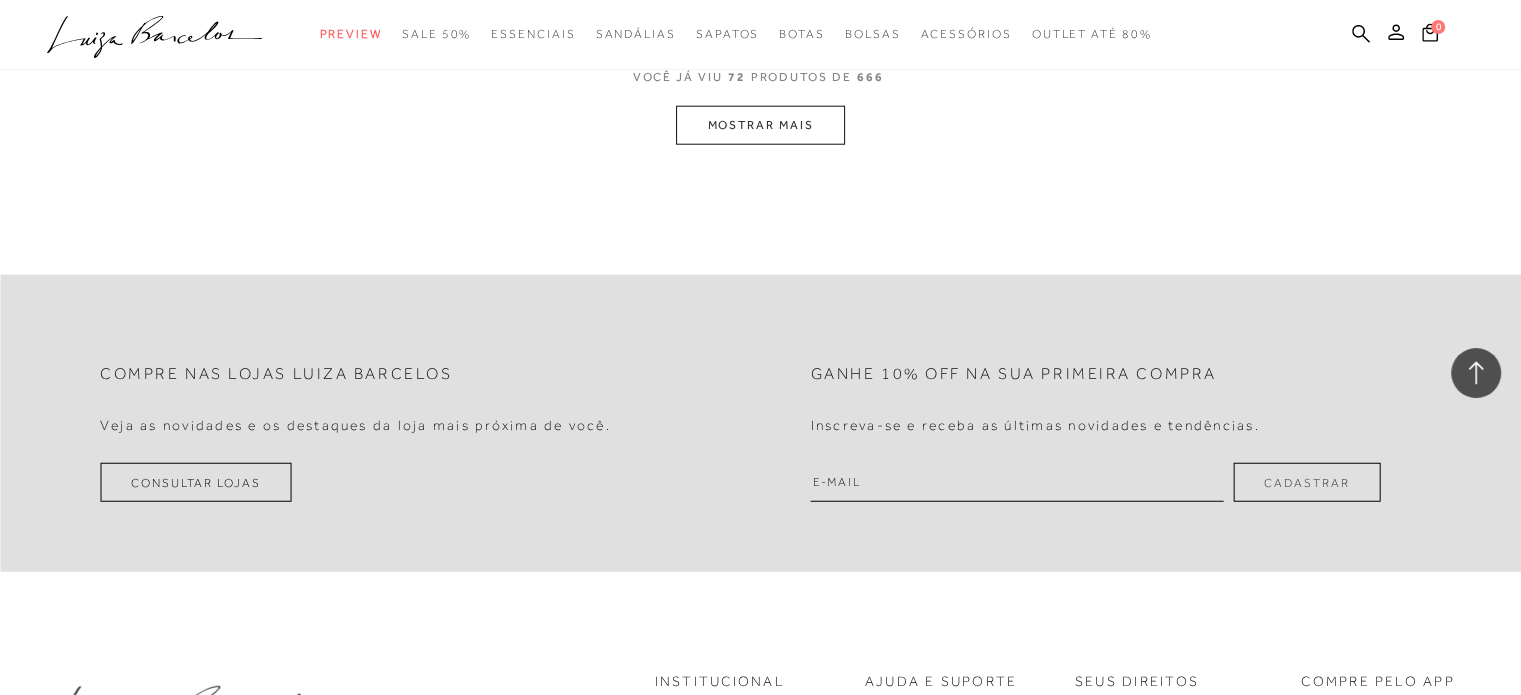 click on "MOSTRAR MAIS" at bounding box center (760, 125) 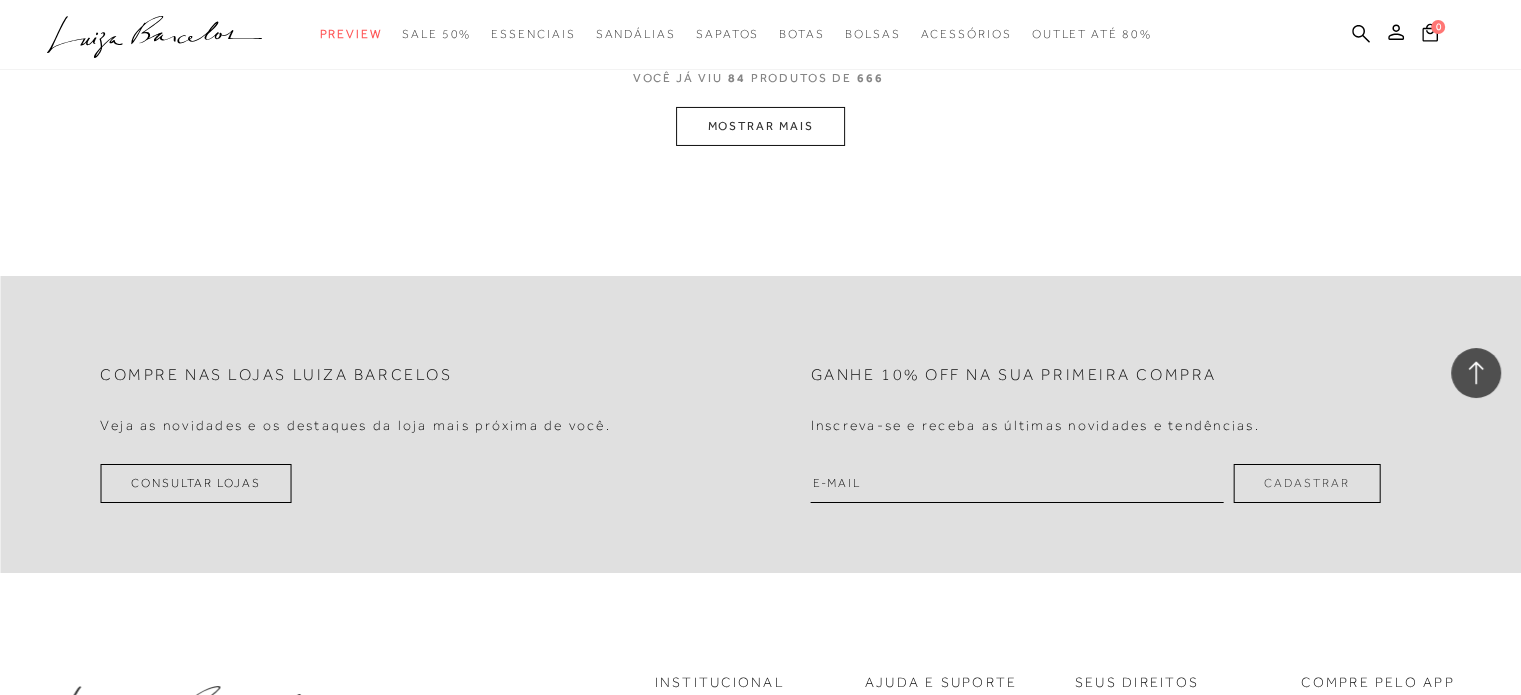 click on "MOSTRAR MAIS" at bounding box center (760, 126) 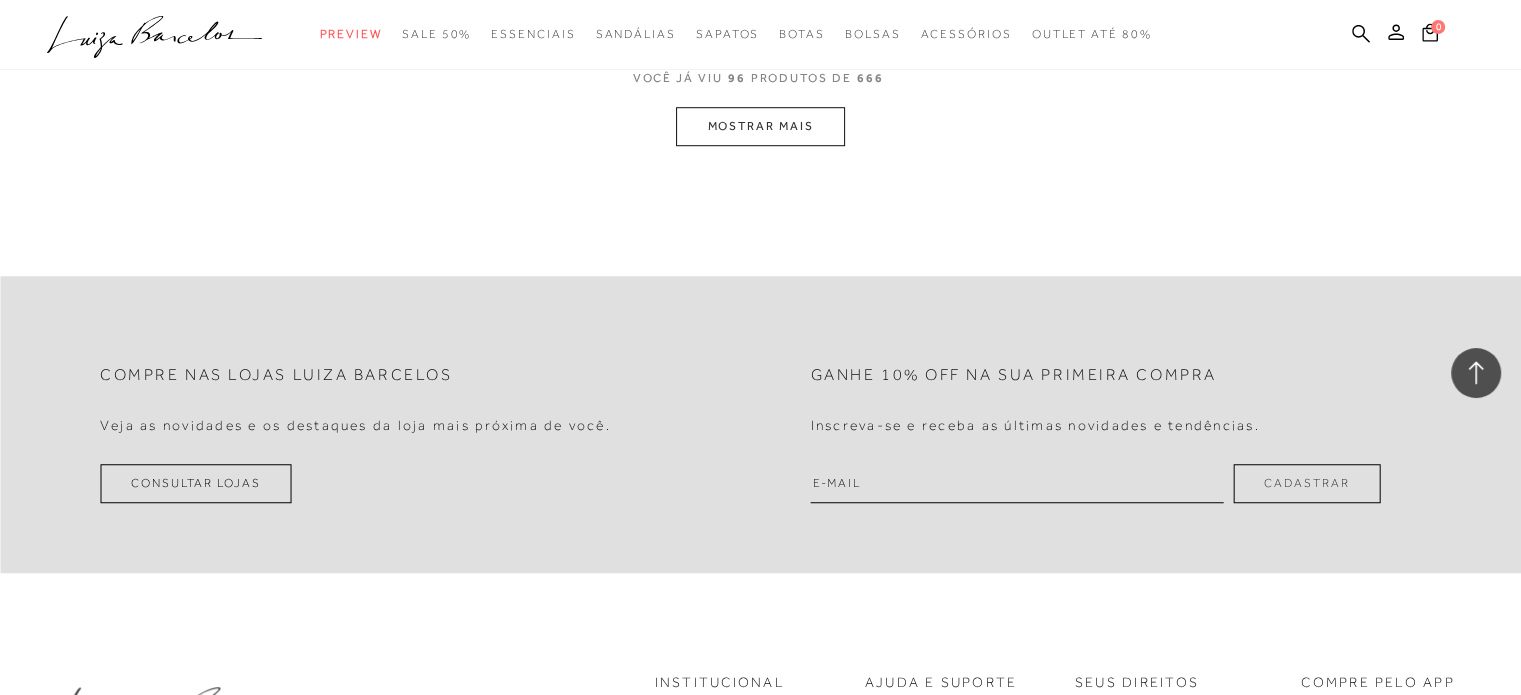 click on "MOSTRAR MAIS" at bounding box center (760, 126) 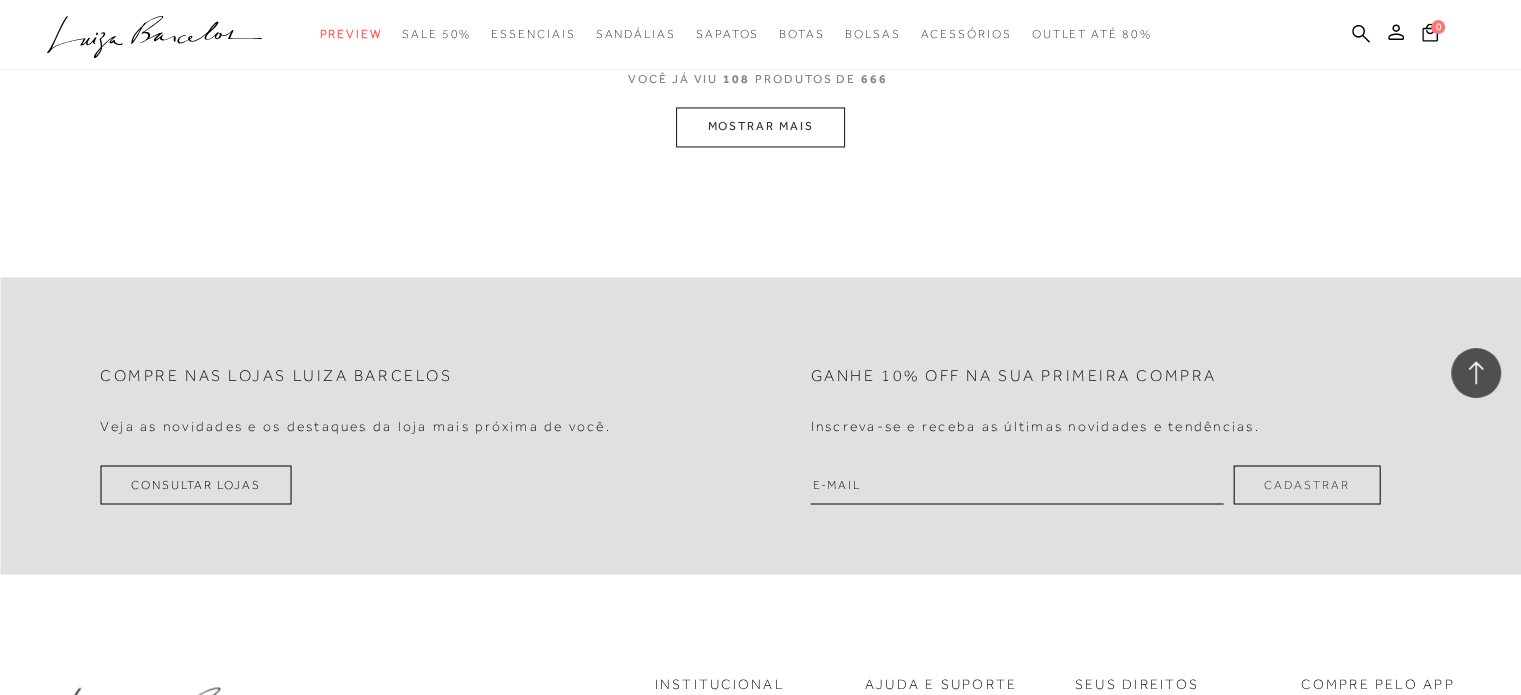 click on "MOSTRAR MAIS" at bounding box center (760, 126) 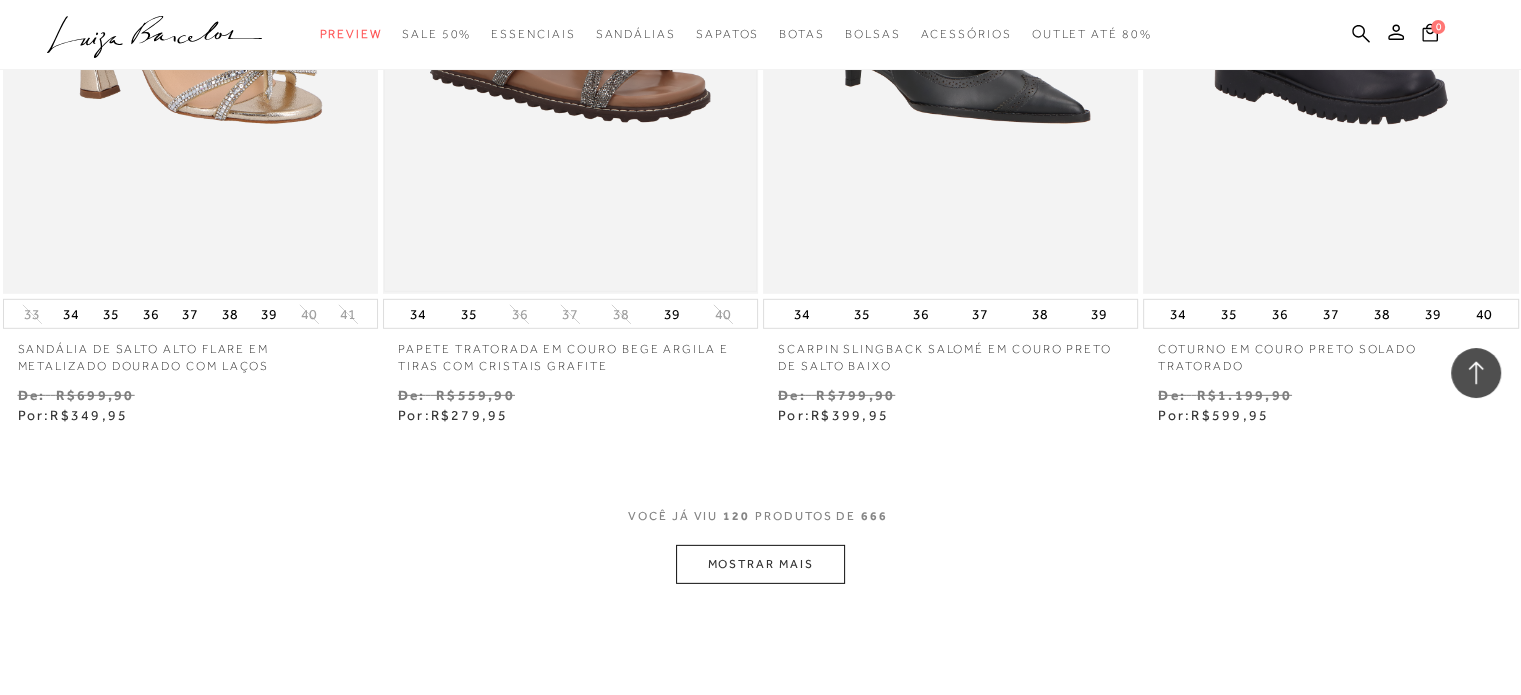 scroll, scrollTop: 21416, scrollLeft: 0, axis: vertical 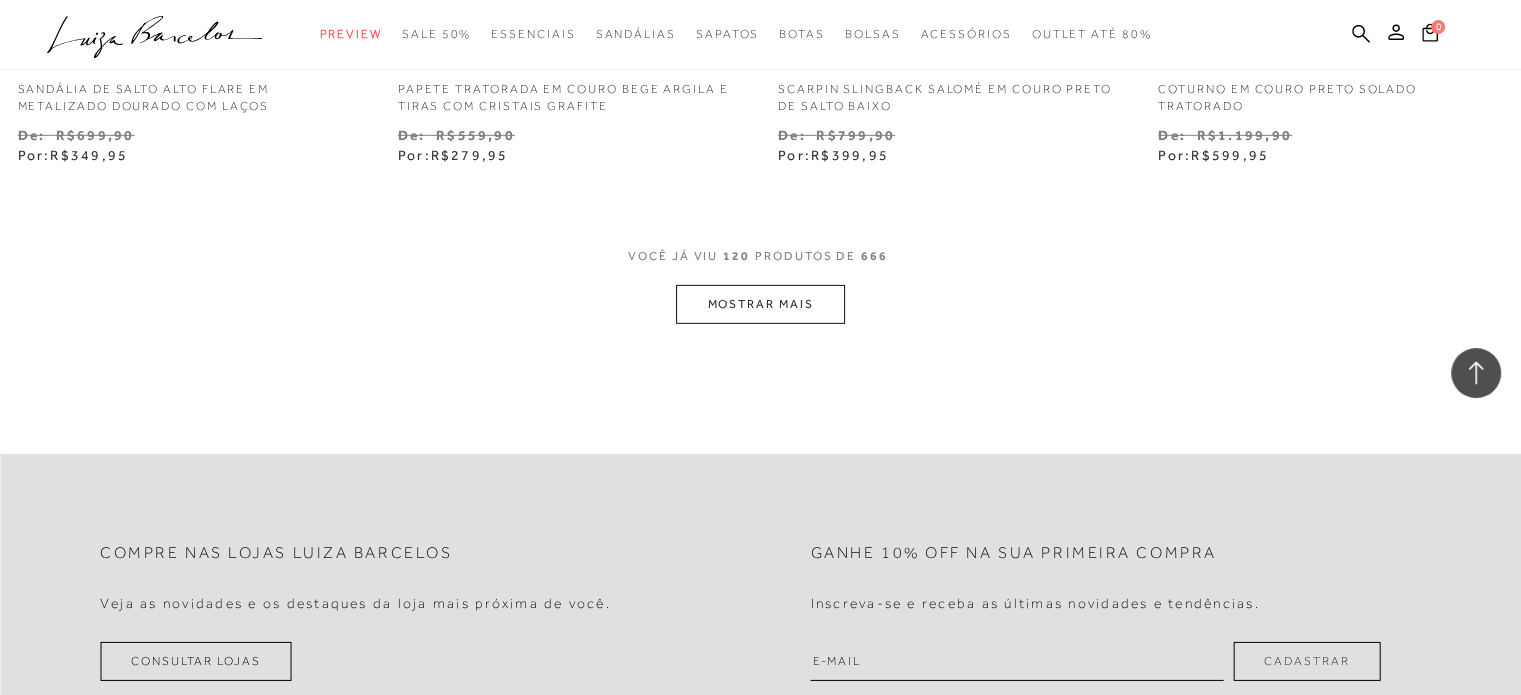 click on "MOSTRAR MAIS" at bounding box center (760, 304) 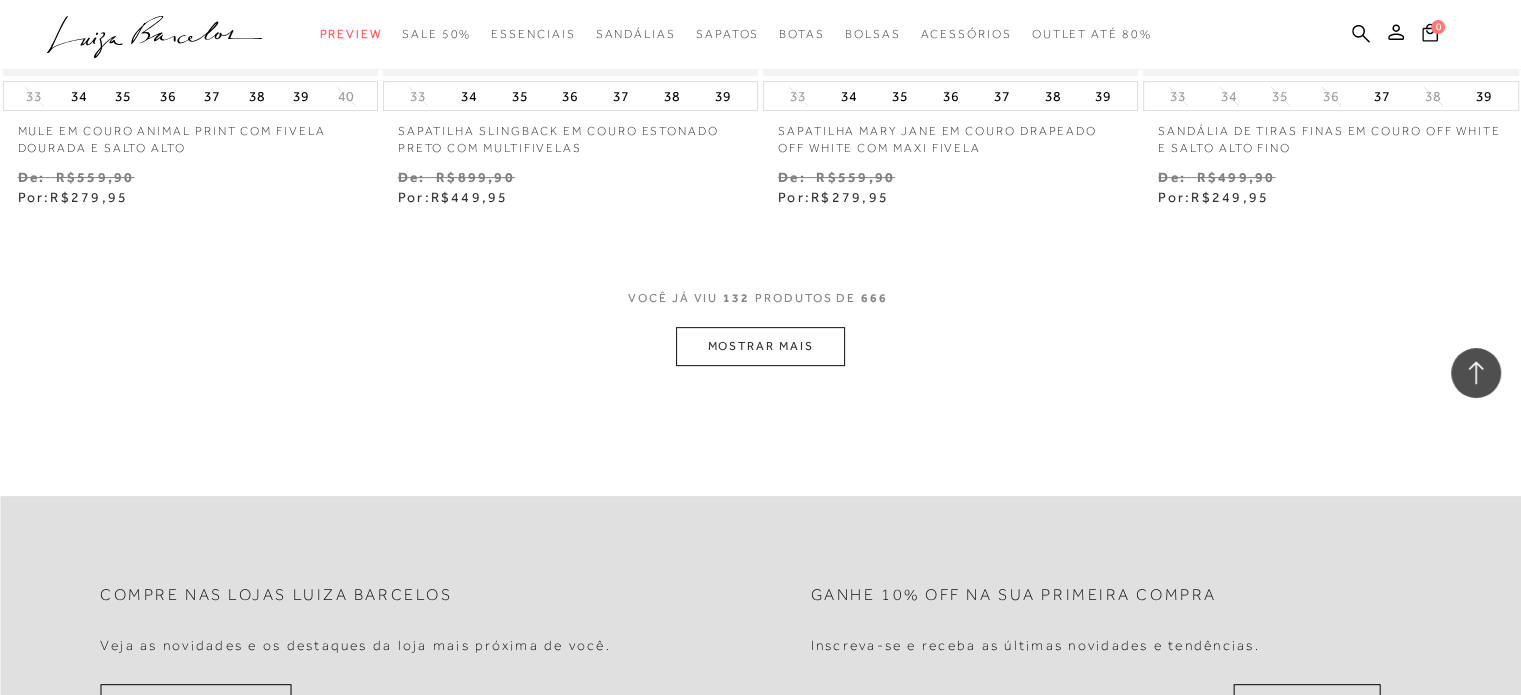 scroll, scrollTop: 23616, scrollLeft: 0, axis: vertical 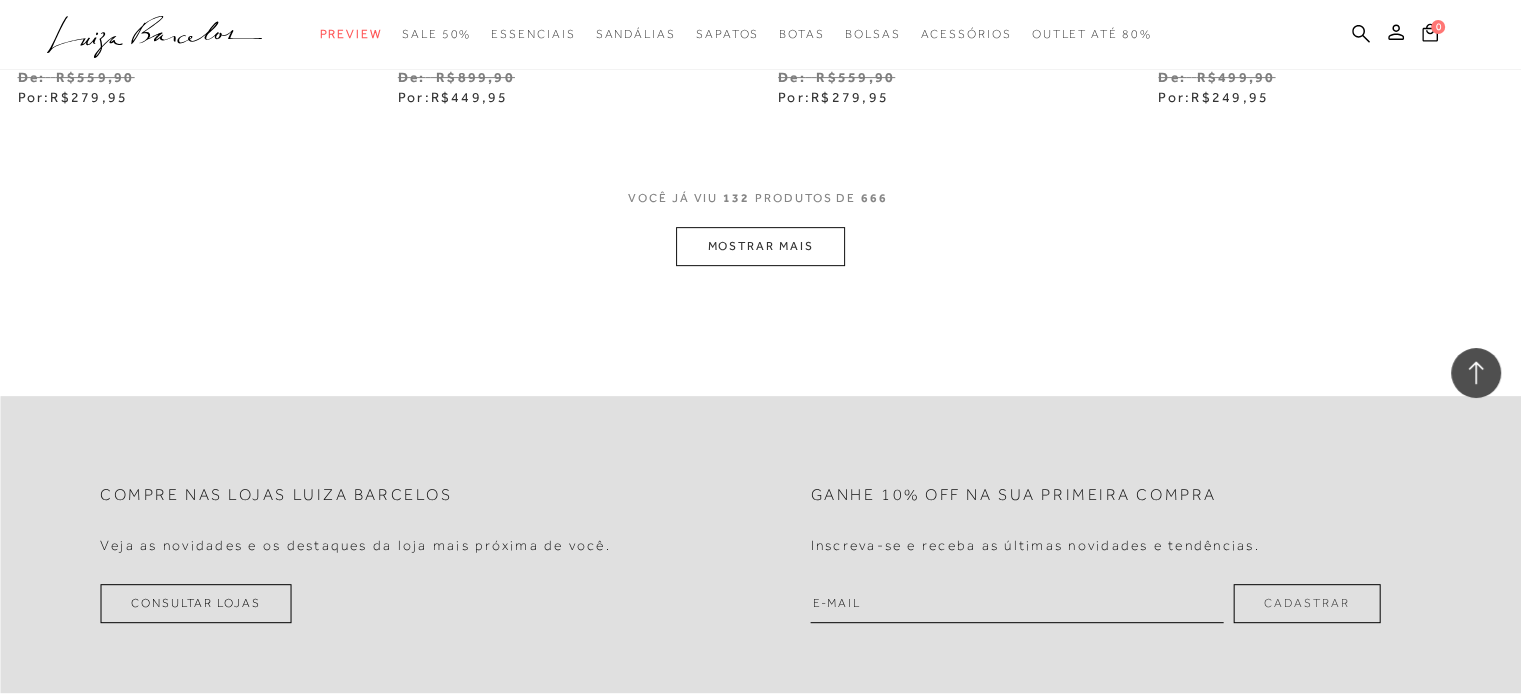 click on "MOSTRAR MAIS" at bounding box center (760, 246) 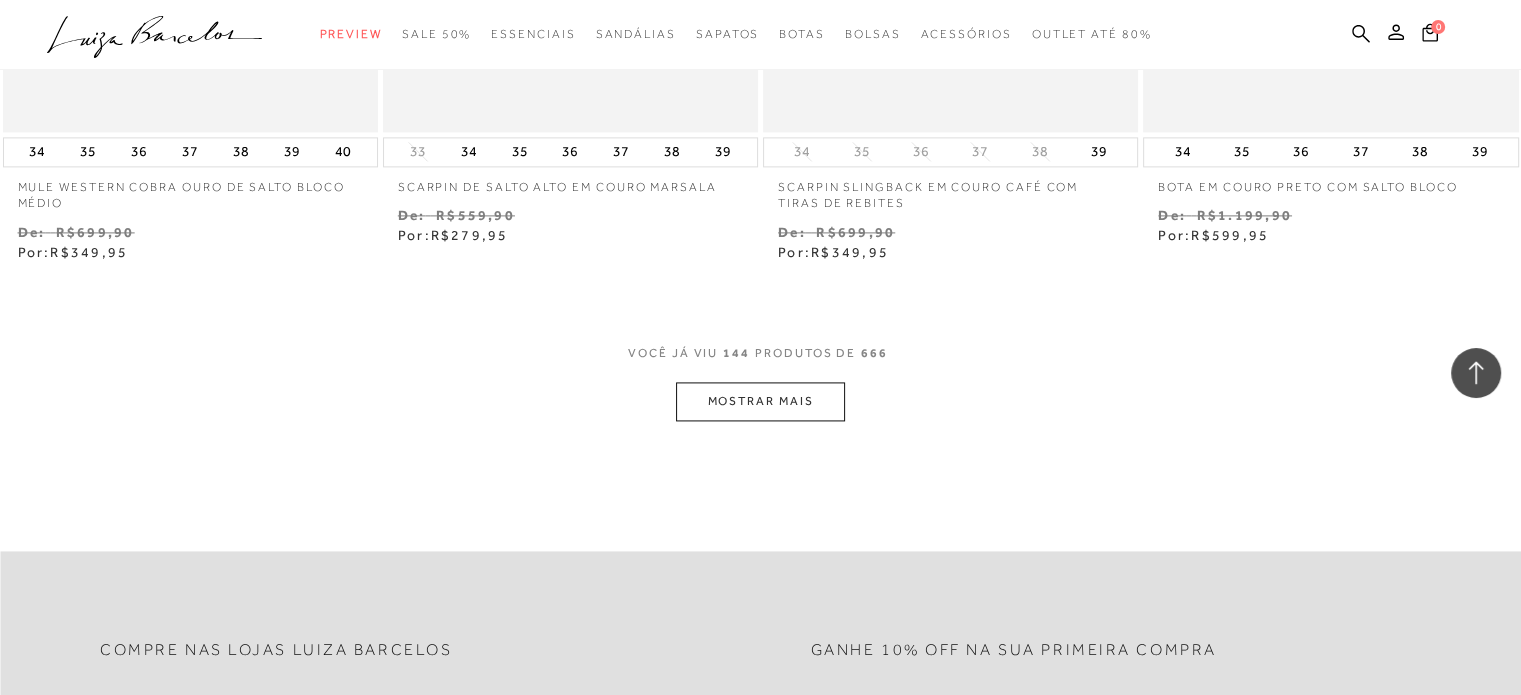 scroll, scrollTop: 25616, scrollLeft: 0, axis: vertical 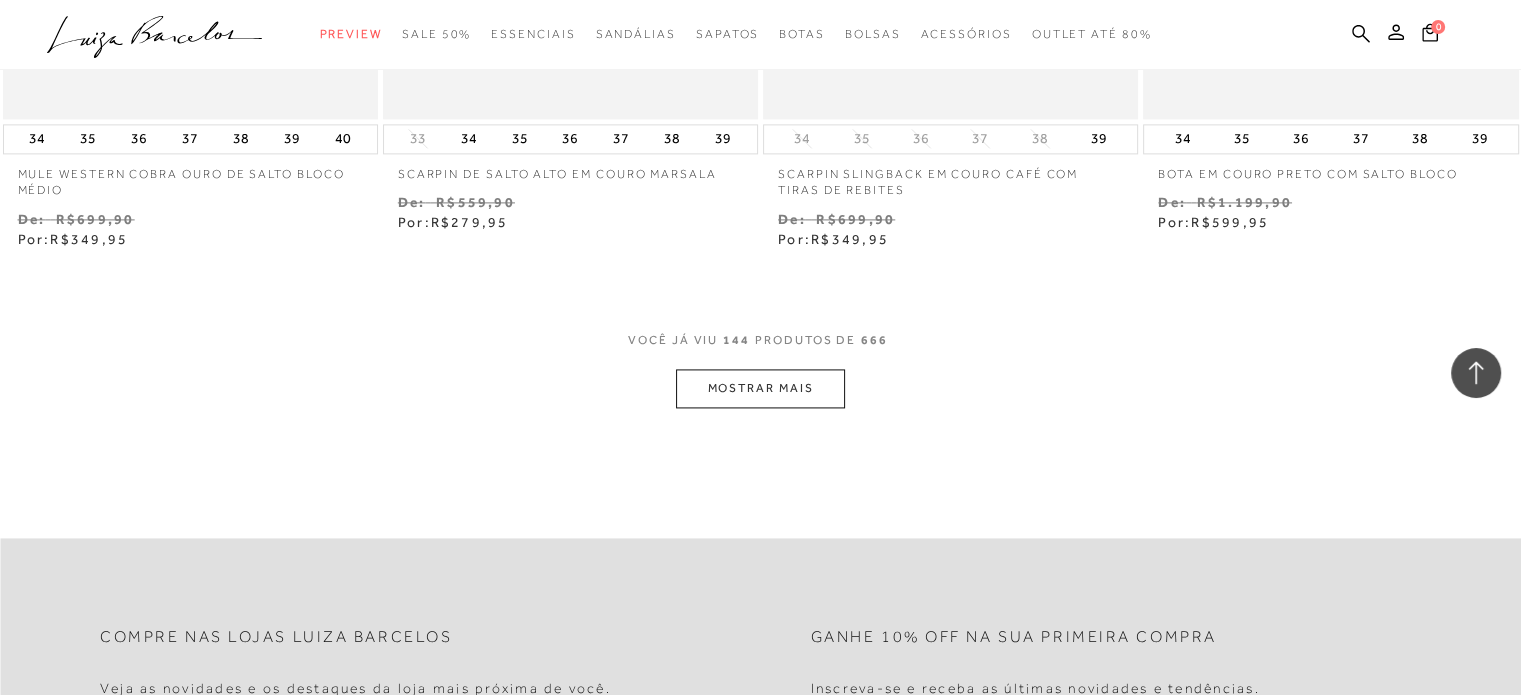 click on "MOSTRAR MAIS" at bounding box center [760, 388] 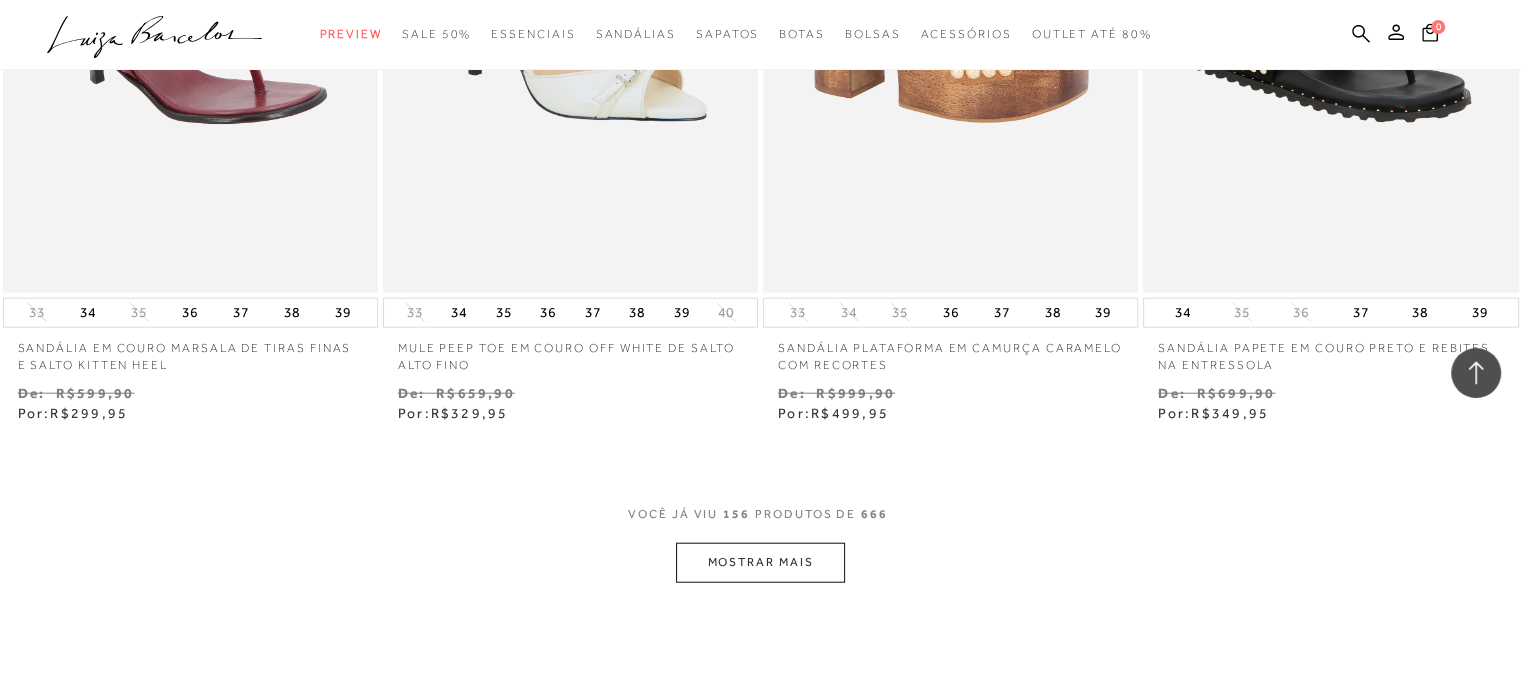 scroll, scrollTop: 27916, scrollLeft: 0, axis: vertical 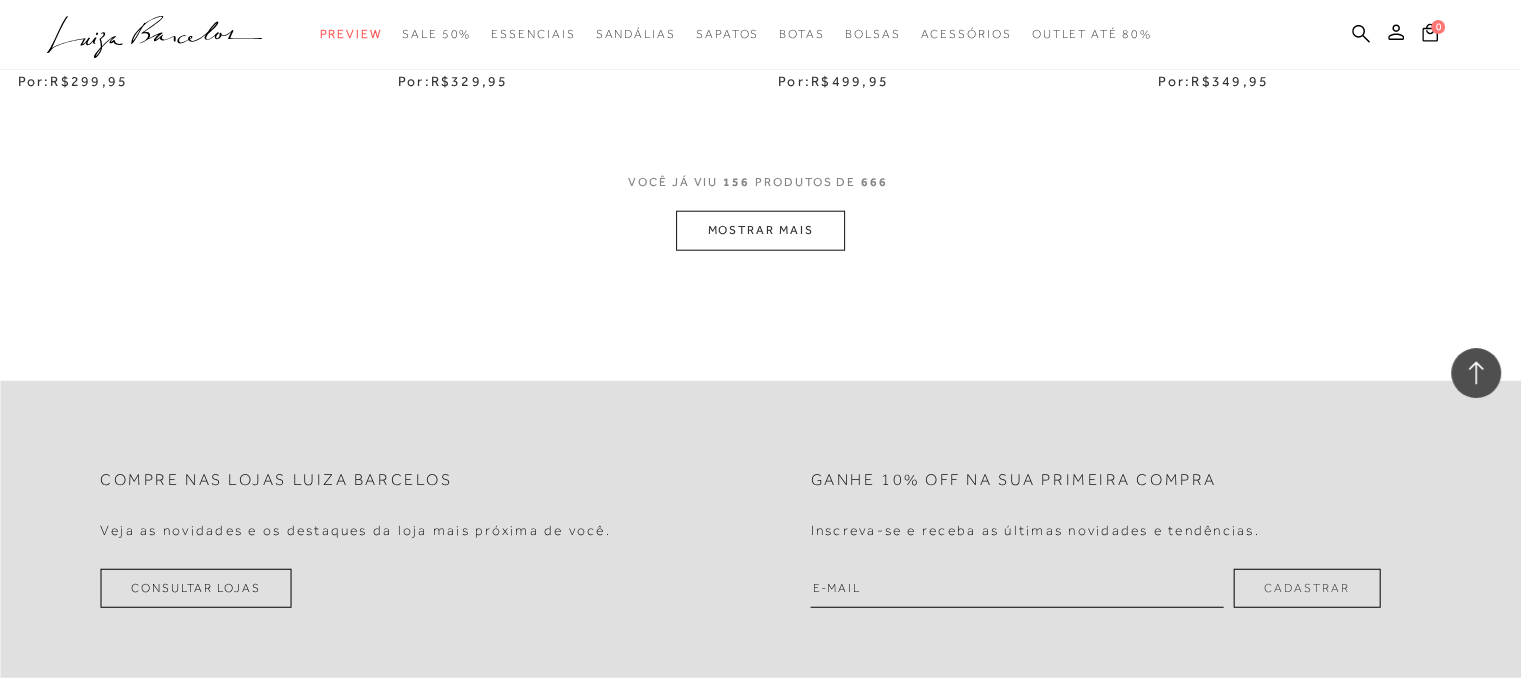 click on "MOSTRAR MAIS" at bounding box center [760, 230] 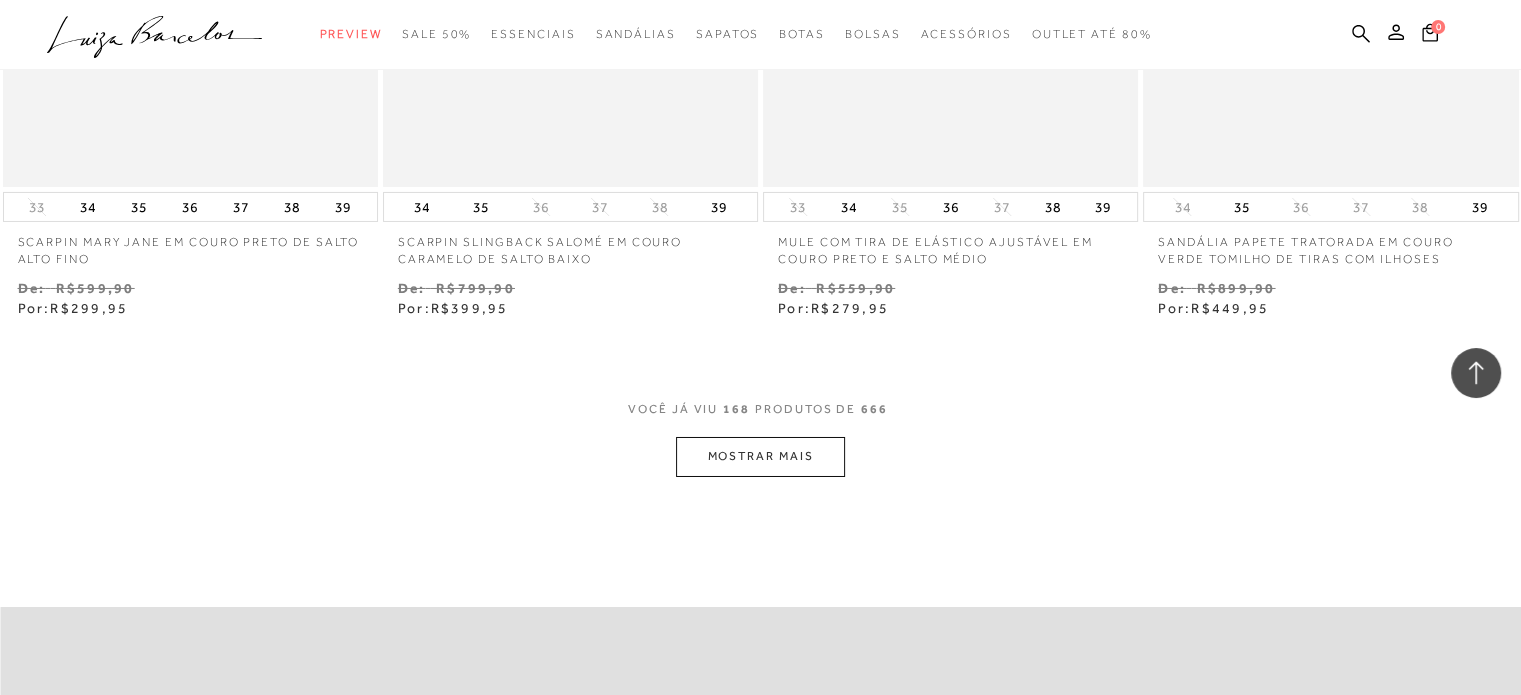 scroll, scrollTop: 29916, scrollLeft: 0, axis: vertical 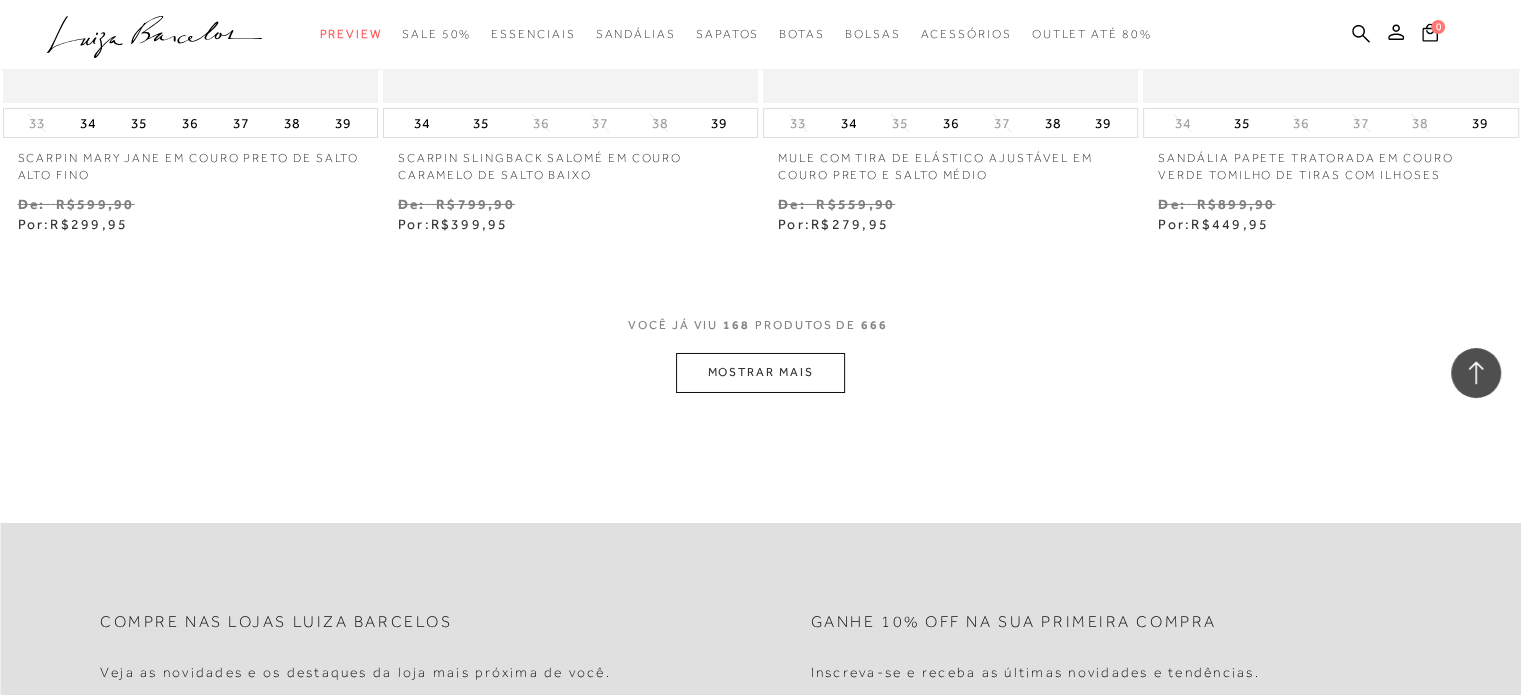 click on "MOSTRAR MAIS" at bounding box center (760, 372) 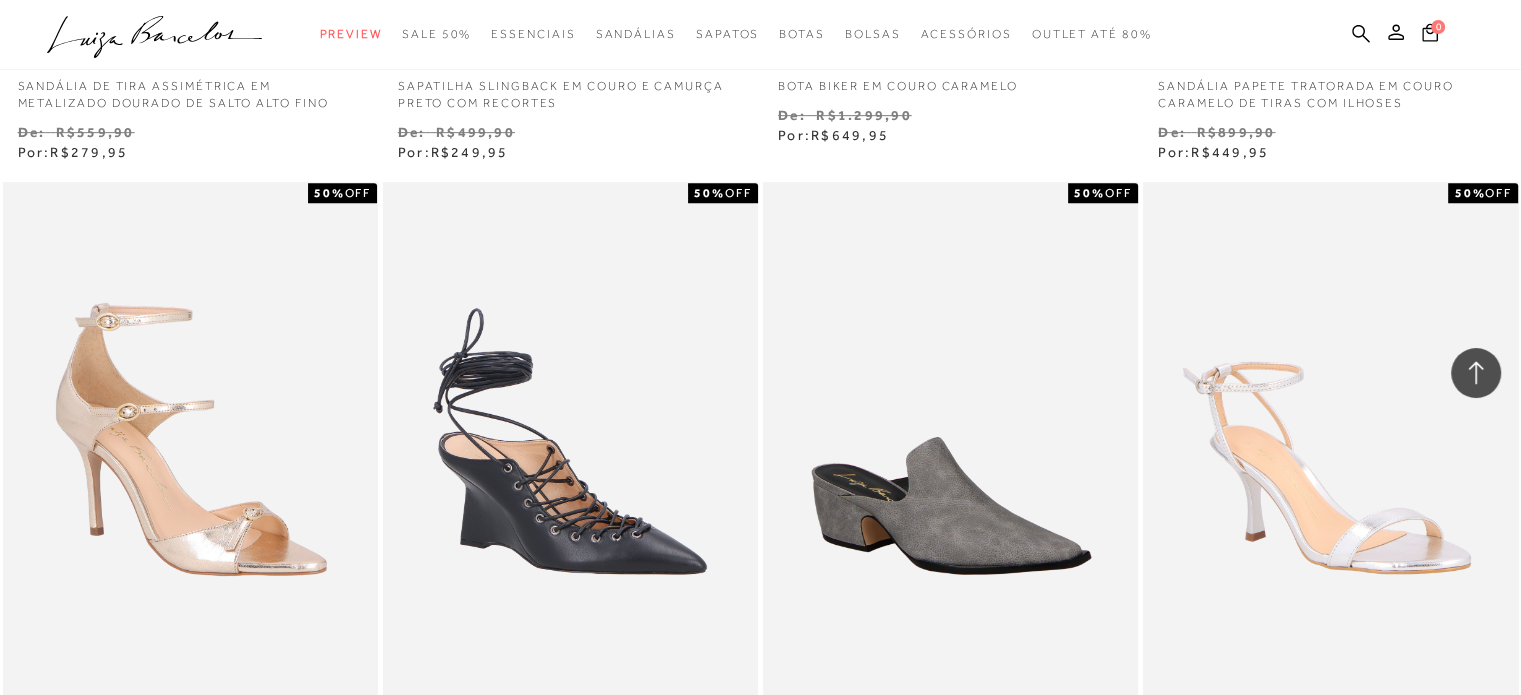 scroll, scrollTop: 31916, scrollLeft: 0, axis: vertical 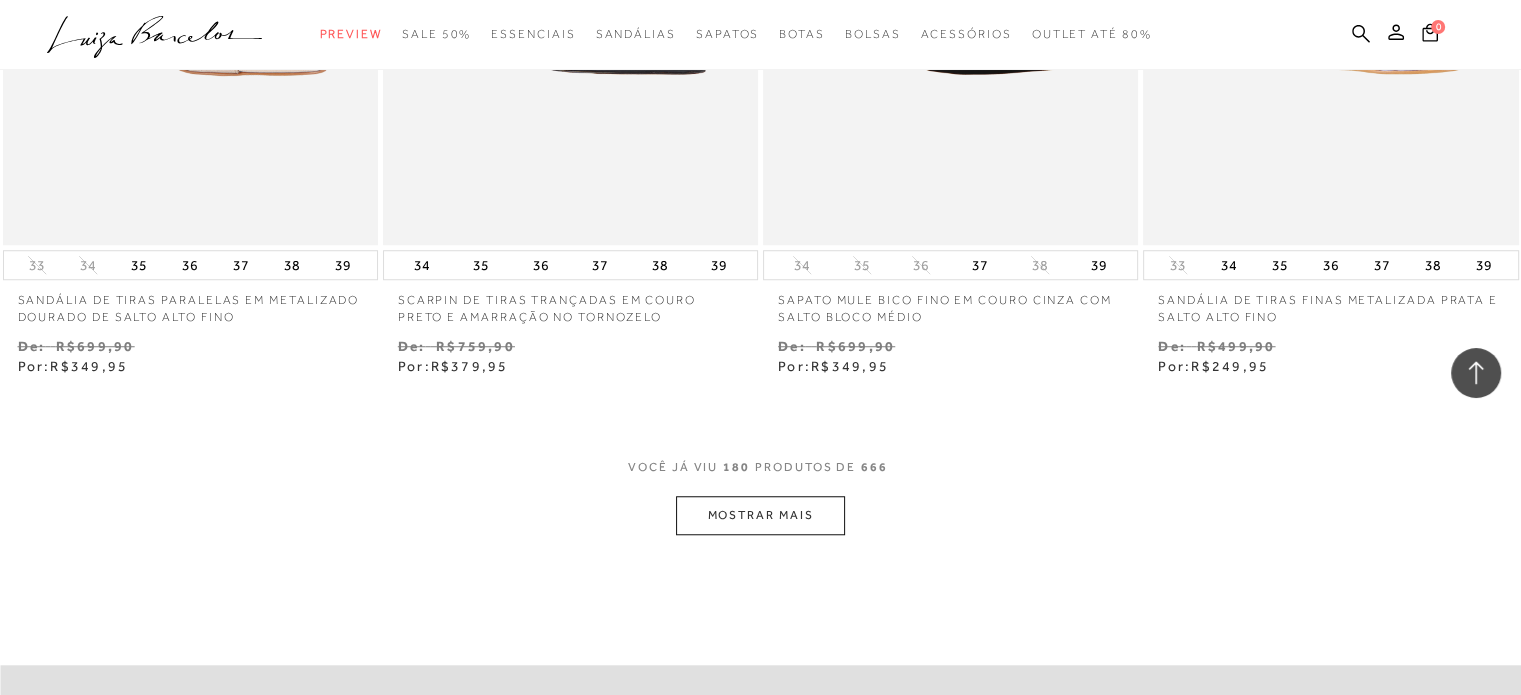 click on "MOSTRAR MAIS" at bounding box center [760, 515] 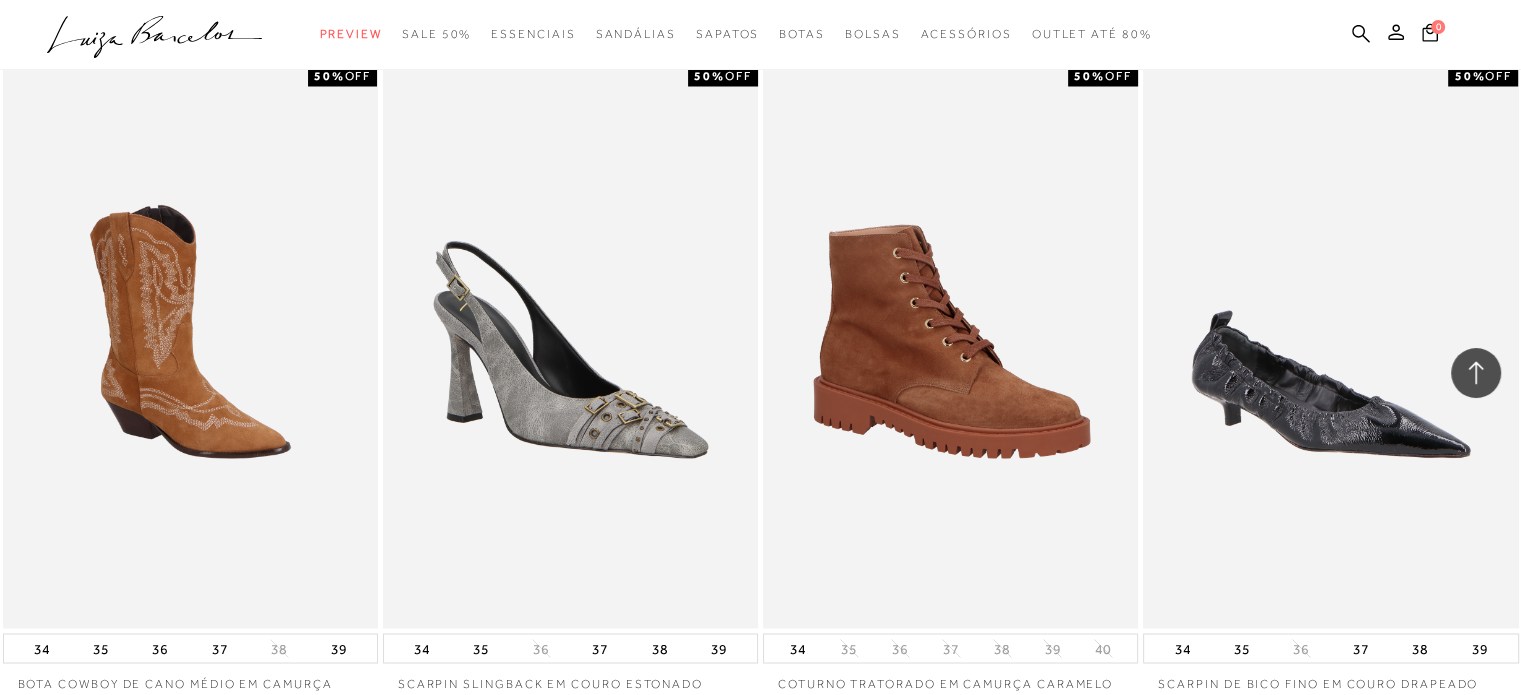 scroll, scrollTop: 34216, scrollLeft: 0, axis: vertical 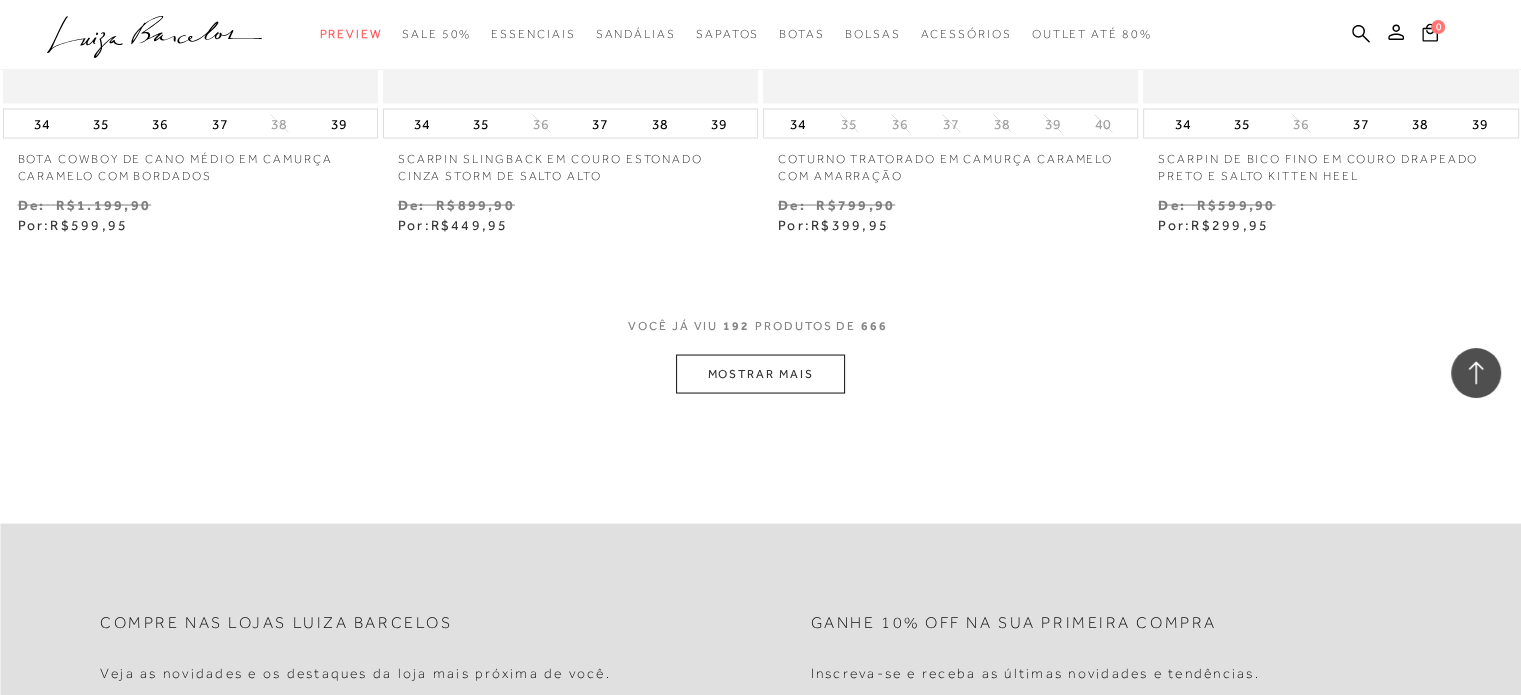 click on "MOSTRAR MAIS" at bounding box center (760, 374) 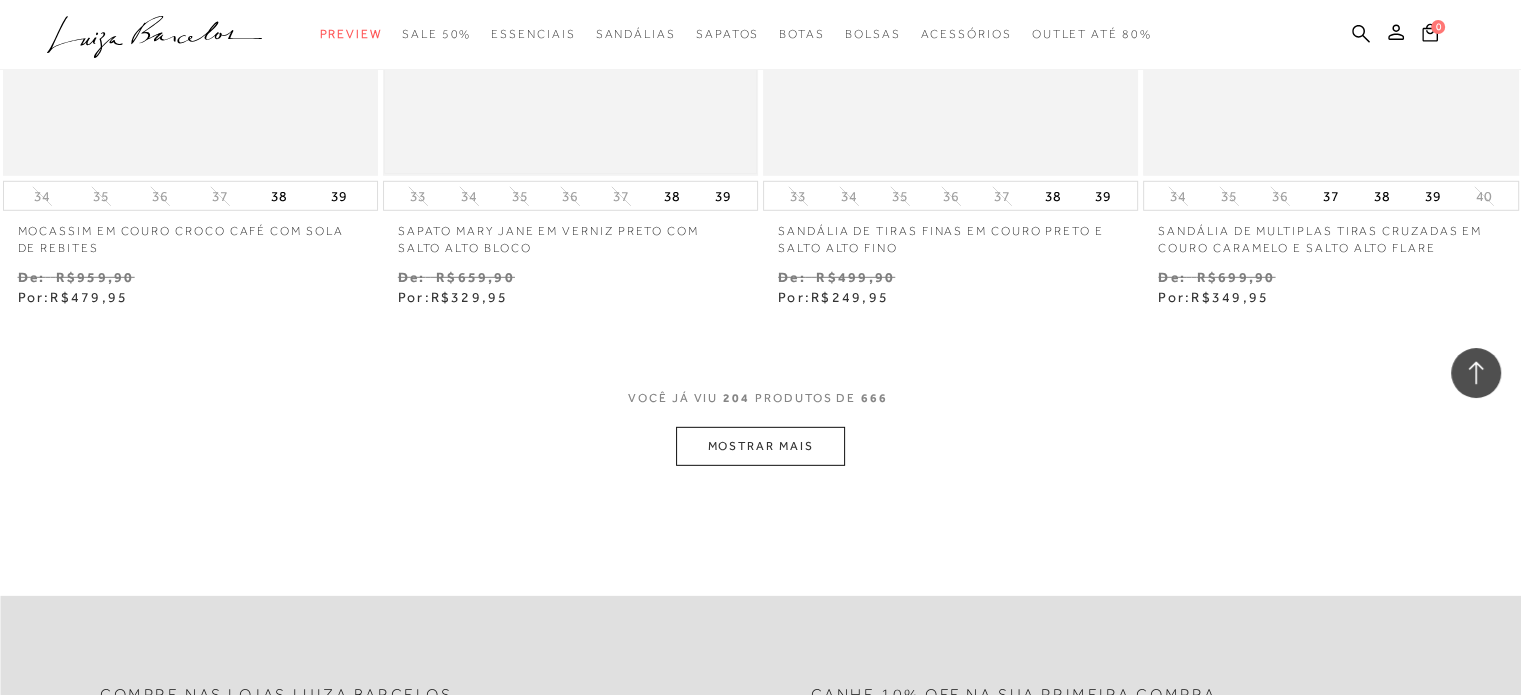 scroll, scrollTop: 36316, scrollLeft: 0, axis: vertical 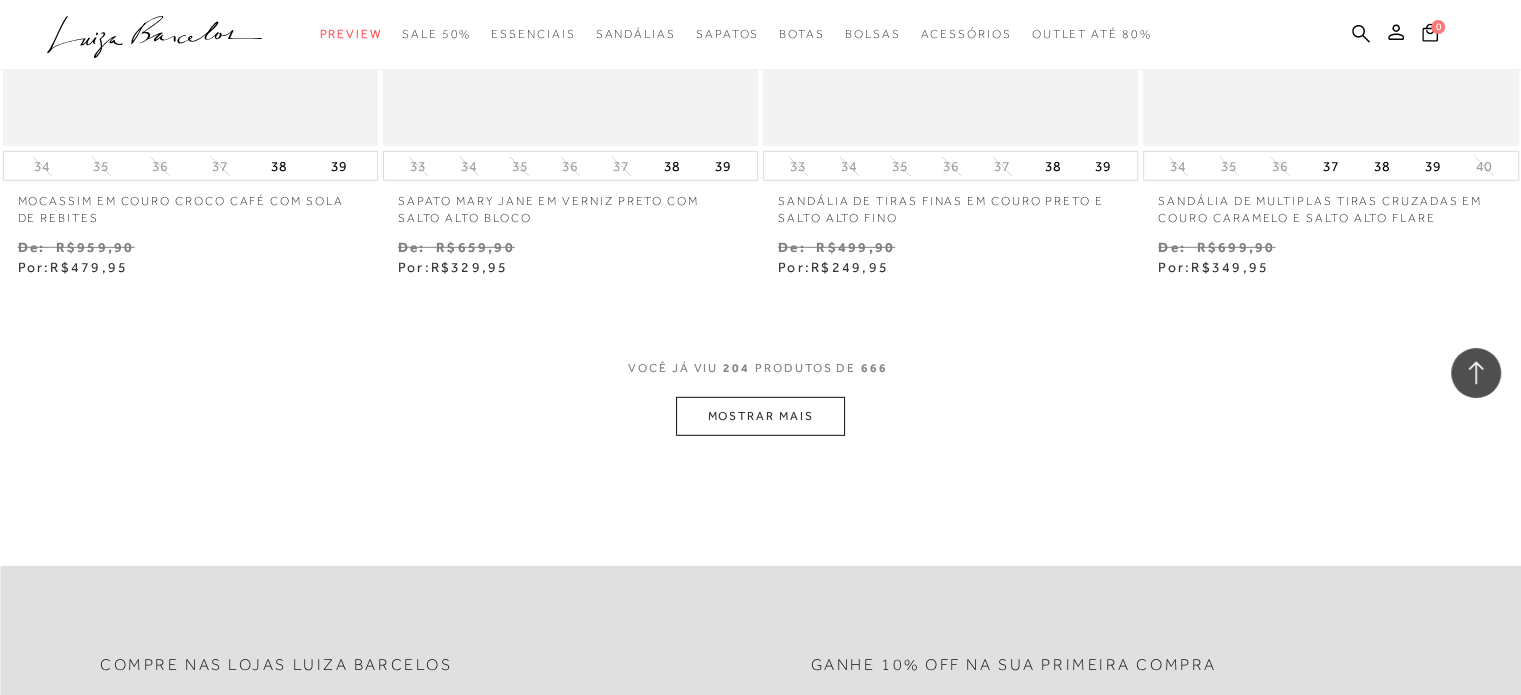 click on "MOSTRAR MAIS" at bounding box center (760, 416) 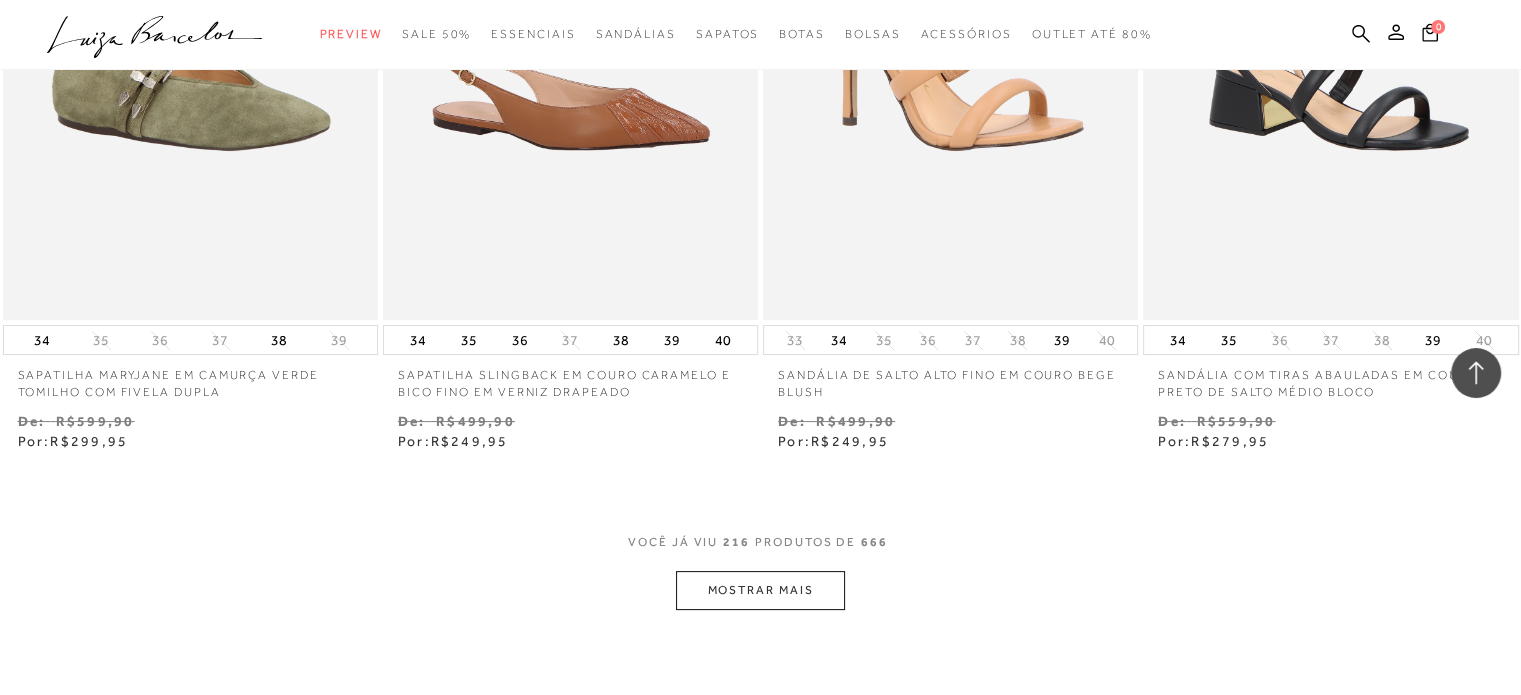 scroll, scrollTop: 38592, scrollLeft: 0, axis: vertical 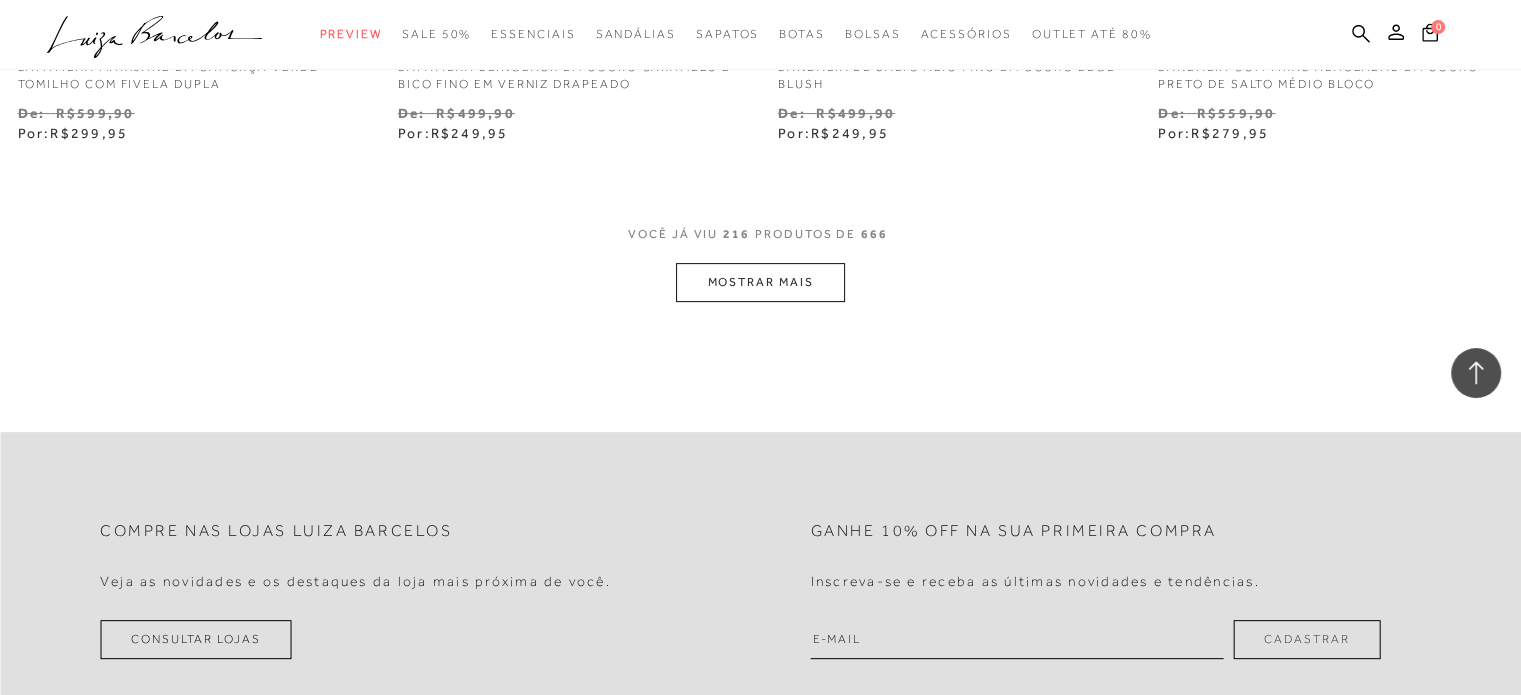 click on "VOCê JÁ VIU
216
PRODUTOS DE
666" at bounding box center [760, 244] 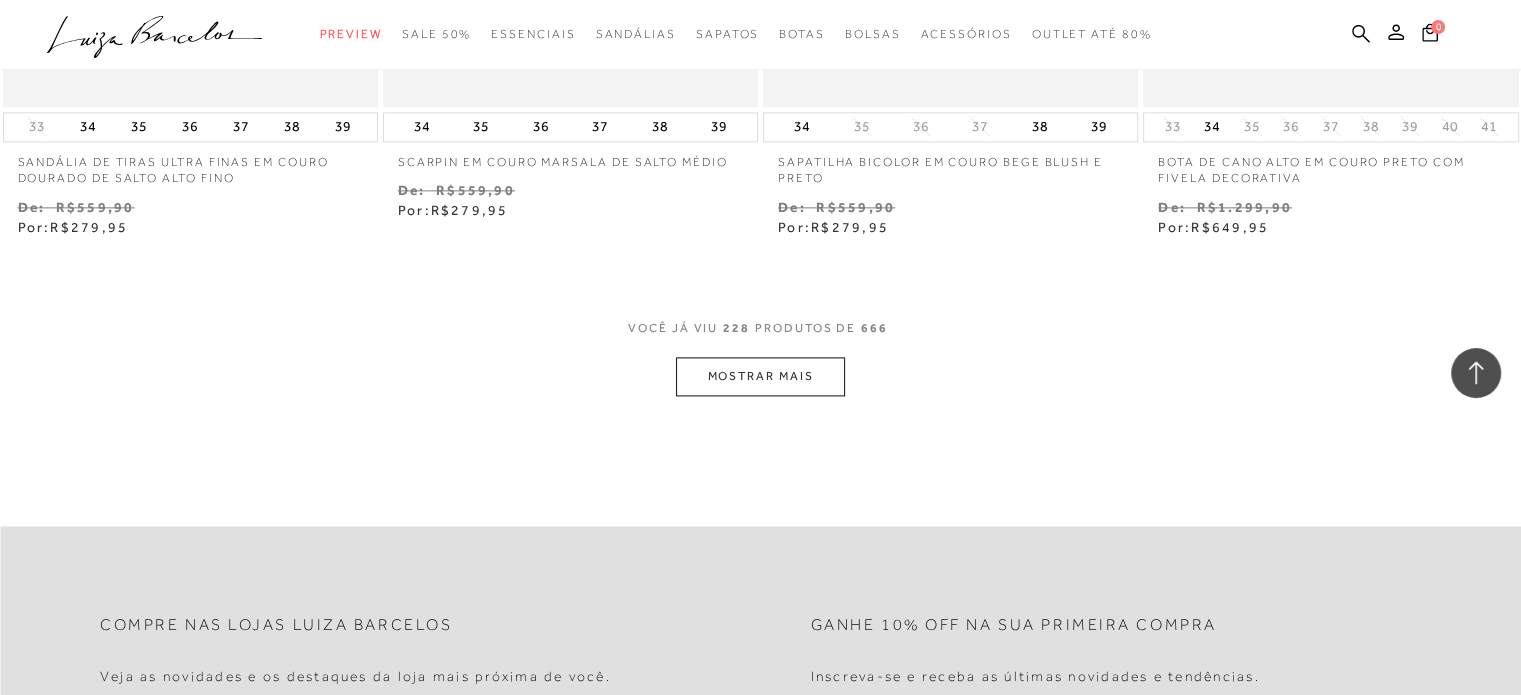 scroll, scrollTop: 40692, scrollLeft: 0, axis: vertical 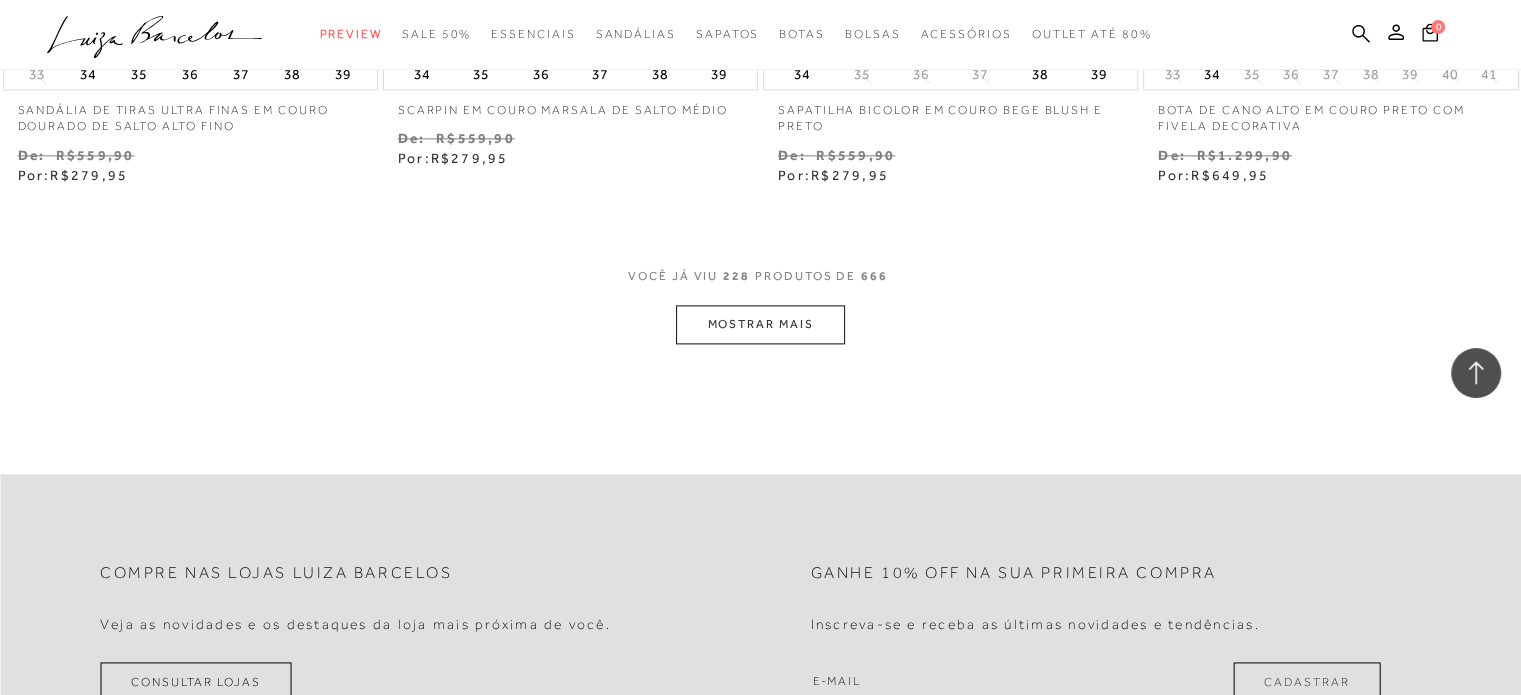 click on "MOSTRAR MAIS" at bounding box center [760, 324] 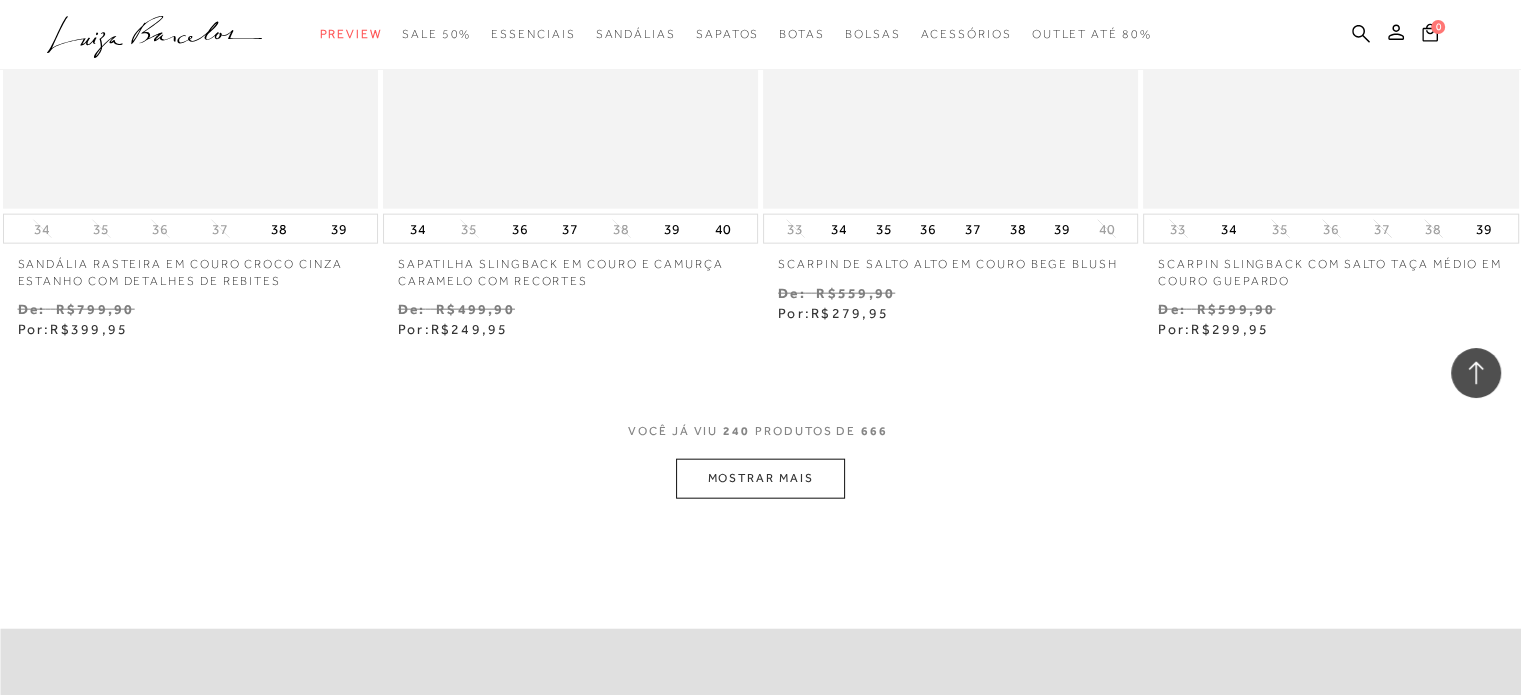 scroll, scrollTop: 42692, scrollLeft: 0, axis: vertical 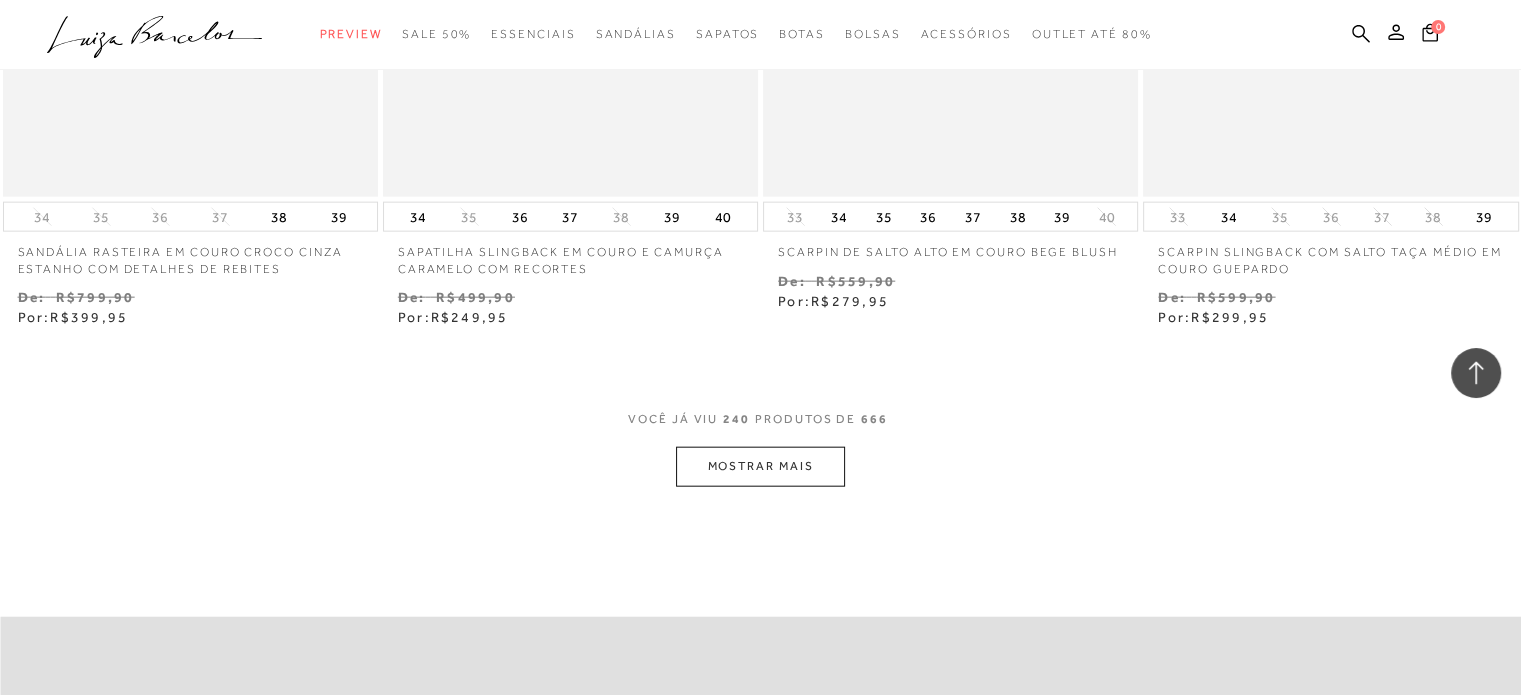 click on "MOSTRAR MAIS" at bounding box center (760, 466) 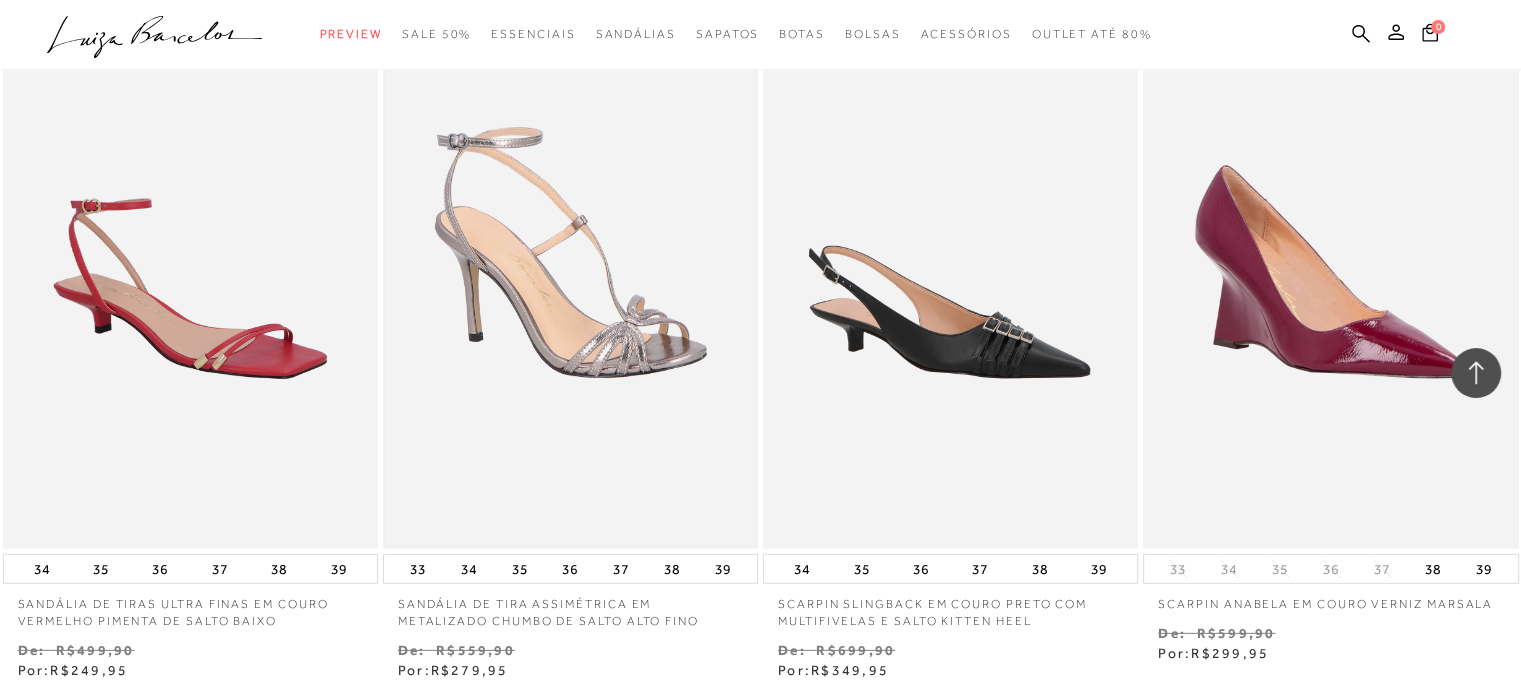 scroll, scrollTop: 43792, scrollLeft: 0, axis: vertical 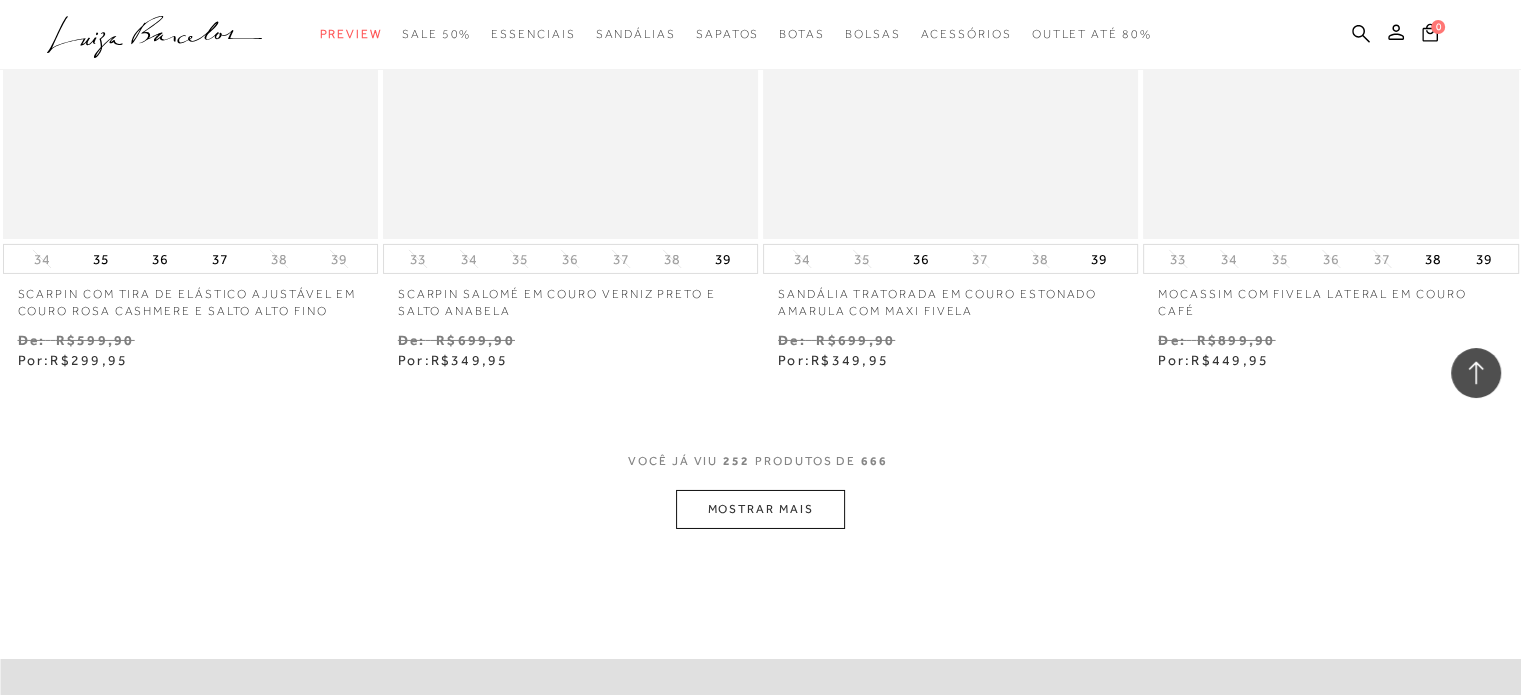 click on "MOSTRAR MAIS" at bounding box center (760, 509) 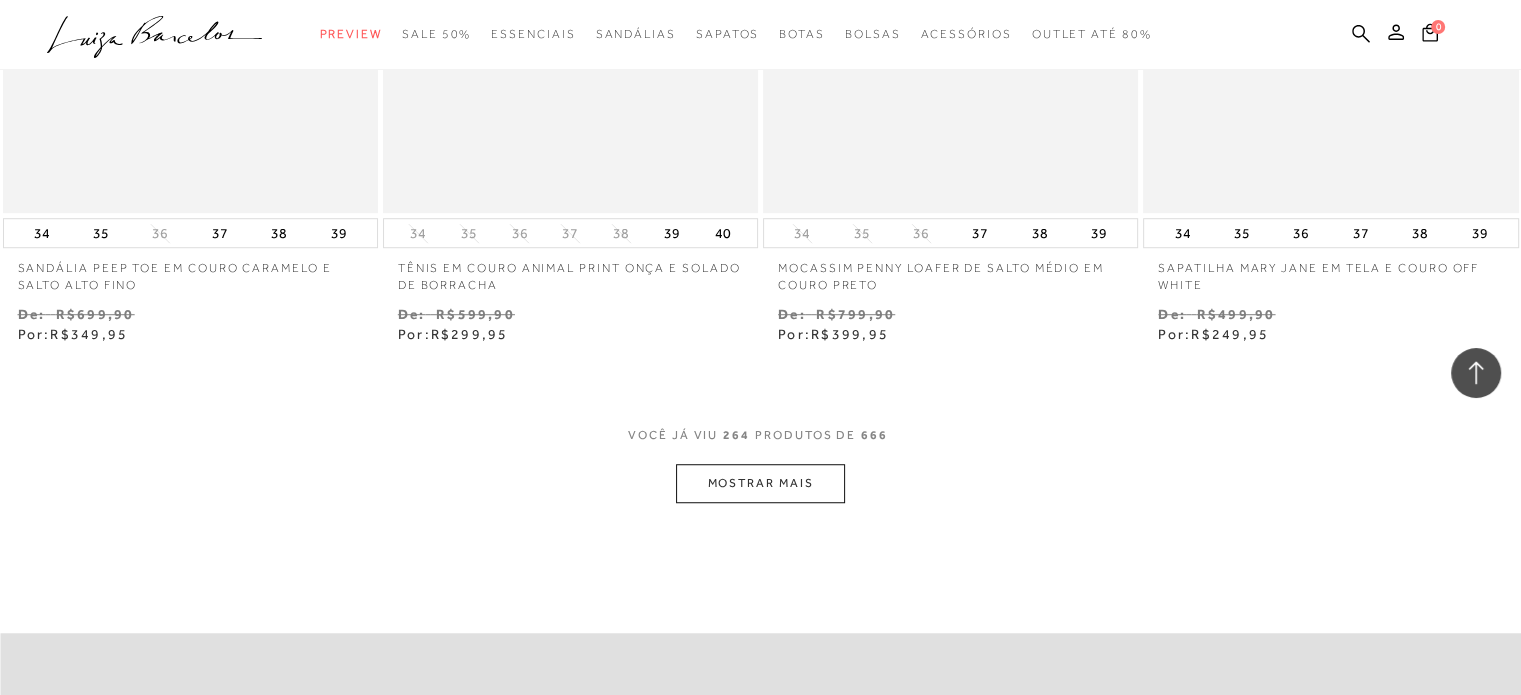 scroll, scrollTop: 47092, scrollLeft: 0, axis: vertical 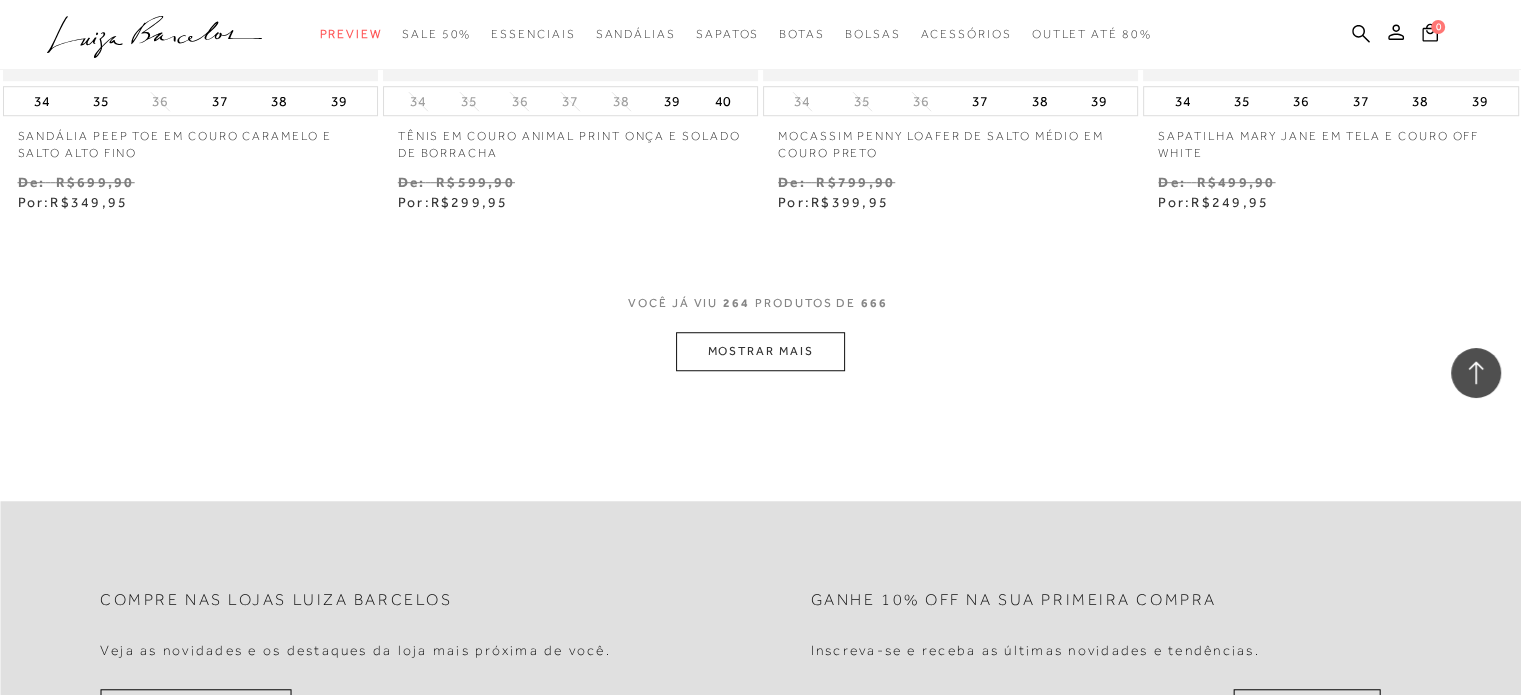 click on "MOSTRAR MAIS" at bounding box center (760, 351) 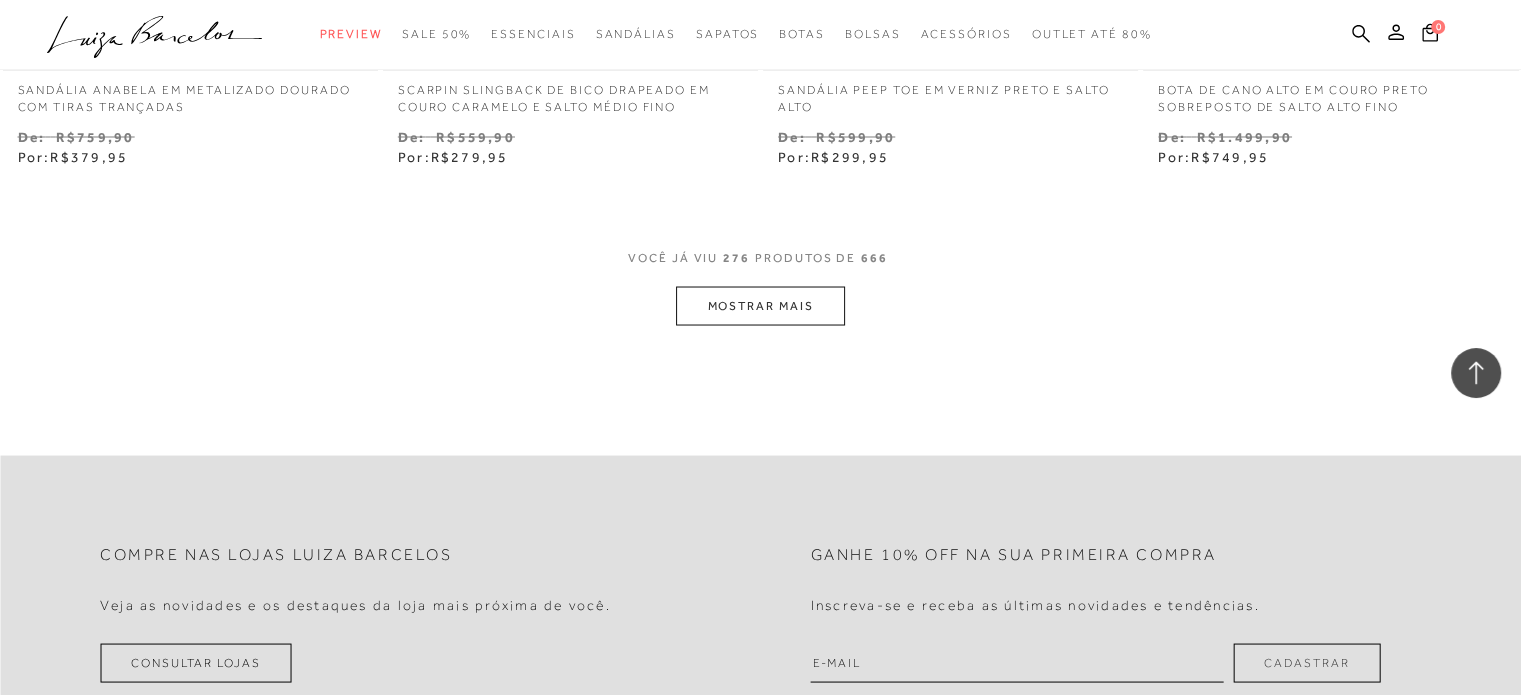 scroll, scrollTop: 49292, scrollLeft: 0, axis: vertical 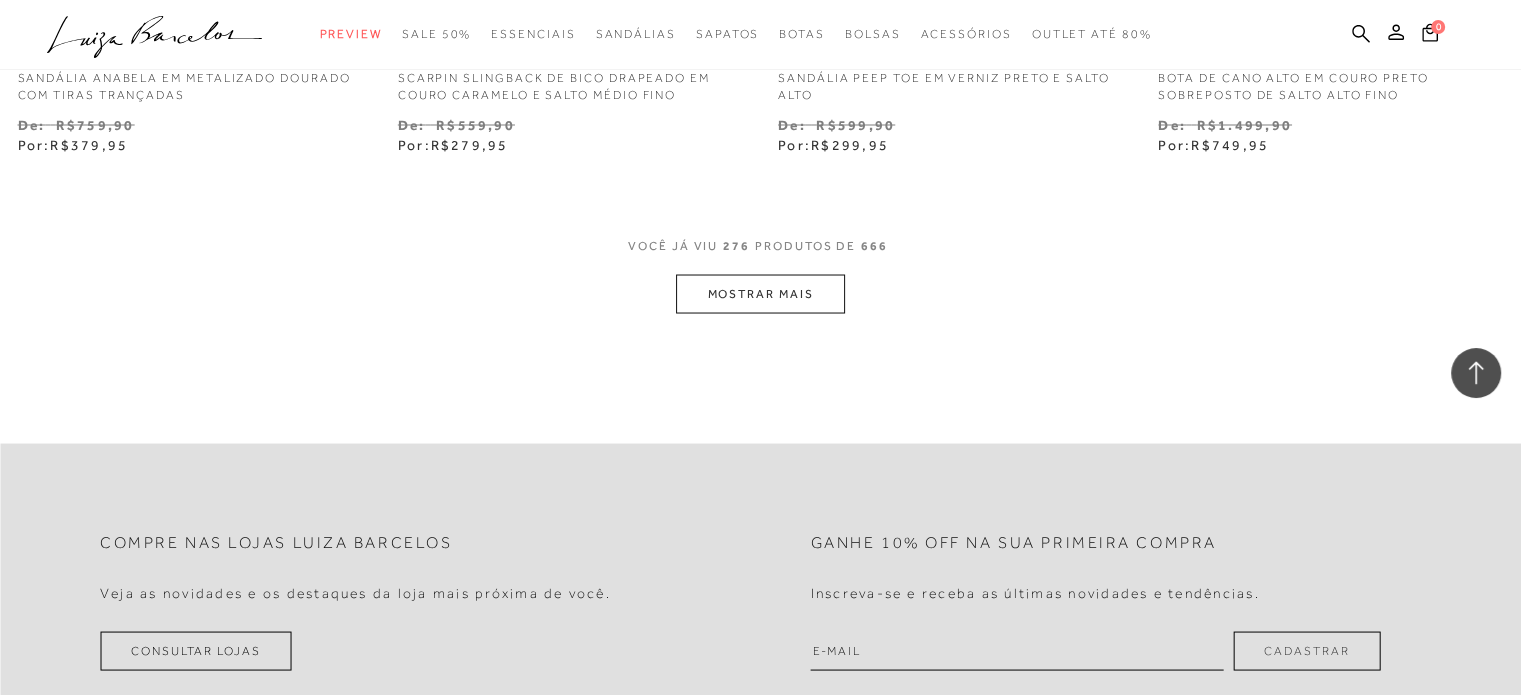 click on "MOSTRAR MAIS" at bounding box center (760, 293) 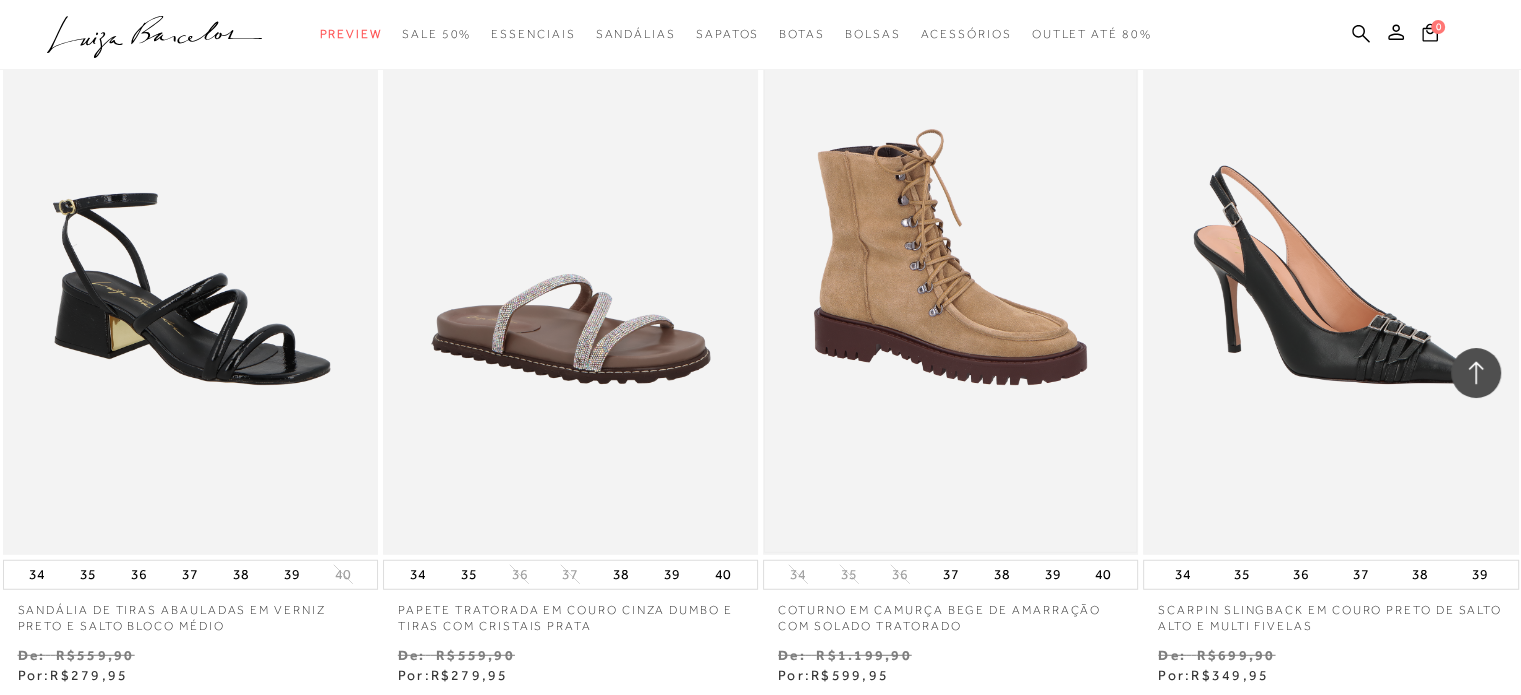 scroll, scrollTop: 51392, scrollLeft: 0, axis: vertical 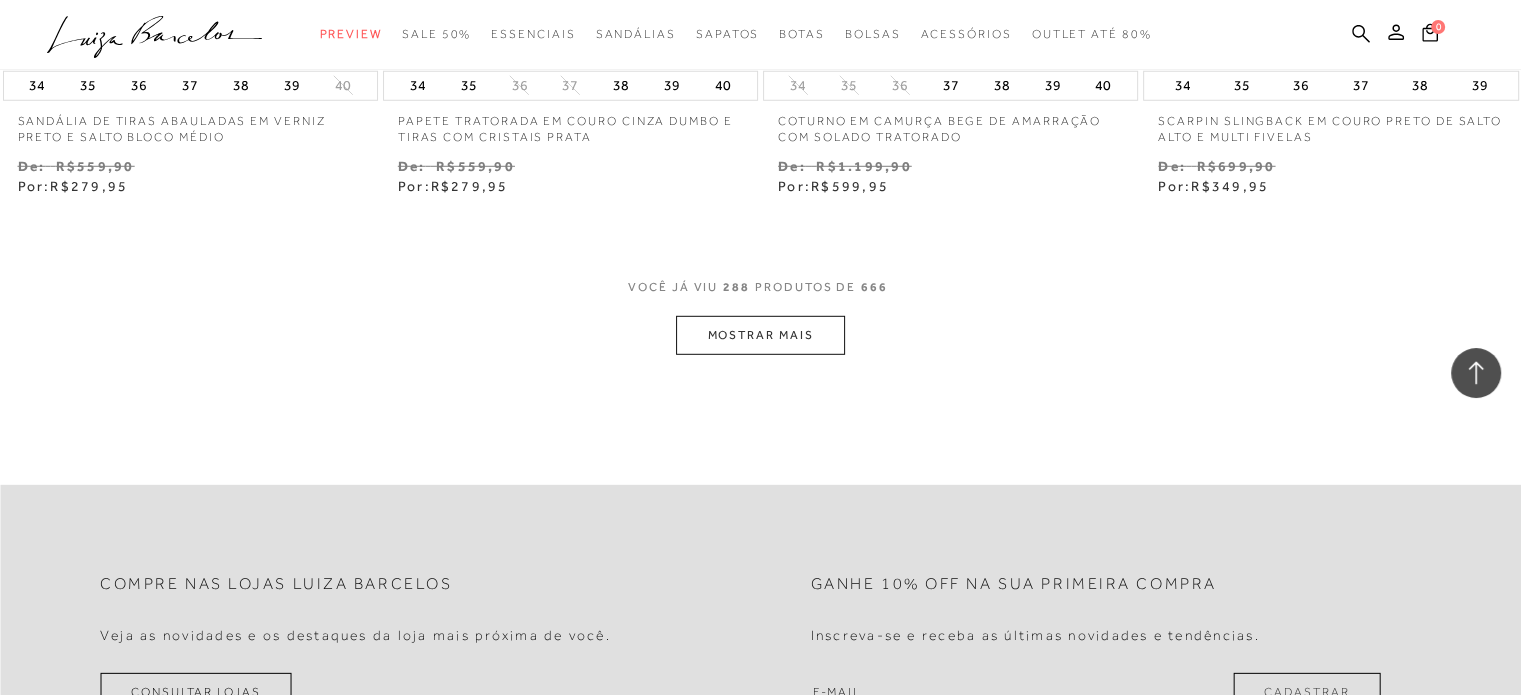 click on "MOSTRAR MAIS" at bounding box center [760, 335] 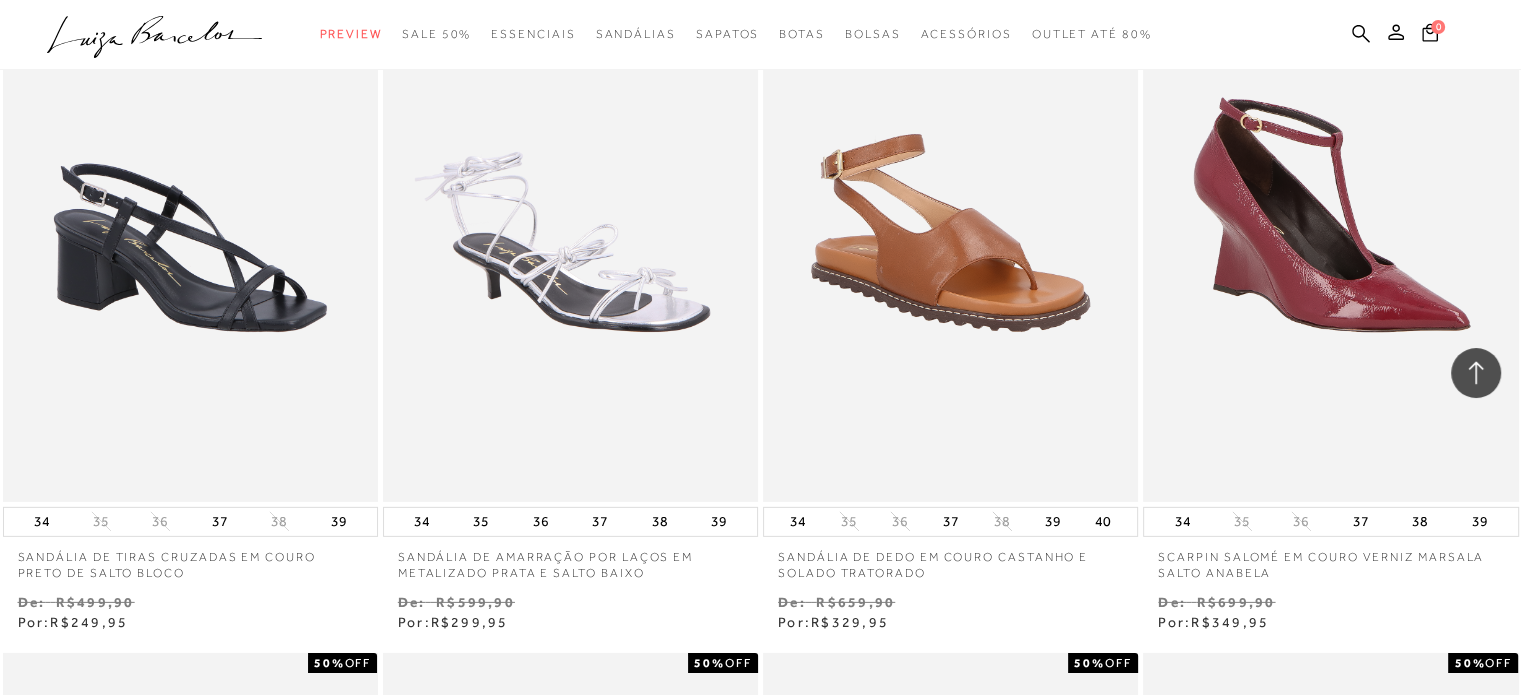 scroll, scrollTop: 51692, scrollLeft: 0, axis: vertical 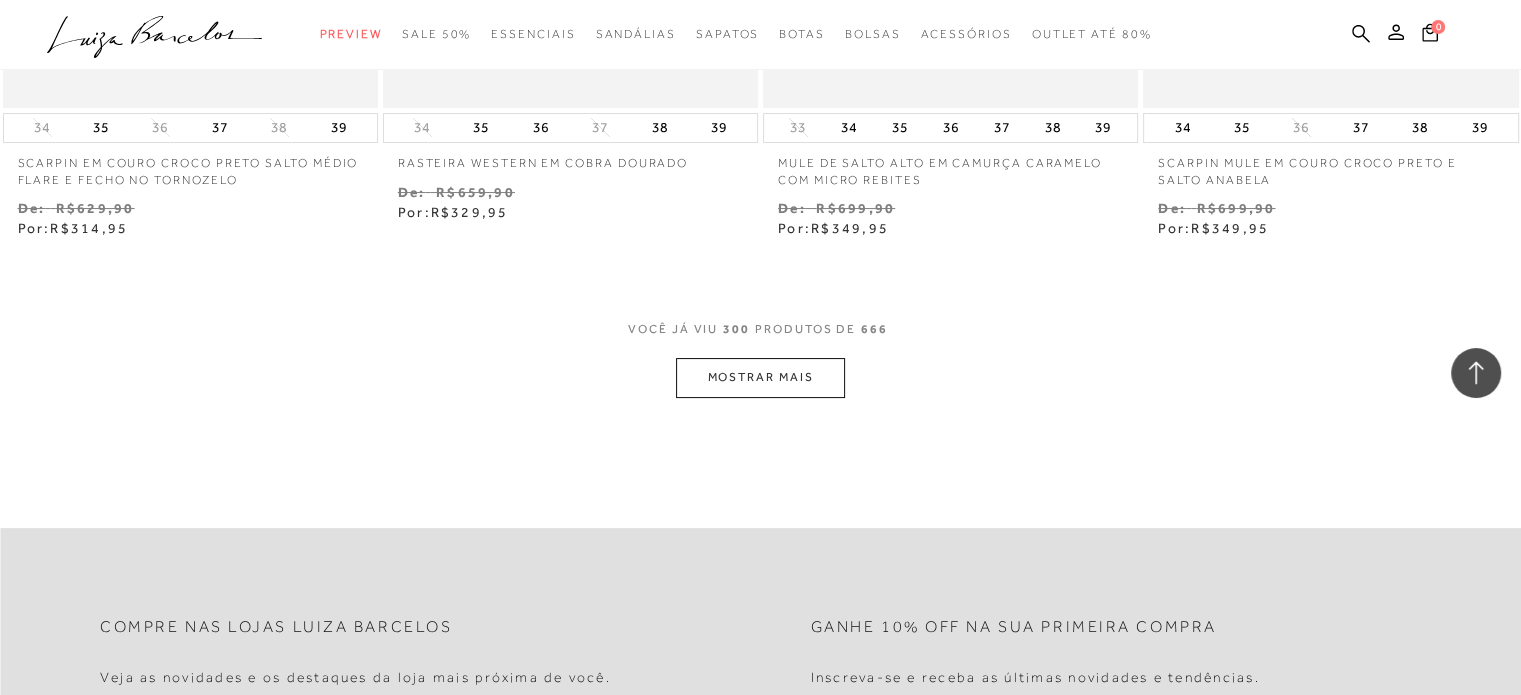 click on "MOSTRAR MAIS" at bounding box center (760, 377) 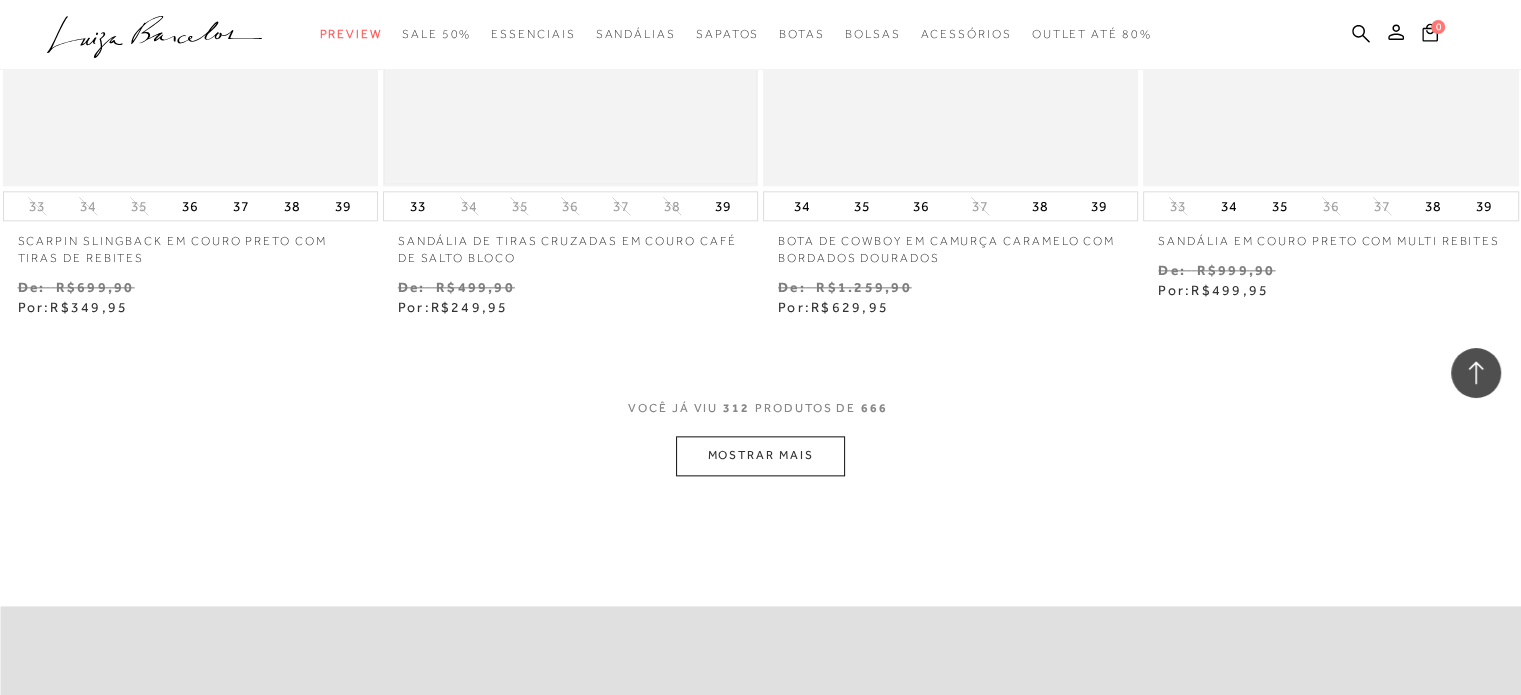 scroll, scrollTop: 55792, scrollLeft: 0, axis: vertical 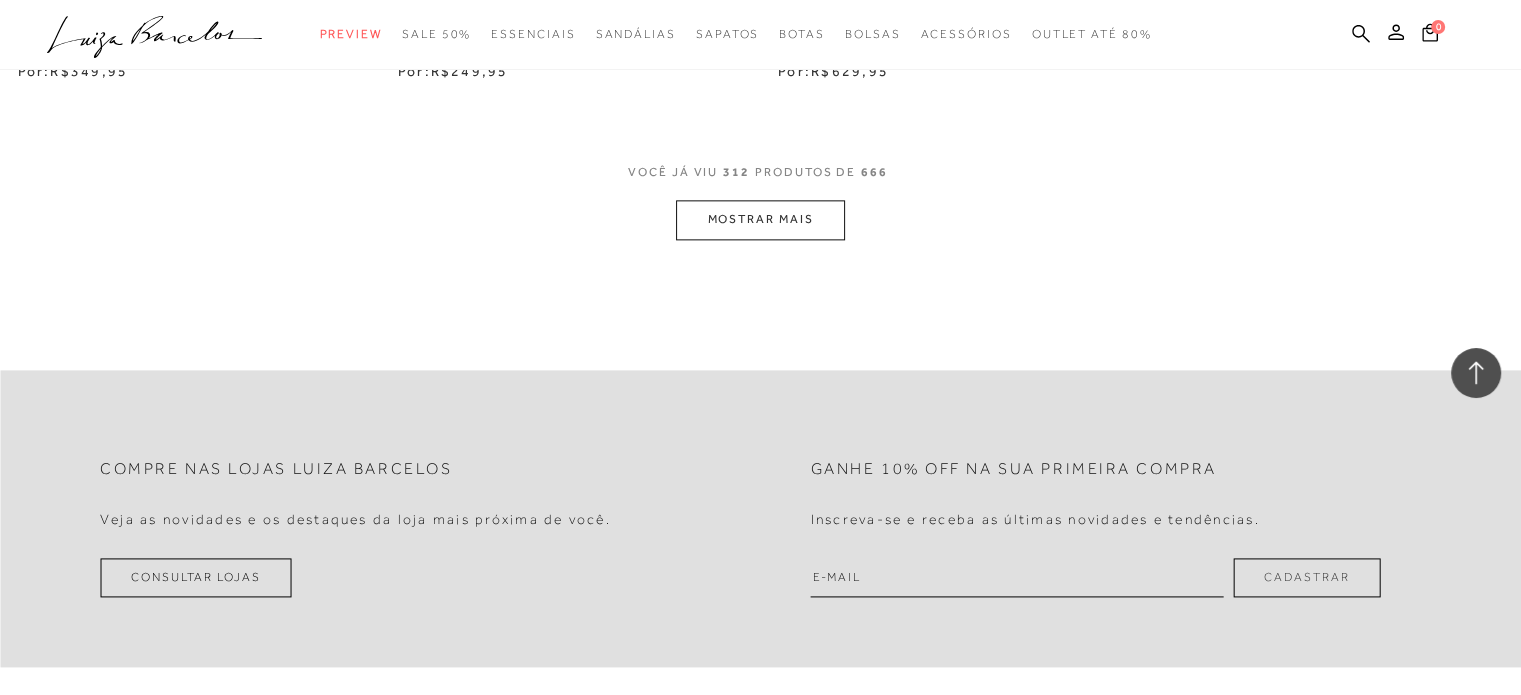 click on "MOSTRAR MAIS" at bounding box center [760, 219] 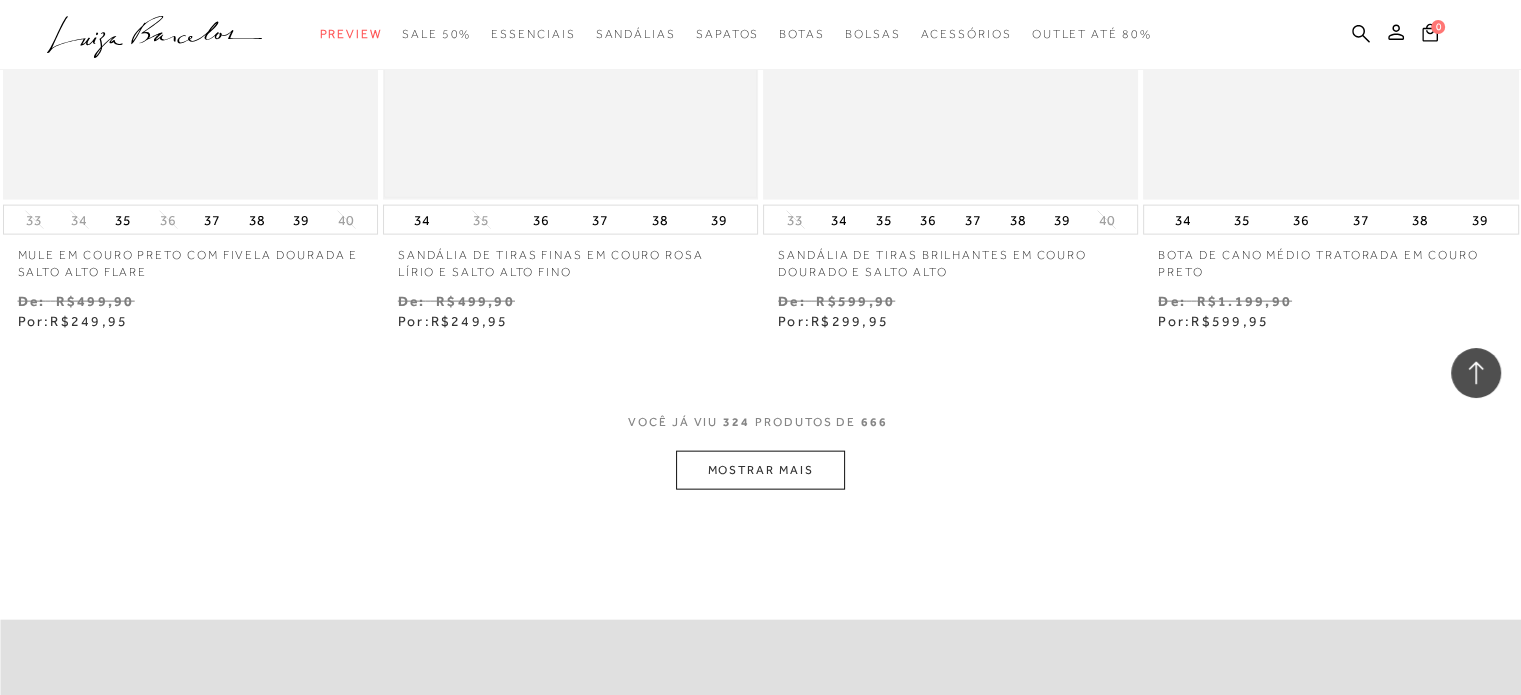 scroll, scrollTop: 57692, scrollLeft: 0, axis: vertical 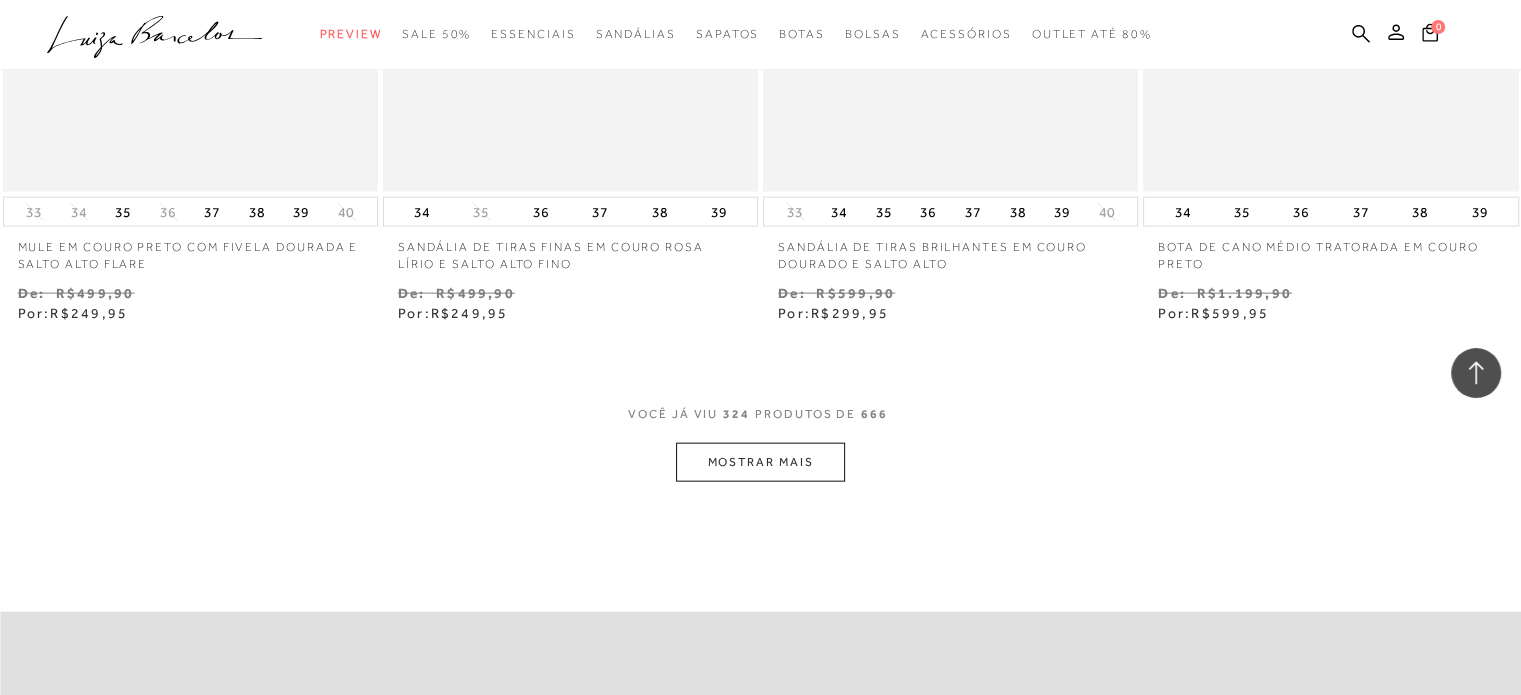 click on "MOSTRAR MAIS" at bounding box center (760, 462) 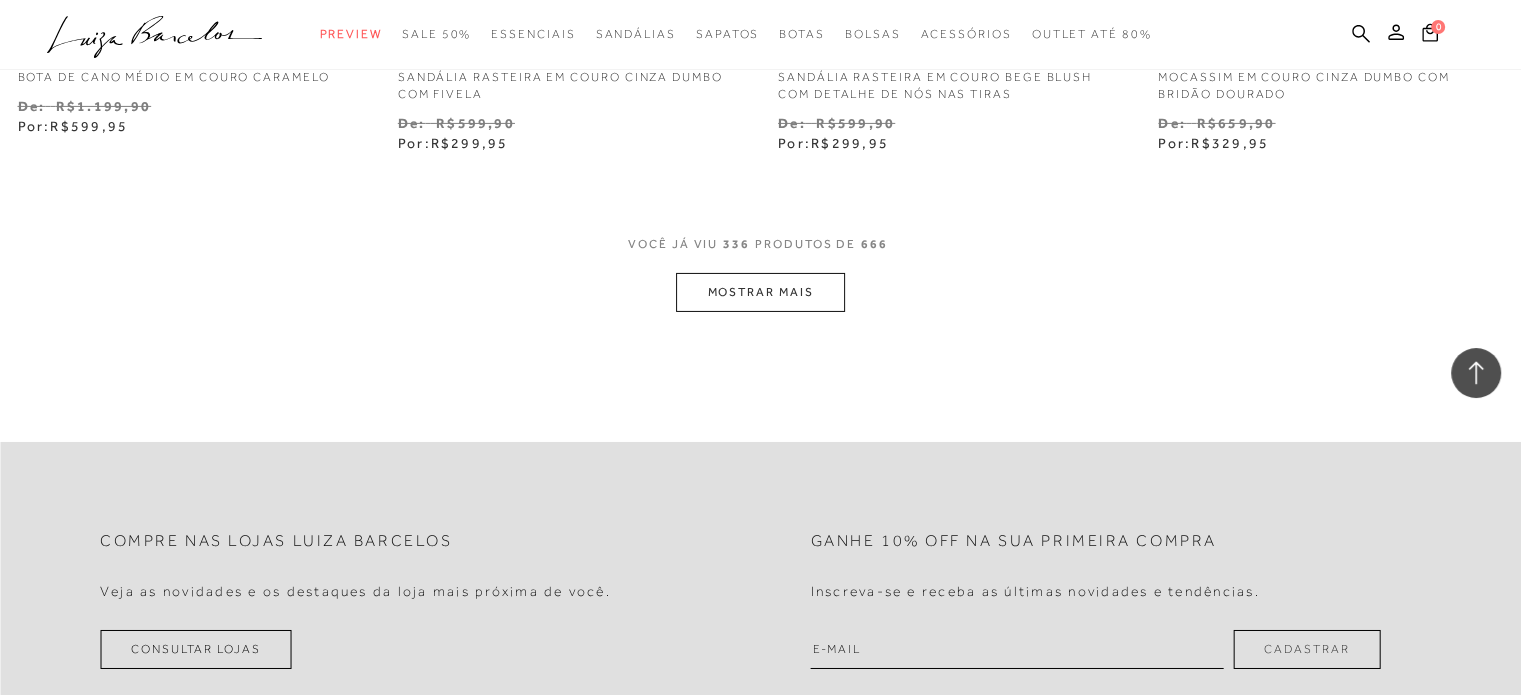 scroll, scrollTop: 60092, scrollLeft: 0, axis: vertical 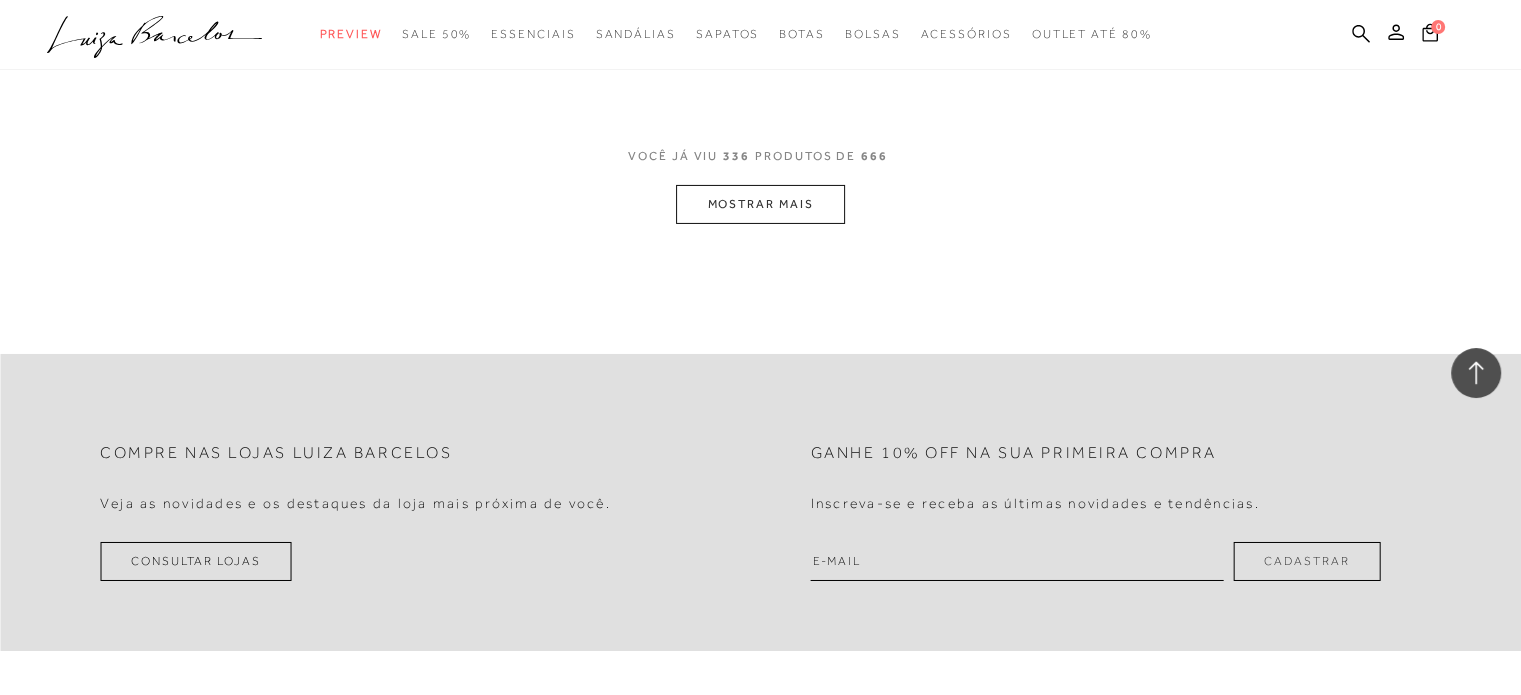 click on "MOSTRAR MAIS" at bounding box center [760, 204] 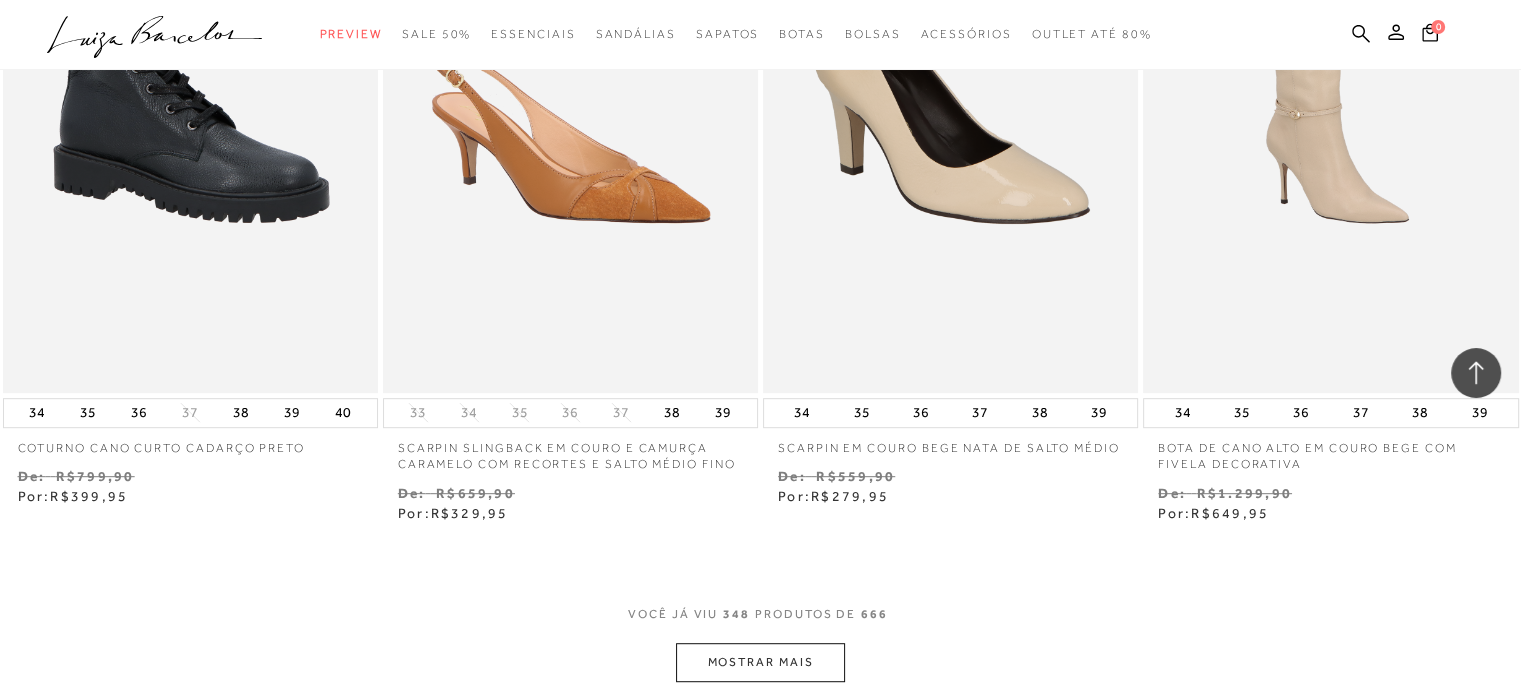 scroll, scrollTop: 61992, scrollLeft: 0, axis: vertical 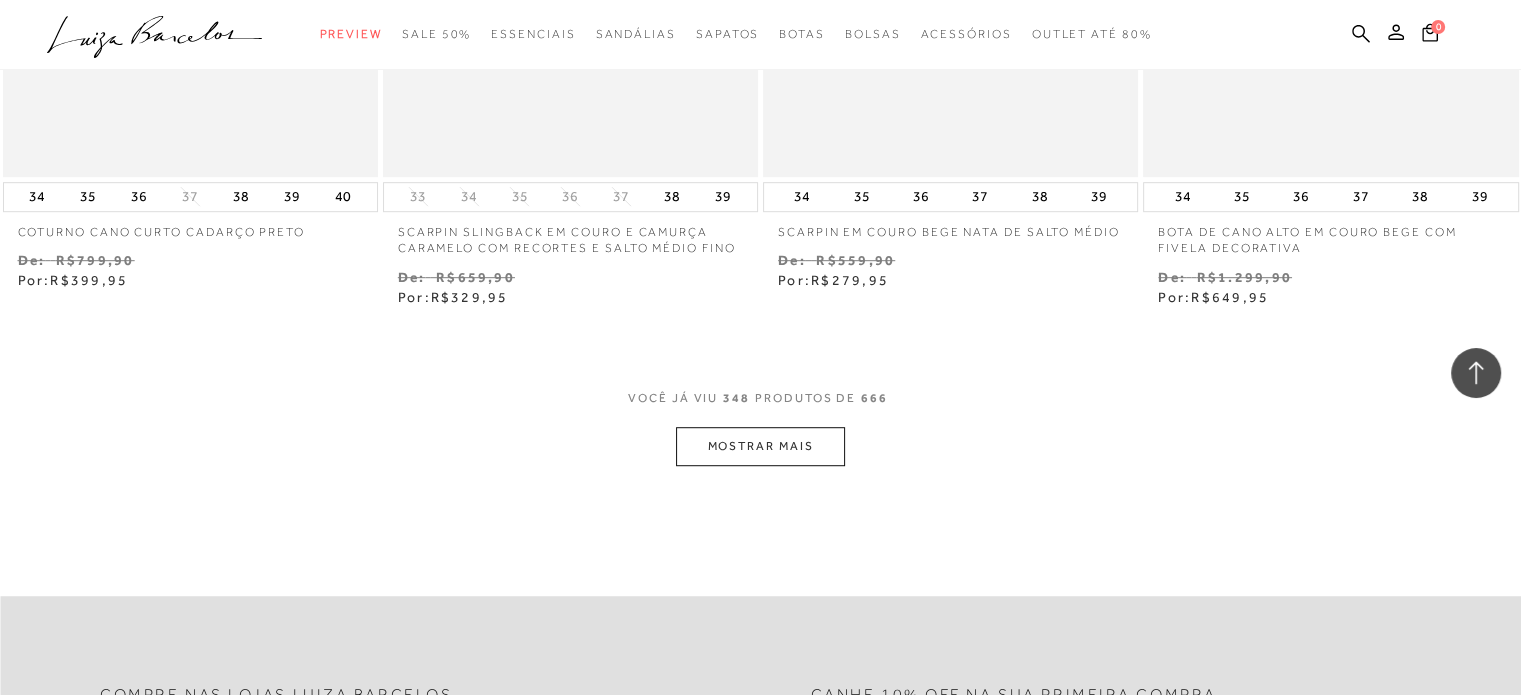 click on "MOSTRAR MAIS" at bounding box center (760, 446) 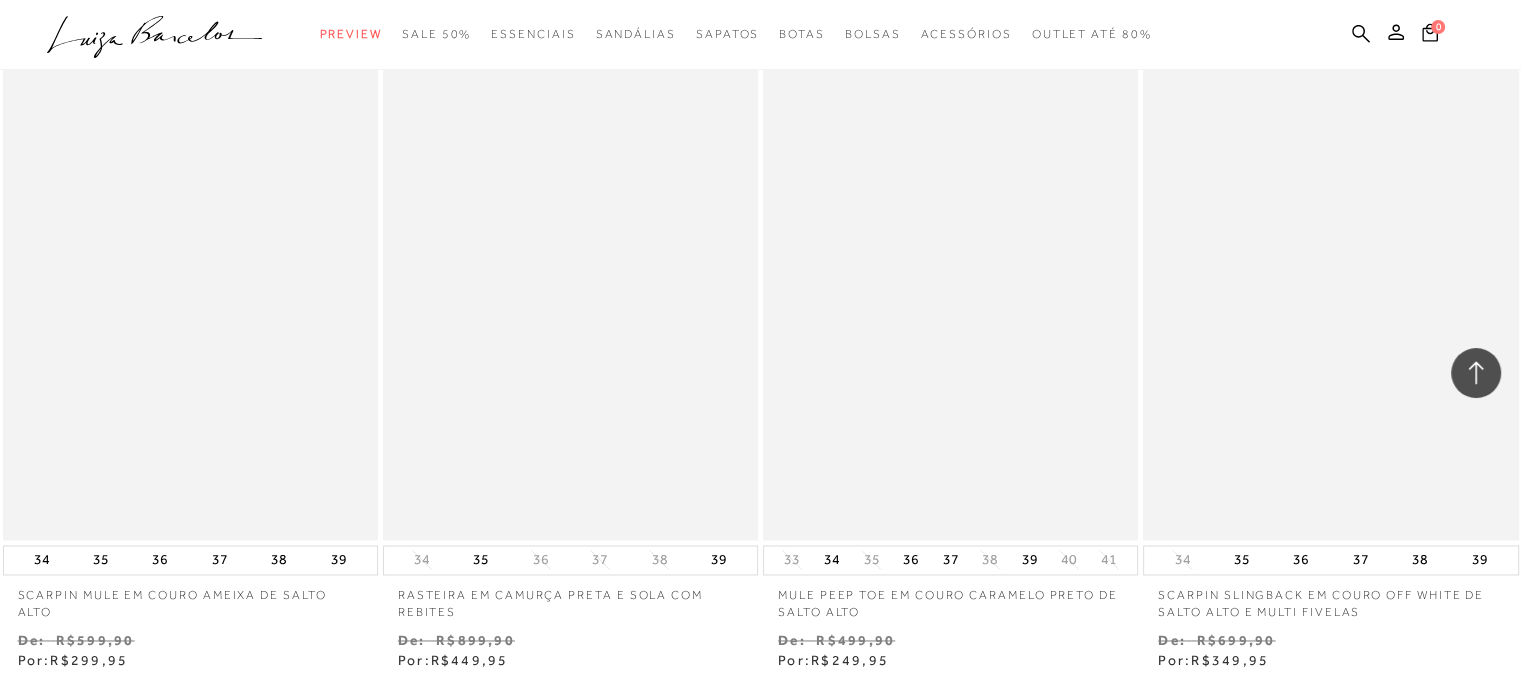 scroll, scrollTop: 64068, scrollLeft: 0, axis: vertical 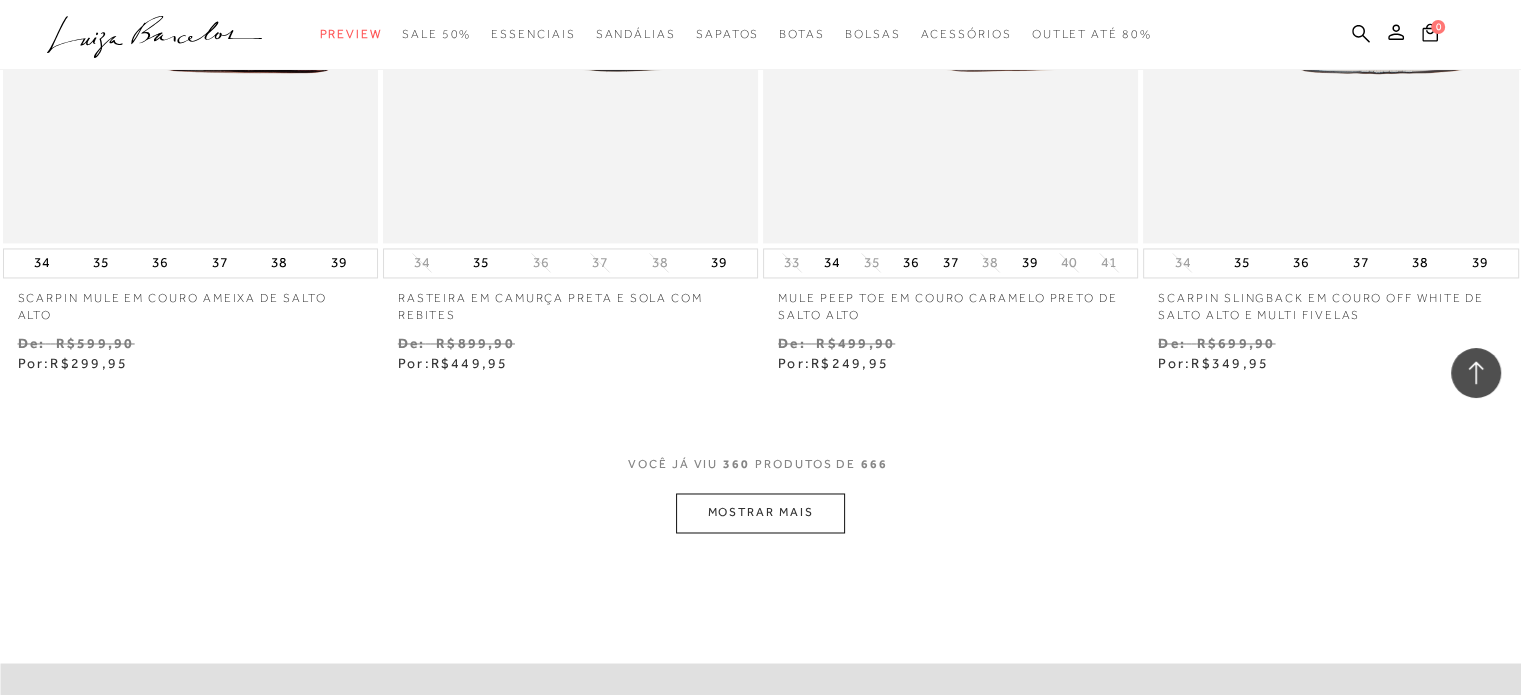 click on "MOSTRAR MAIS" at bounding box center (760, 512) 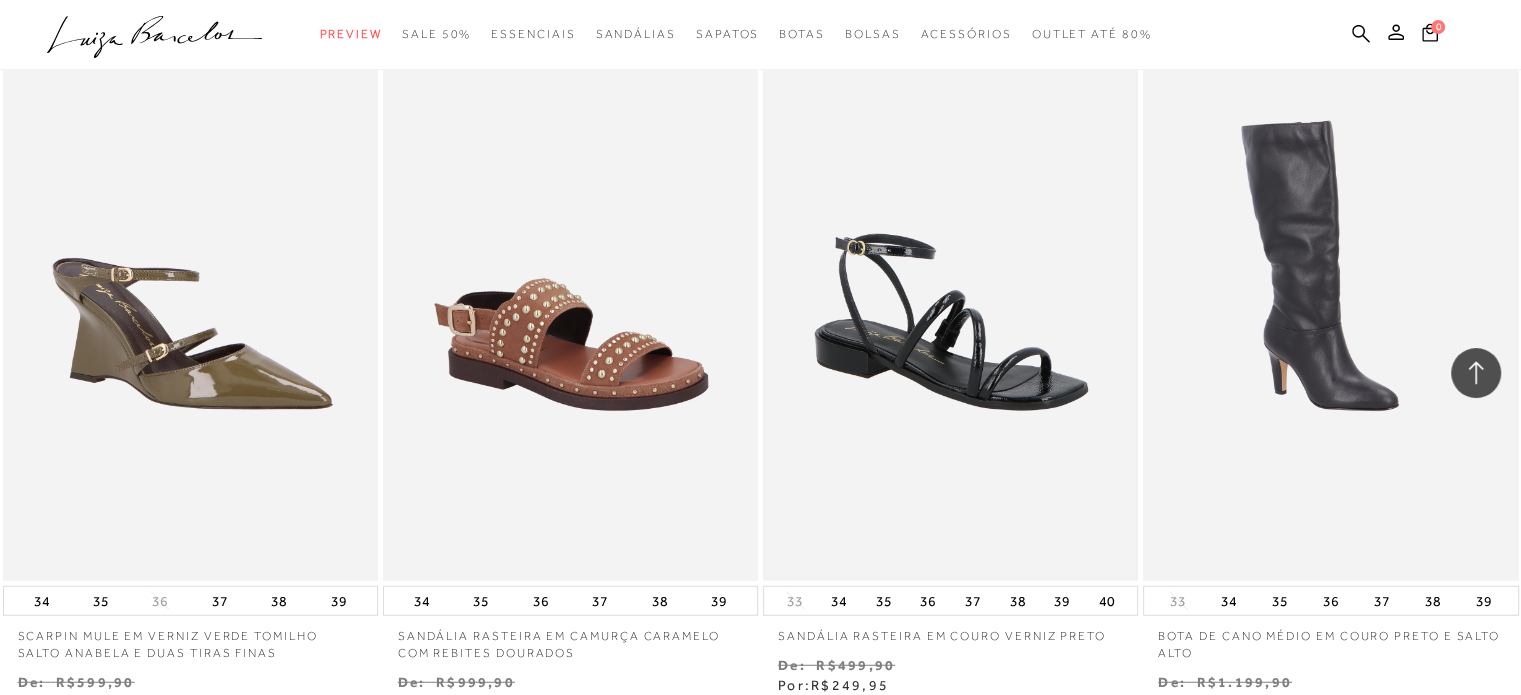 scroll, scrollTop: 66268, scrollLeft: 0, axis: vertical 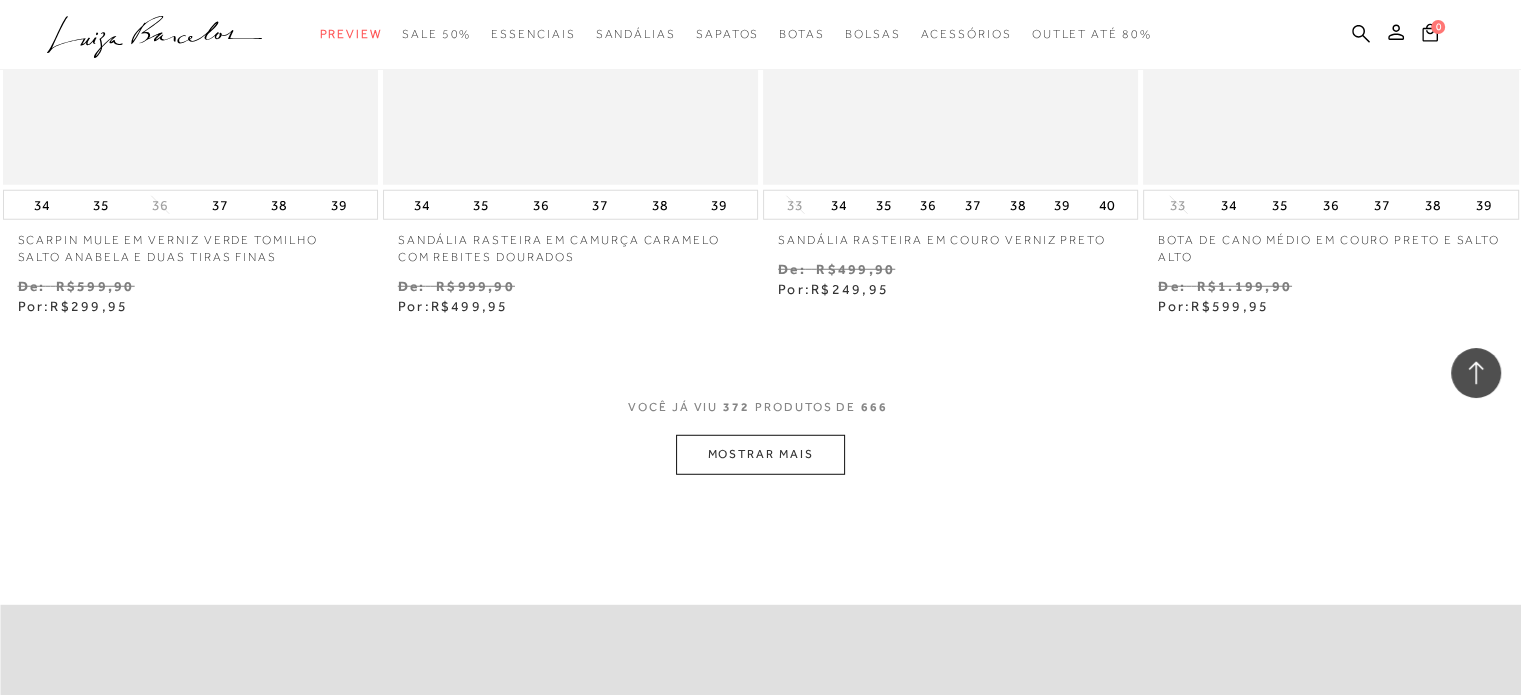 click on "MOSTRAR MAIS" at bounding box center [760, 454] 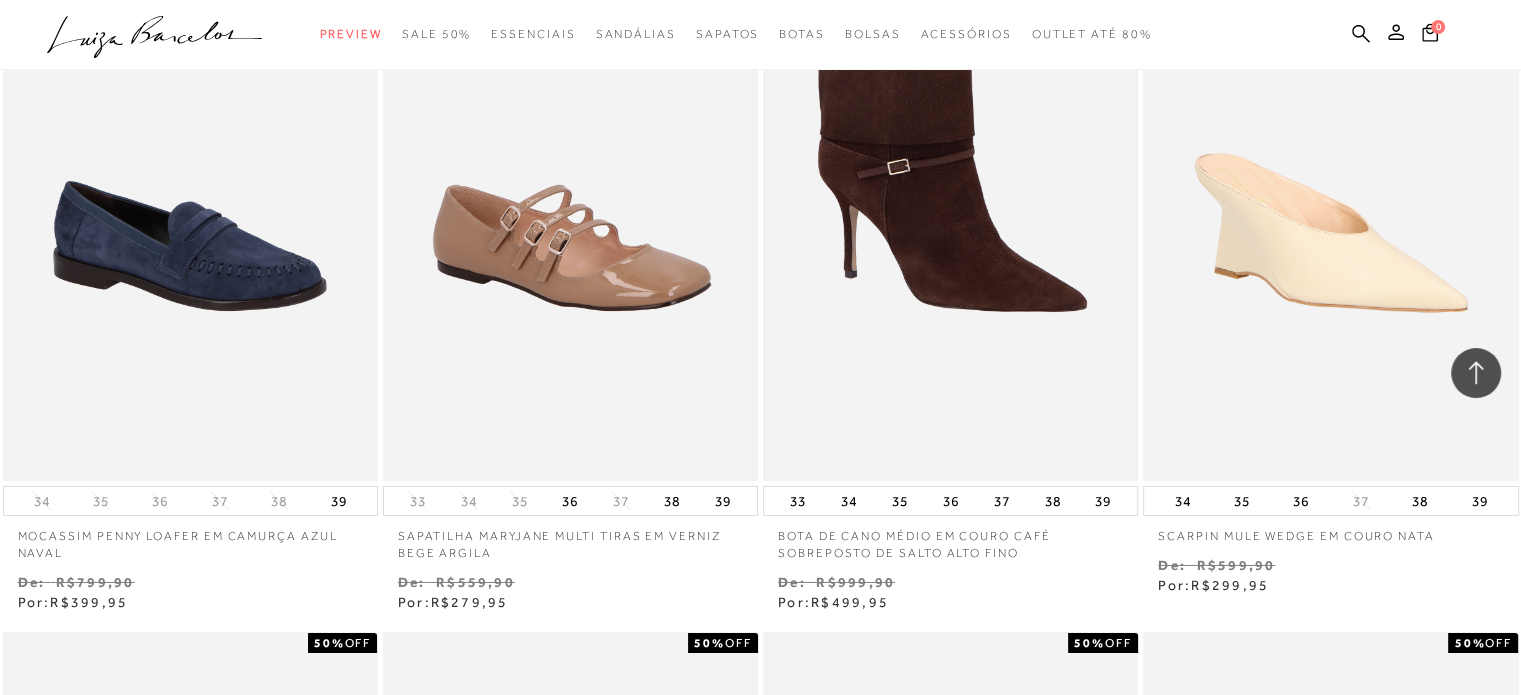 scroll, scrollTop: 67468, scrollLeft: 0, axis: vertical 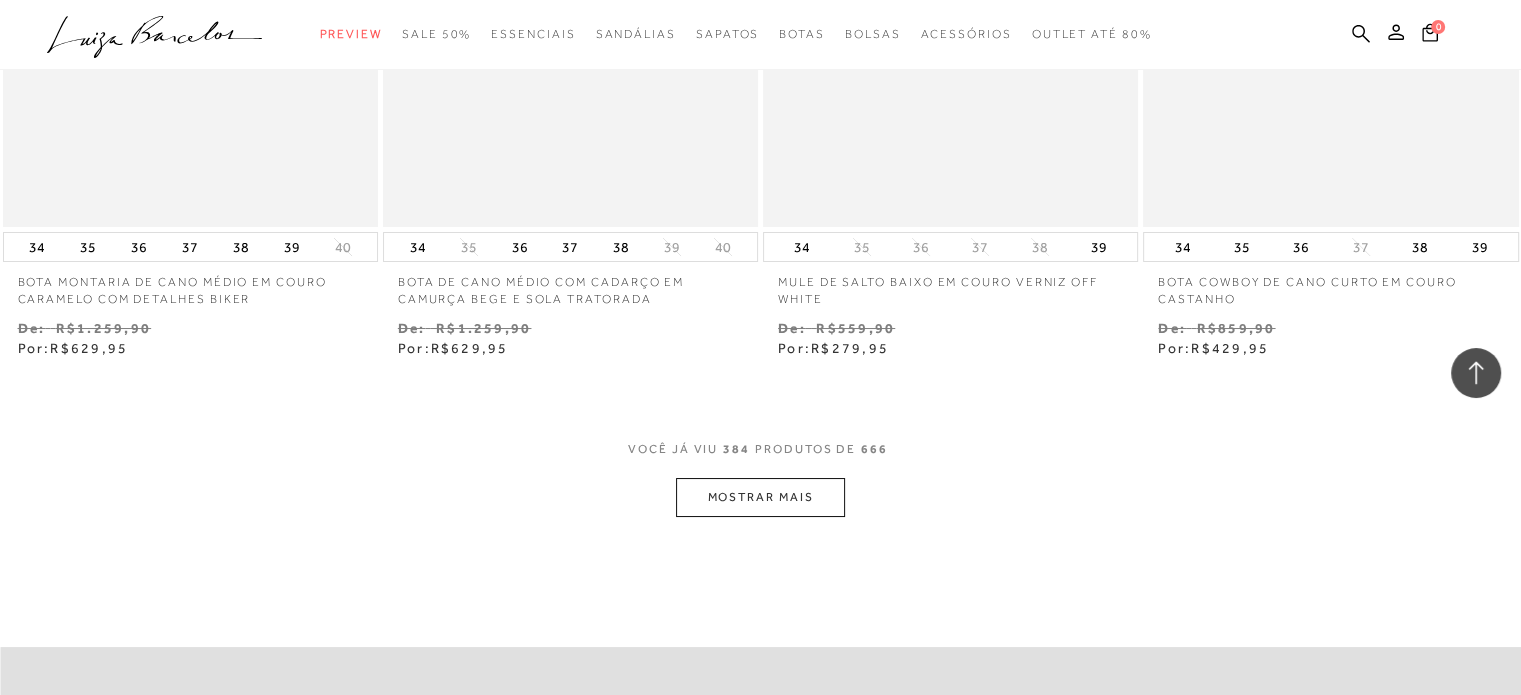 click on "MOSTRAR MAIS" at bounding box center (760, 497) 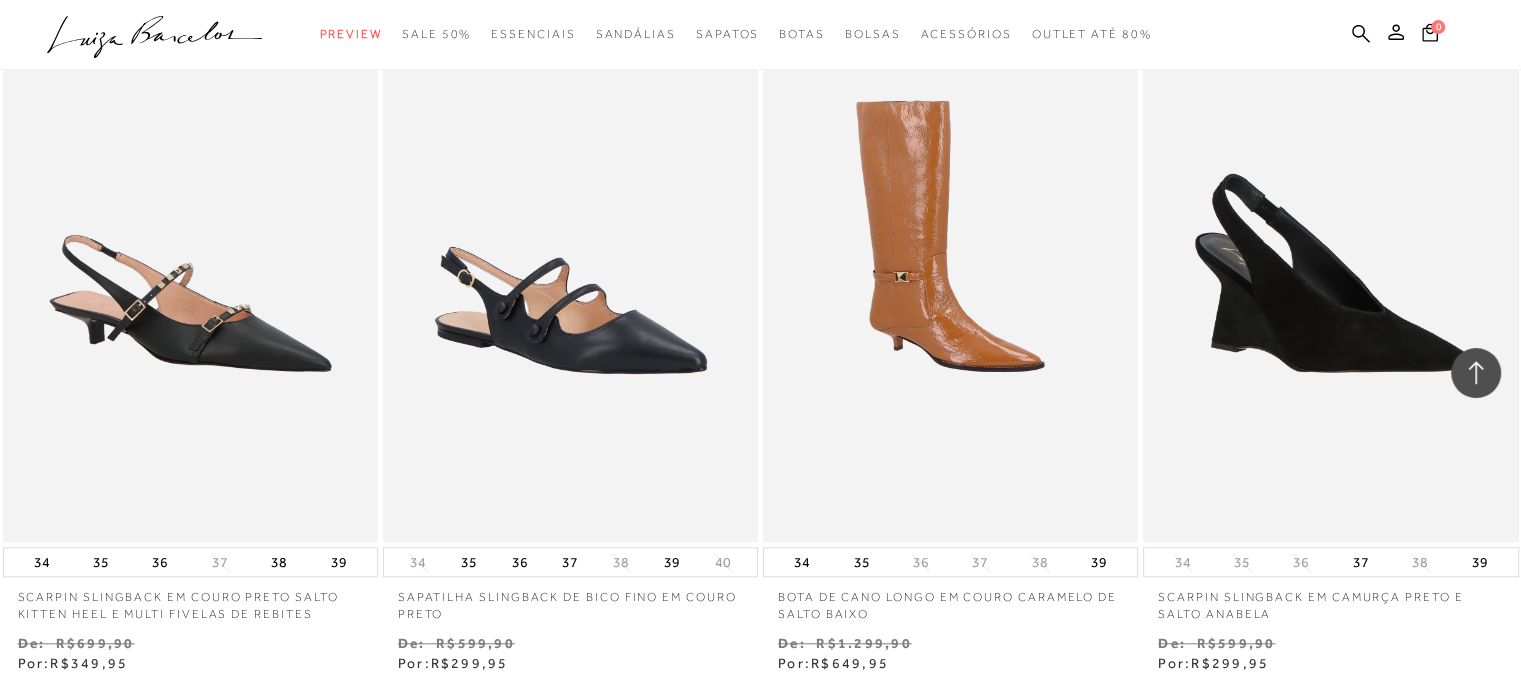 scroll, scrollTop: 70568, scrollLeft: 0, axis: vertical 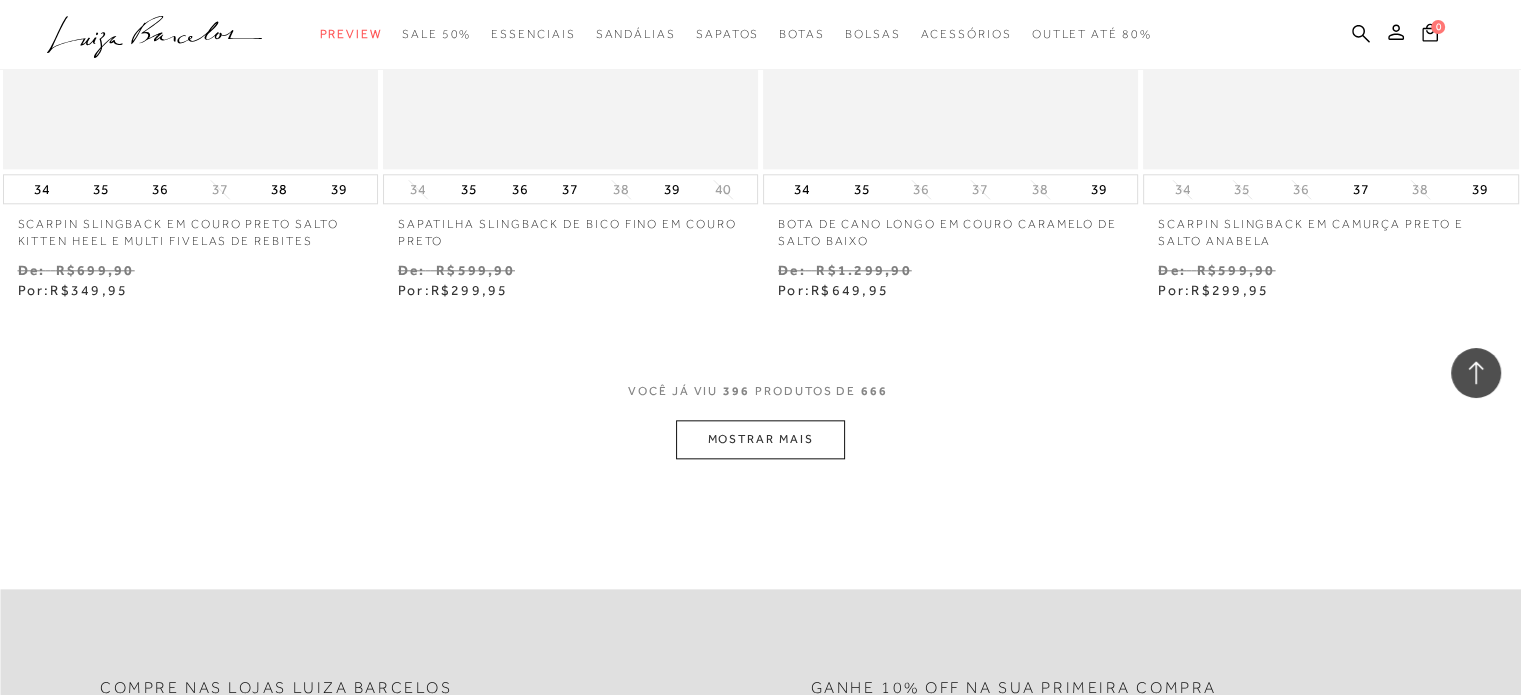 click on "MOSTRAR MAIS" at bounding box center (760, 439) 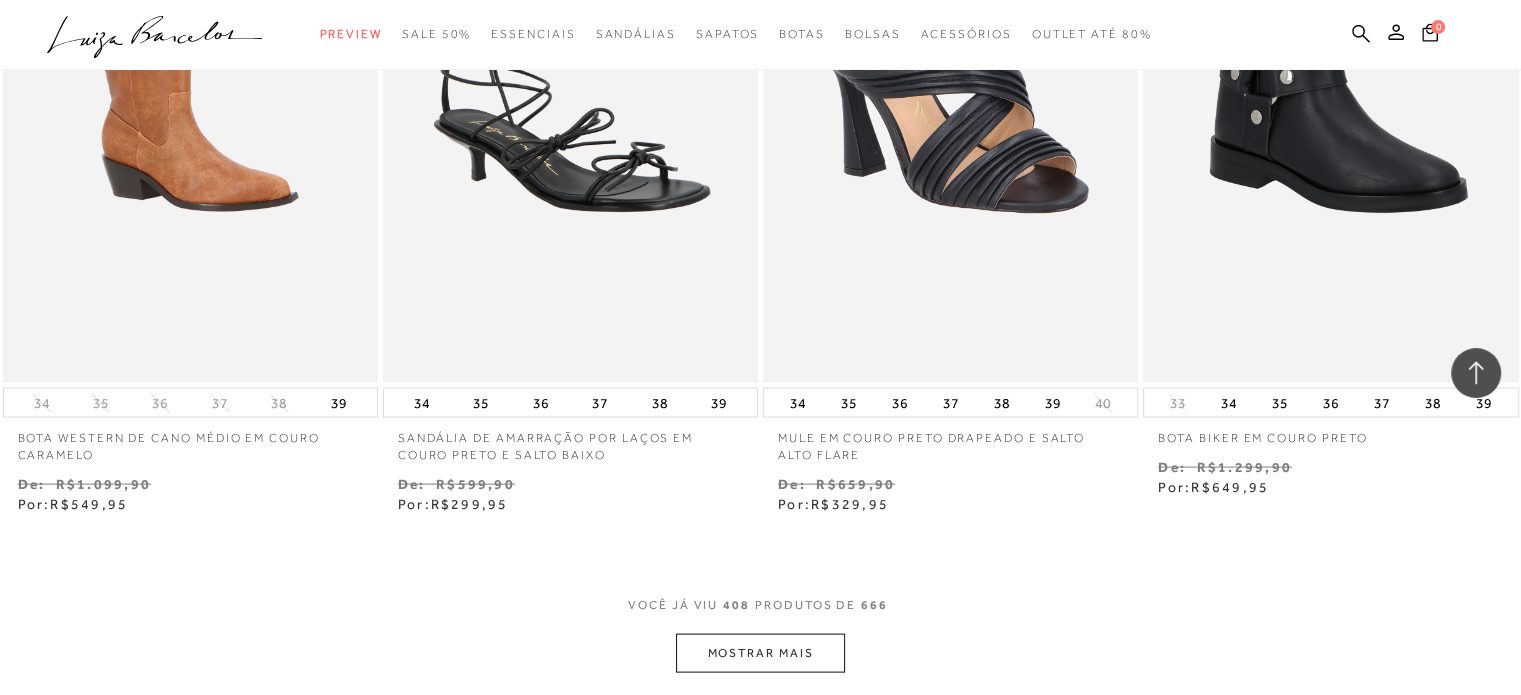 scroll, scrollTop: 72768, scrollLeft: 0, axis: vertical 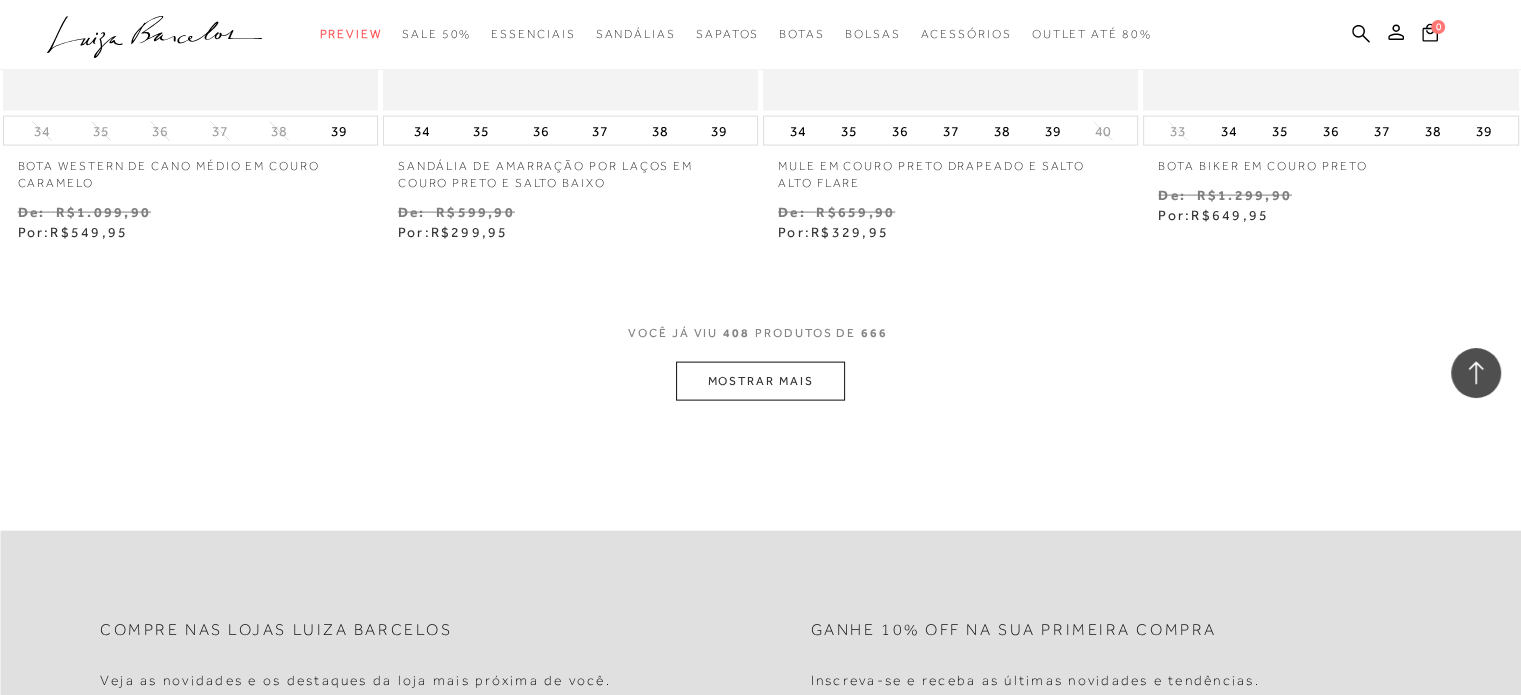 click on "MOSTRAR MAIS" at bounding box center [760, 381] 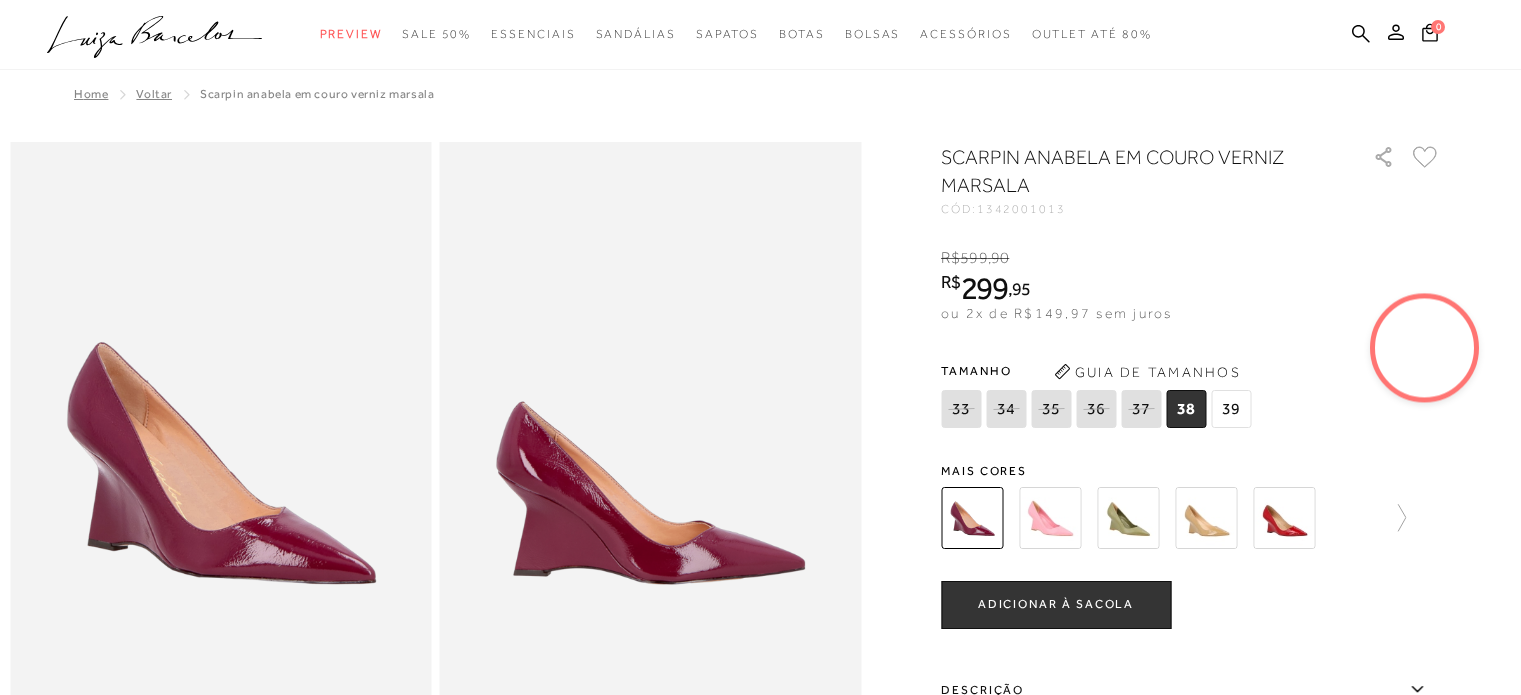 scroll, scrollTop: 0, scrollLeft: 0, axis: both 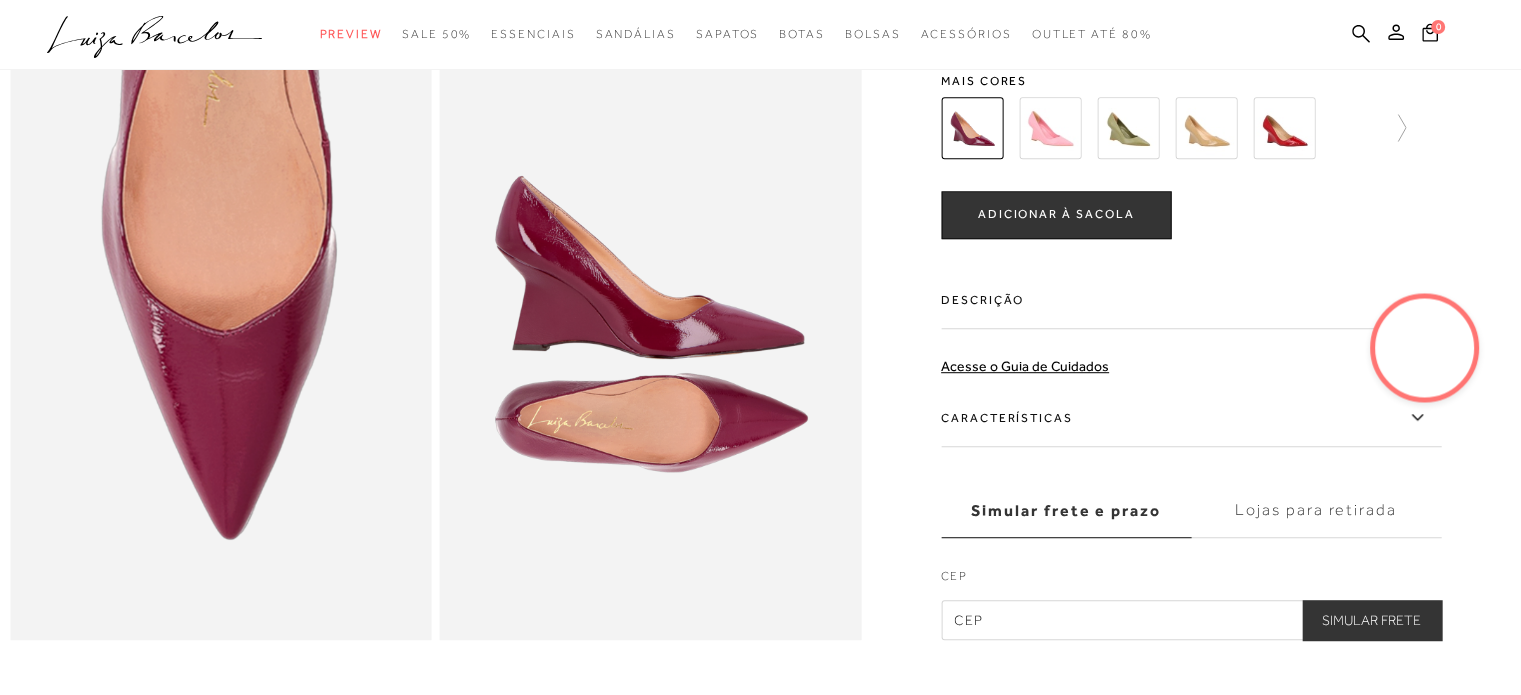 click on "Características" at bounding box center [1191, 418] 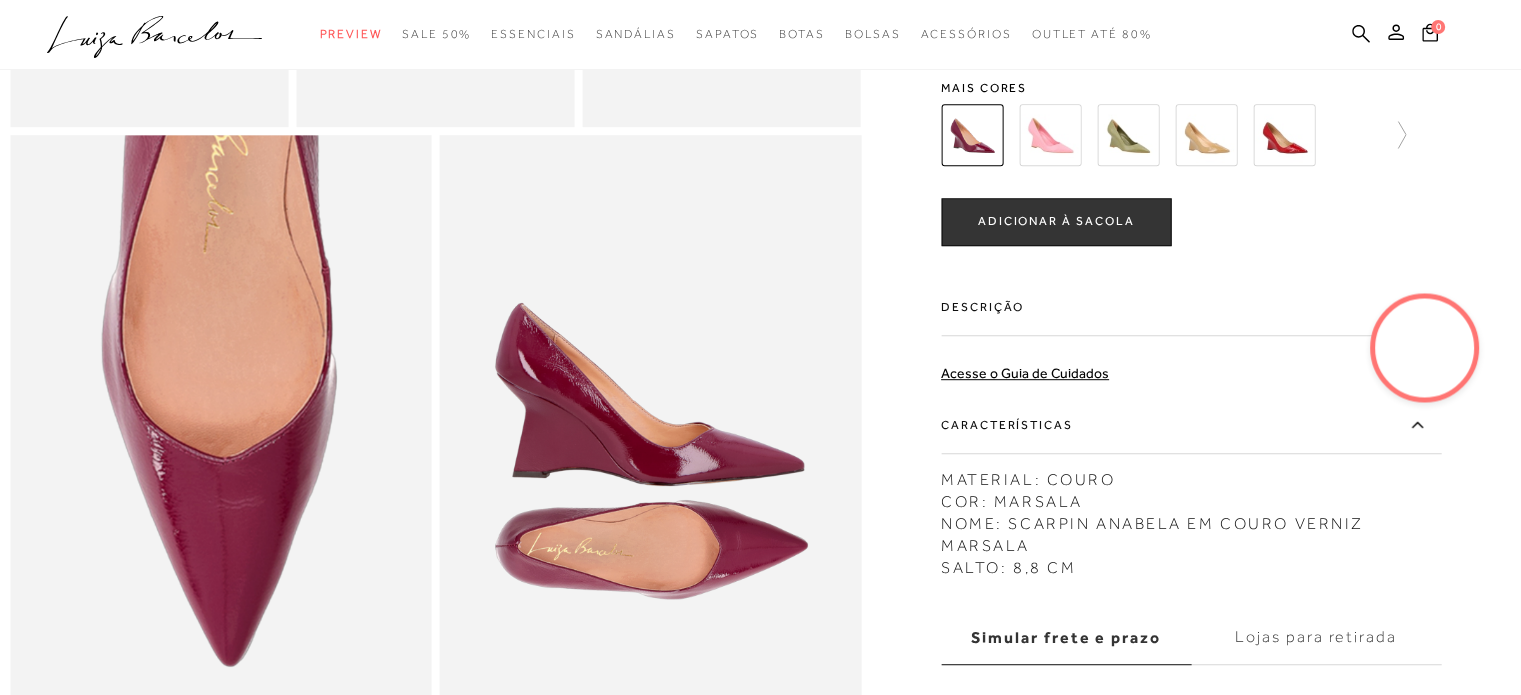 scroll, scrollTop: 800, scrollLeft: 0, axis: vertical 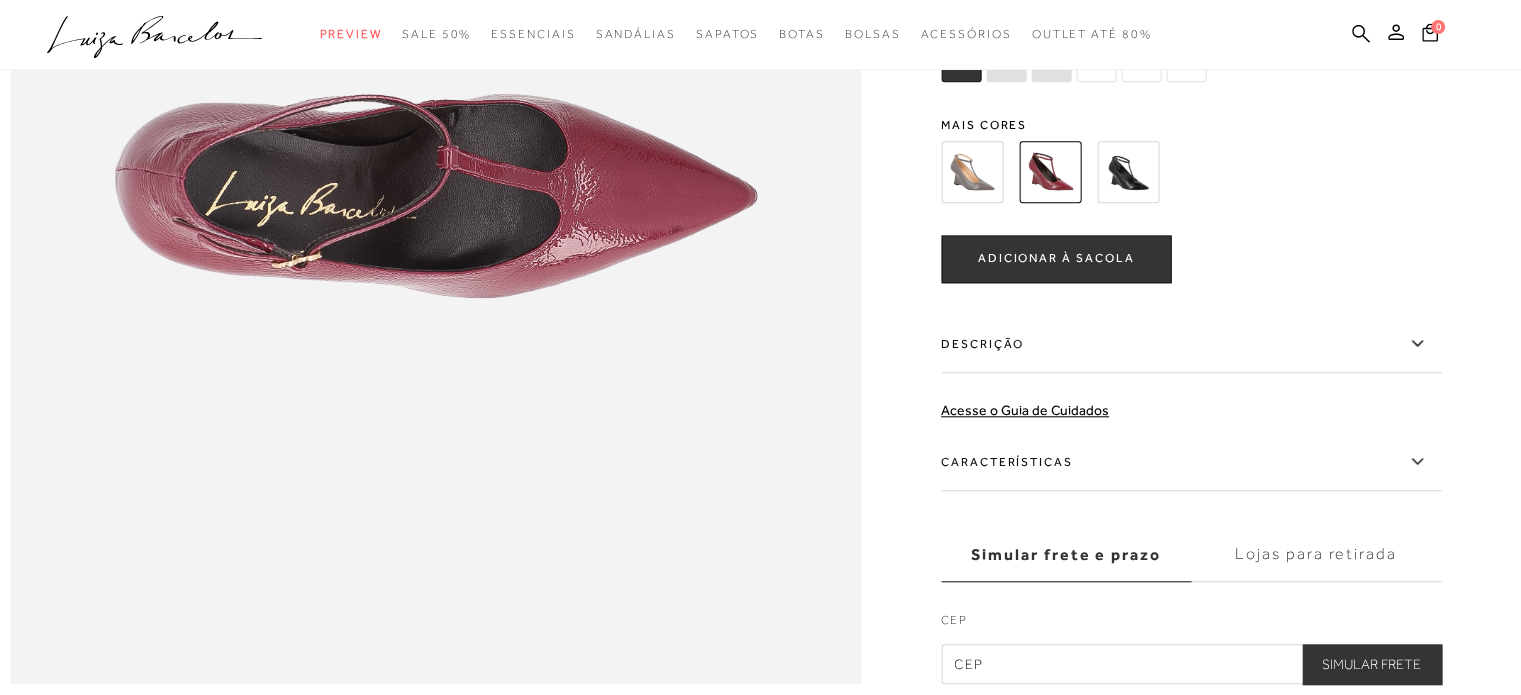 click on "Descrição" at bounding box center (1191, 344) 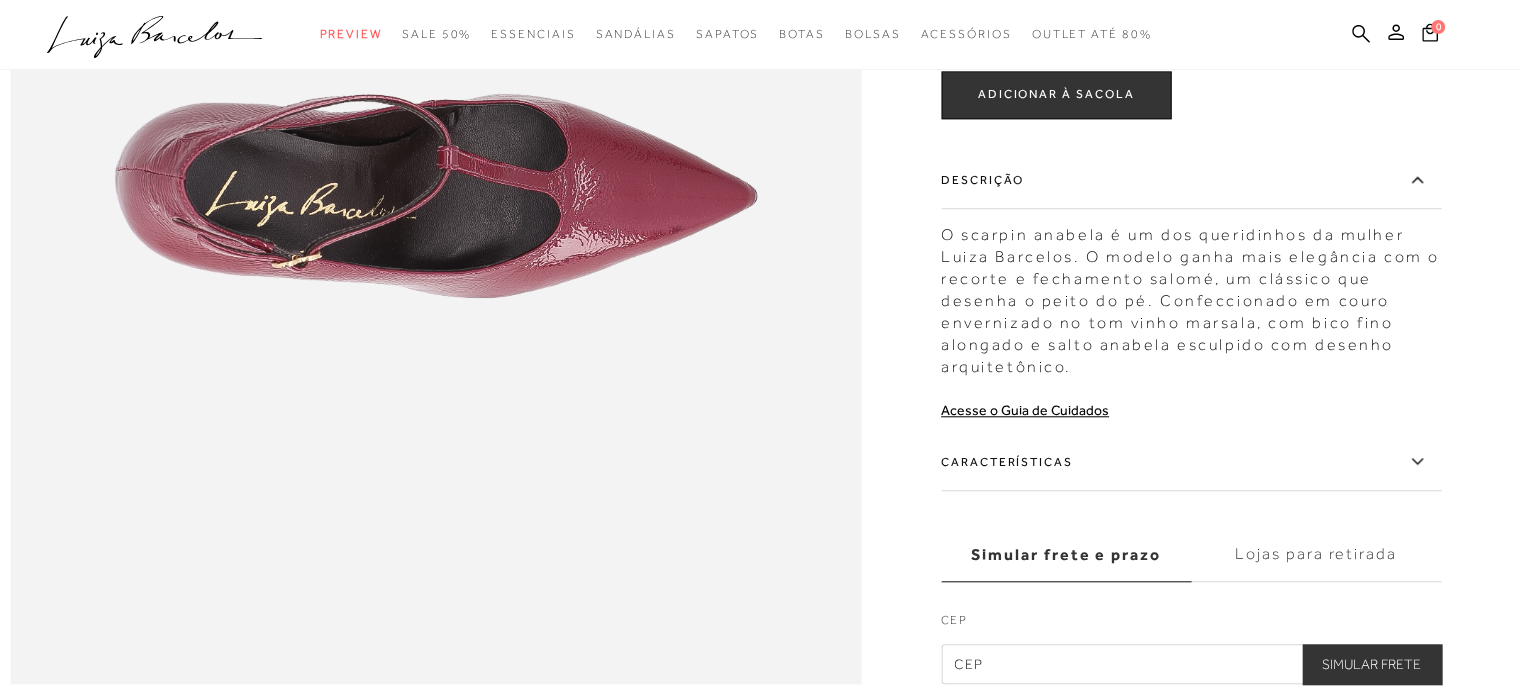 click on "Características" at bounding box center [1191, 462] 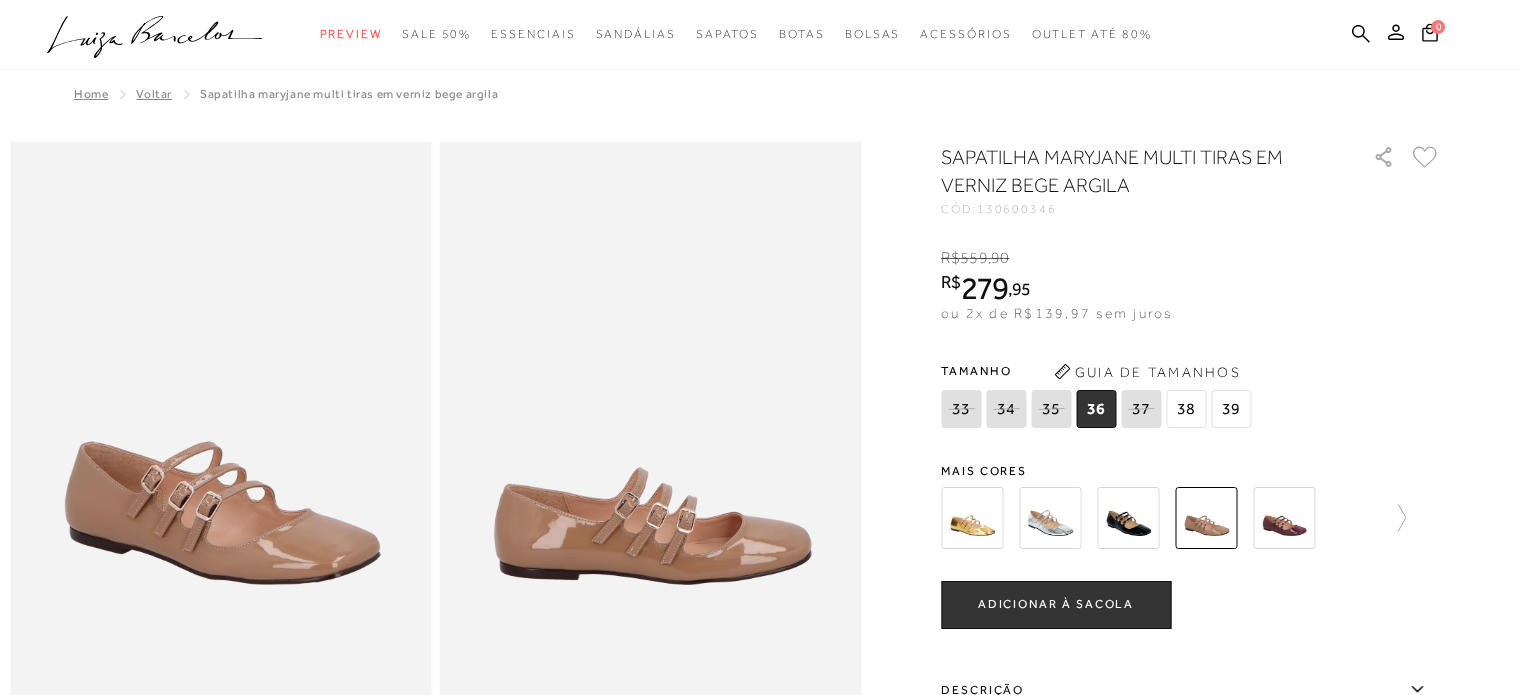 scroll, scrollTop: 0, scrollLeft: 0, axis: both 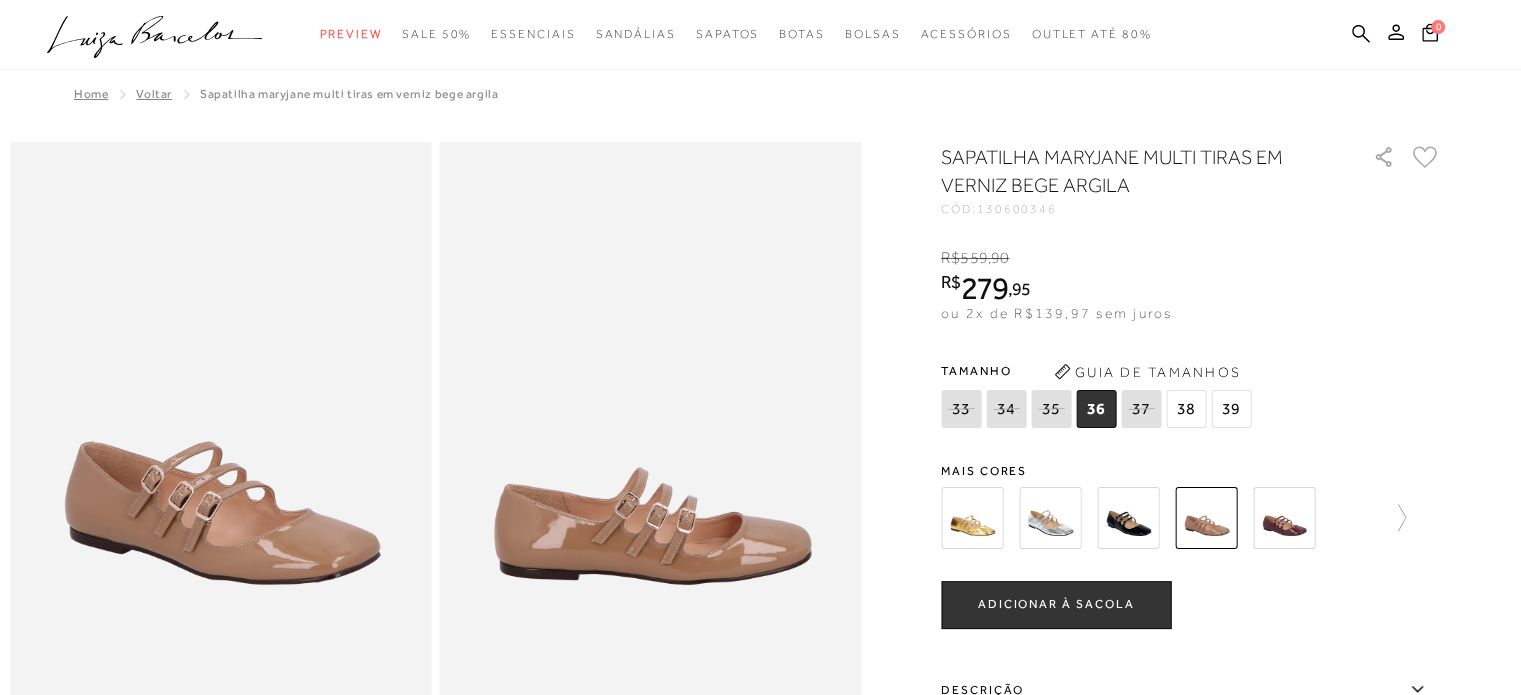 click at bounding box center (221, 458) 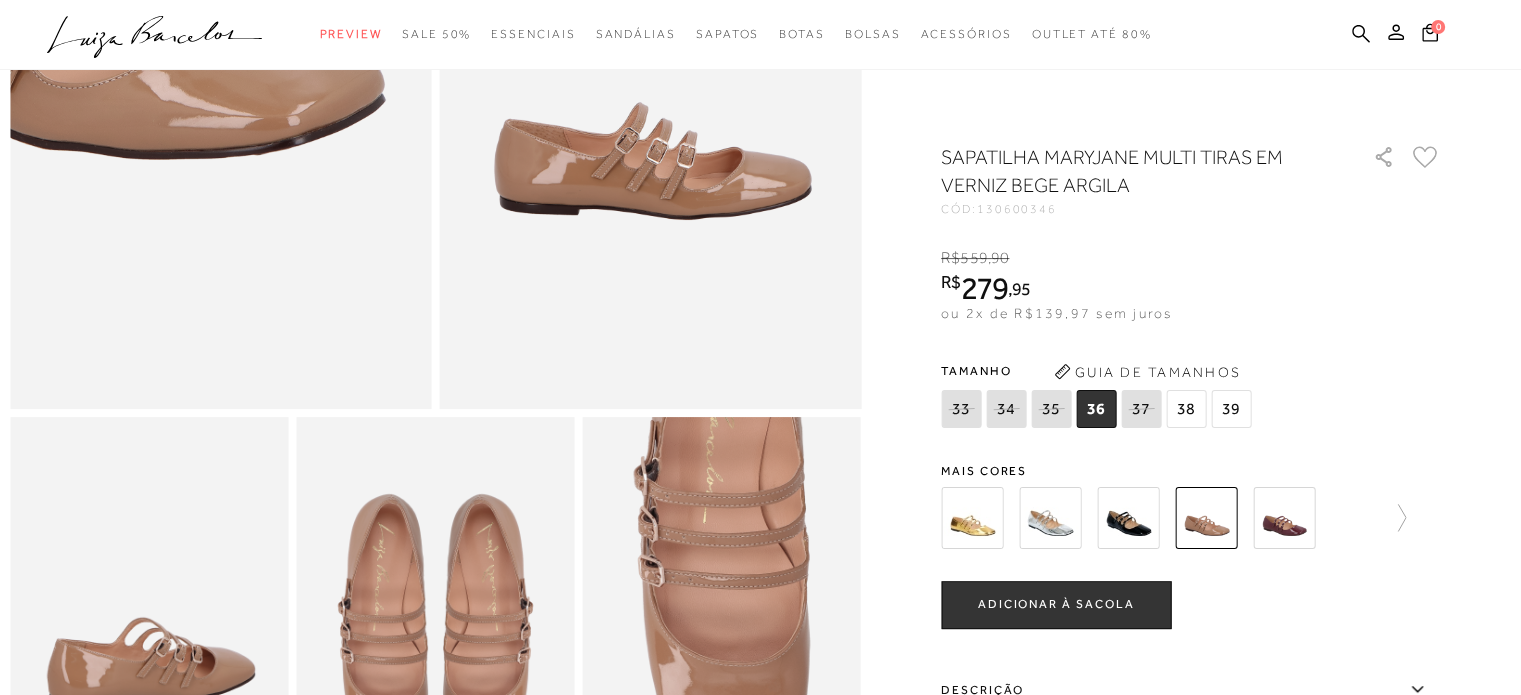 scroll, scrollTop: 400, scrollLeft: 0, axis: vertical 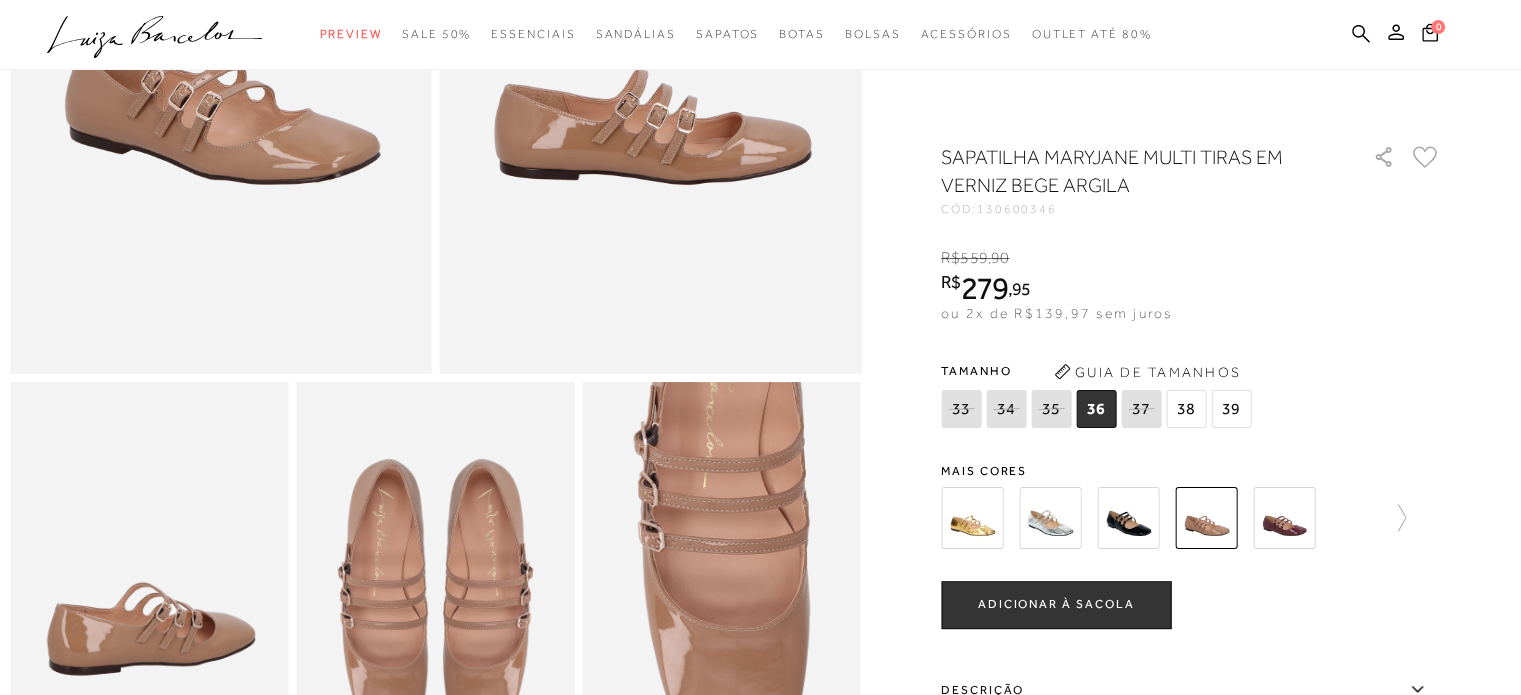 click at bounding box center (435, 590) 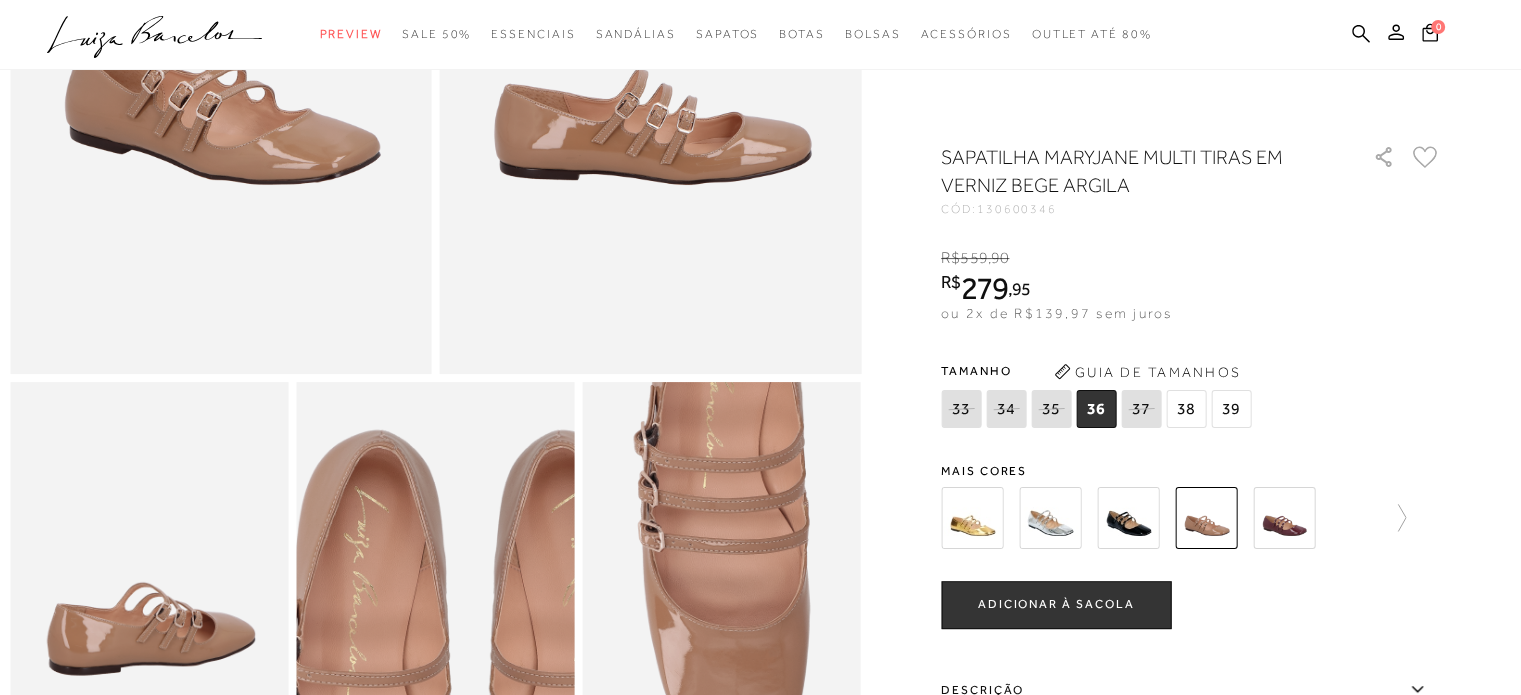 scroll, scrollTop: 800, scrollLeft: 0, axis: vertical 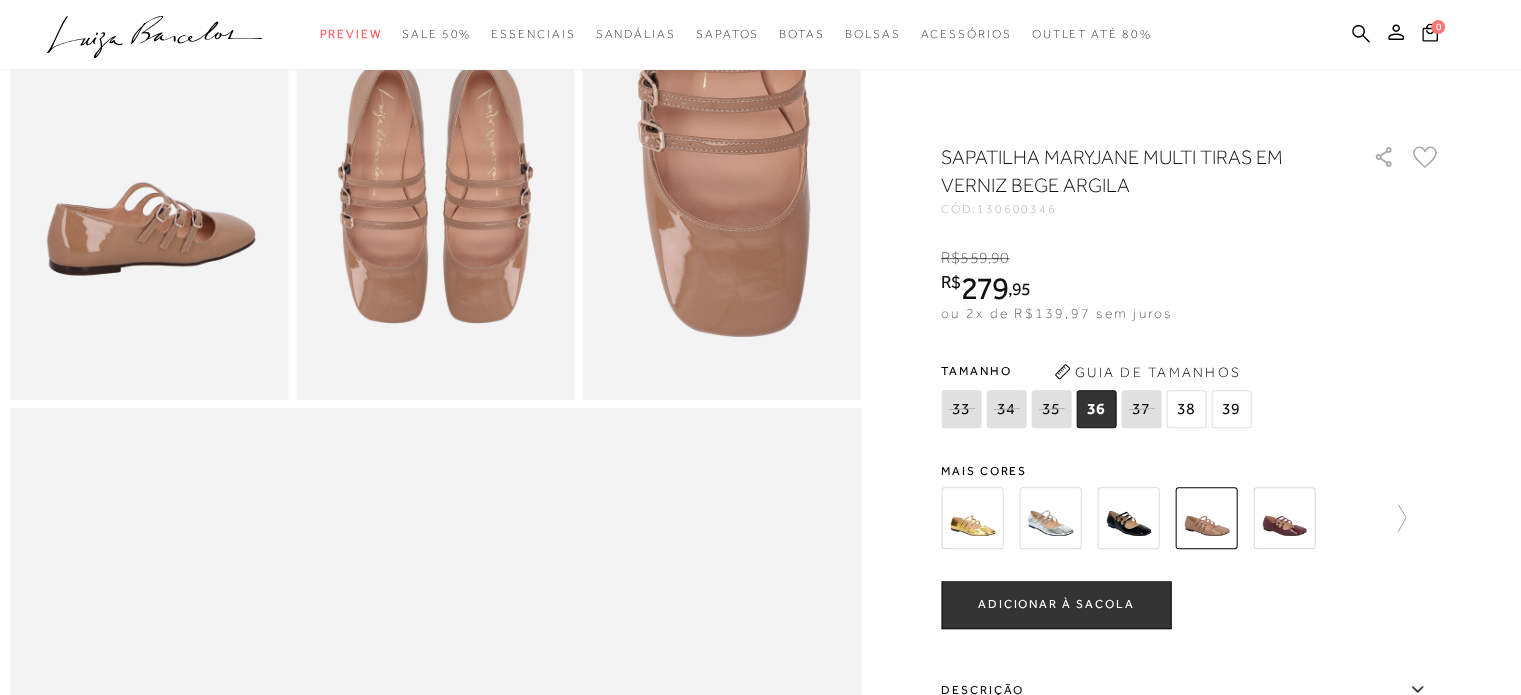 click at bounding box center (435, 190) 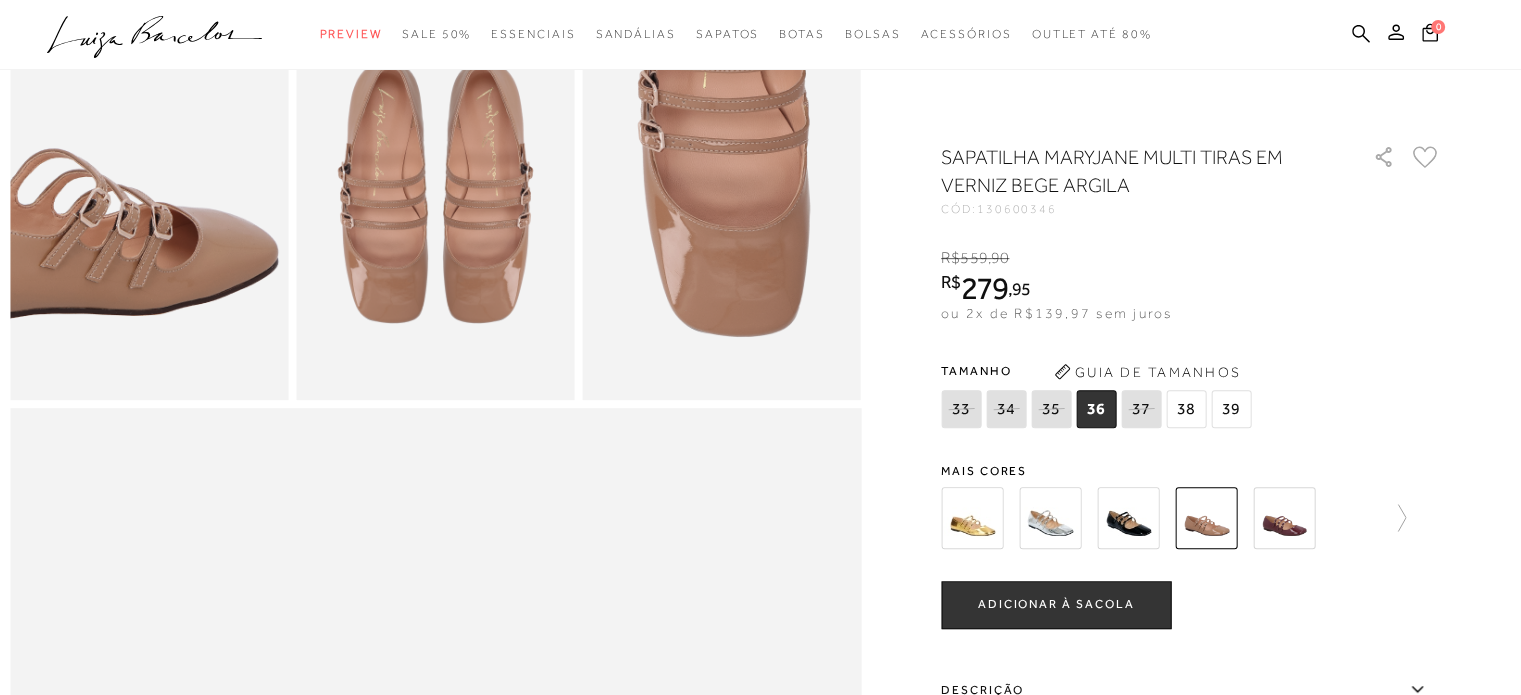 click at bounding box center [66, 166] 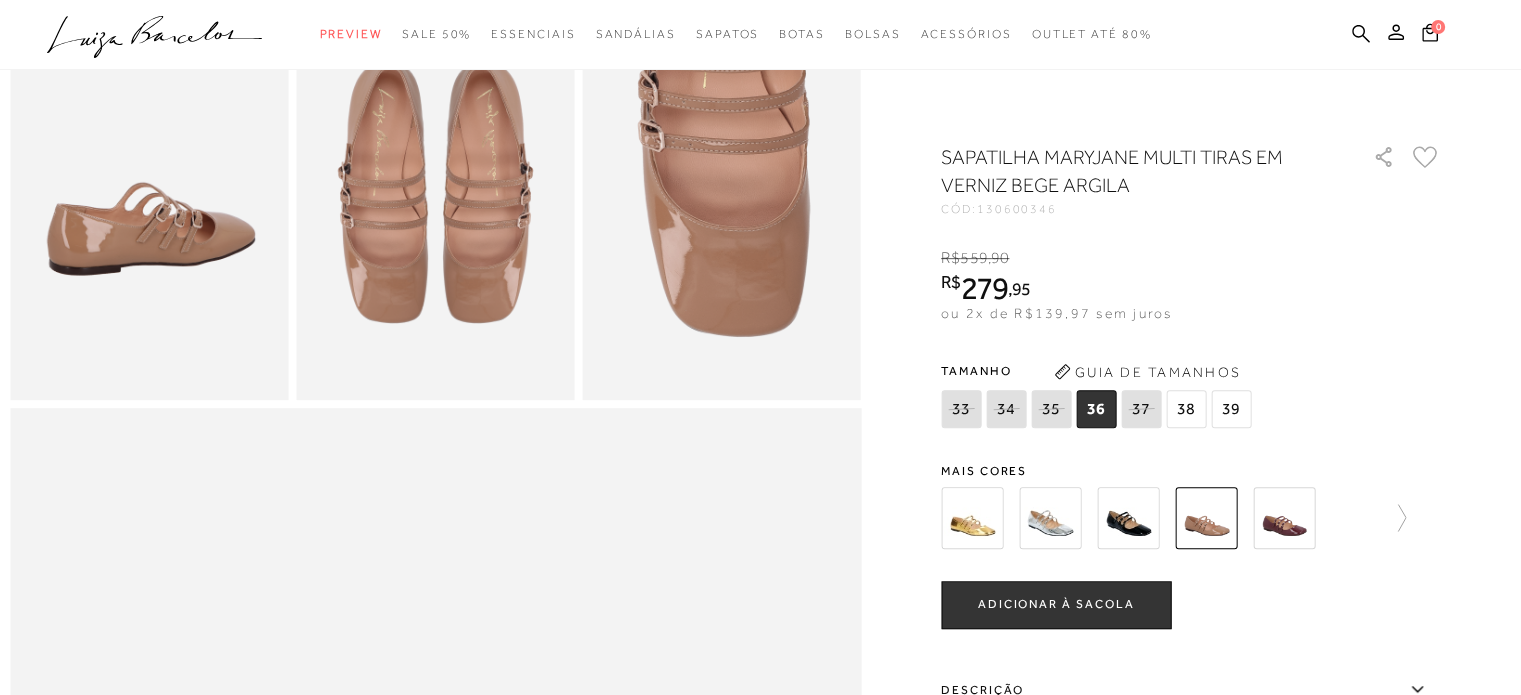 click at bounding box center [435, 190] 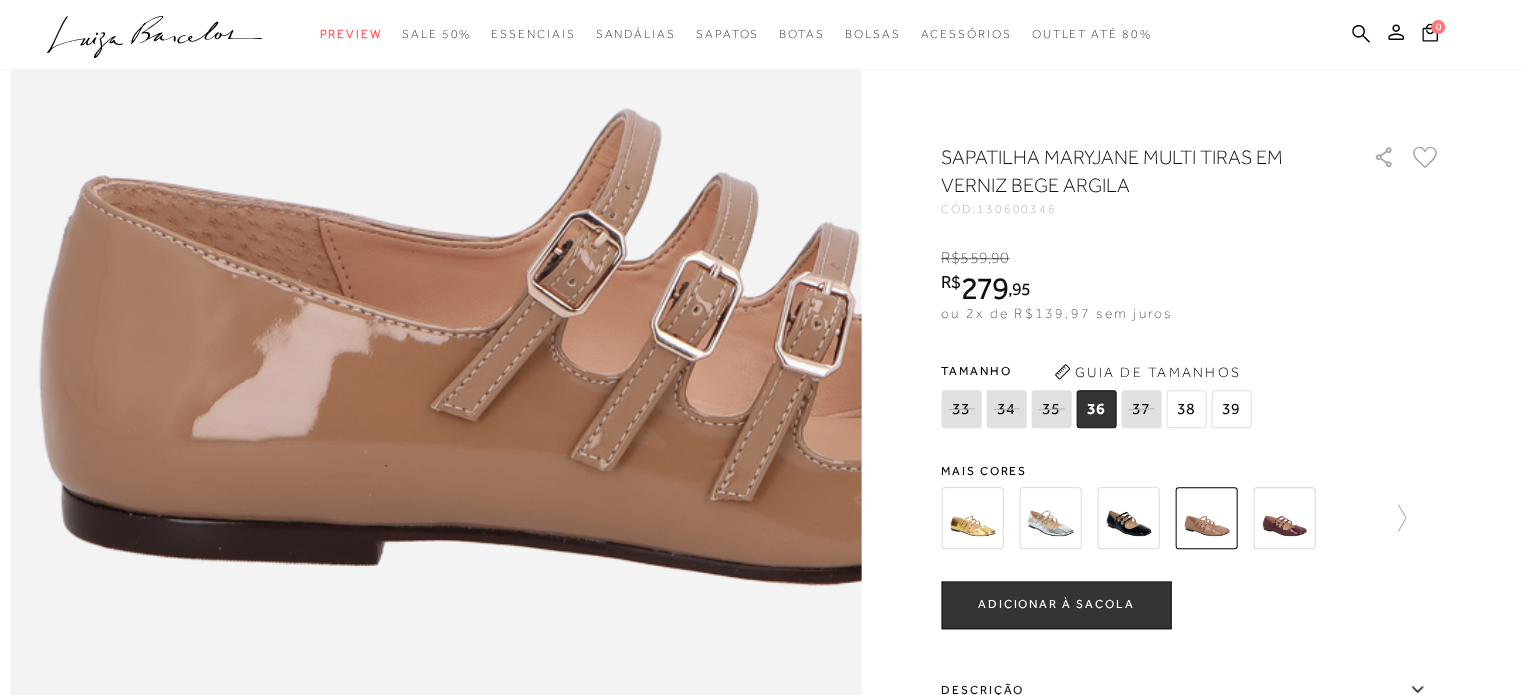 scroll, scrollTop: 1500, scrollLeft: 0, axis: vertical 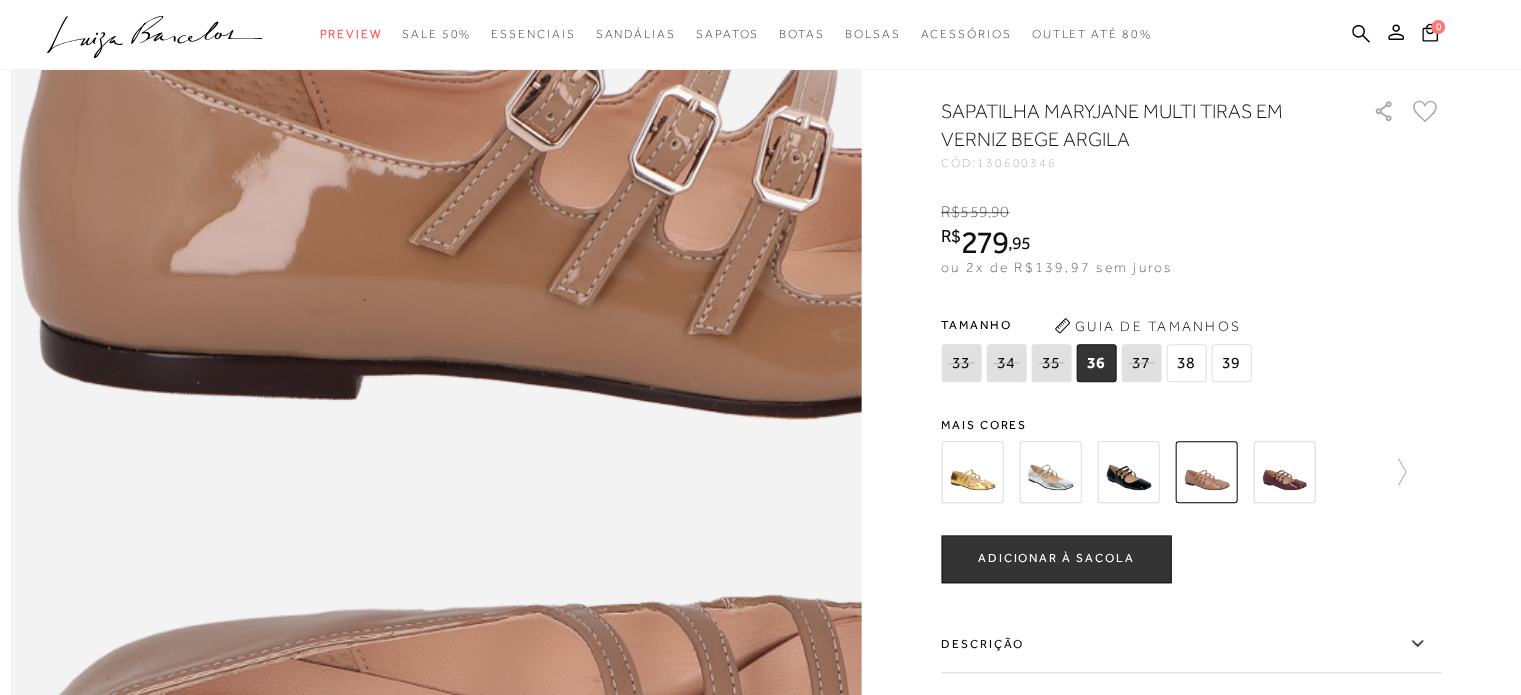 click at bounding box center [658, 505] 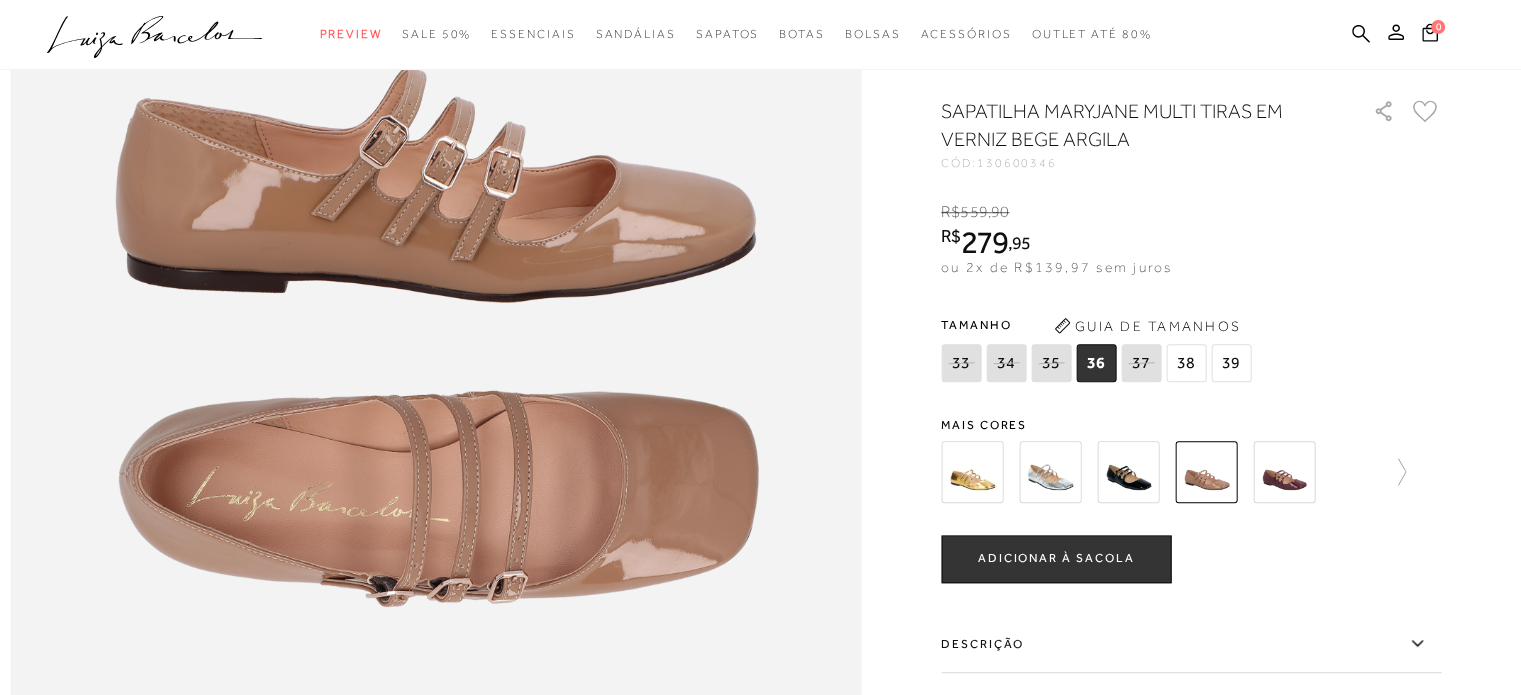 click at bounding box center [1191, 472] 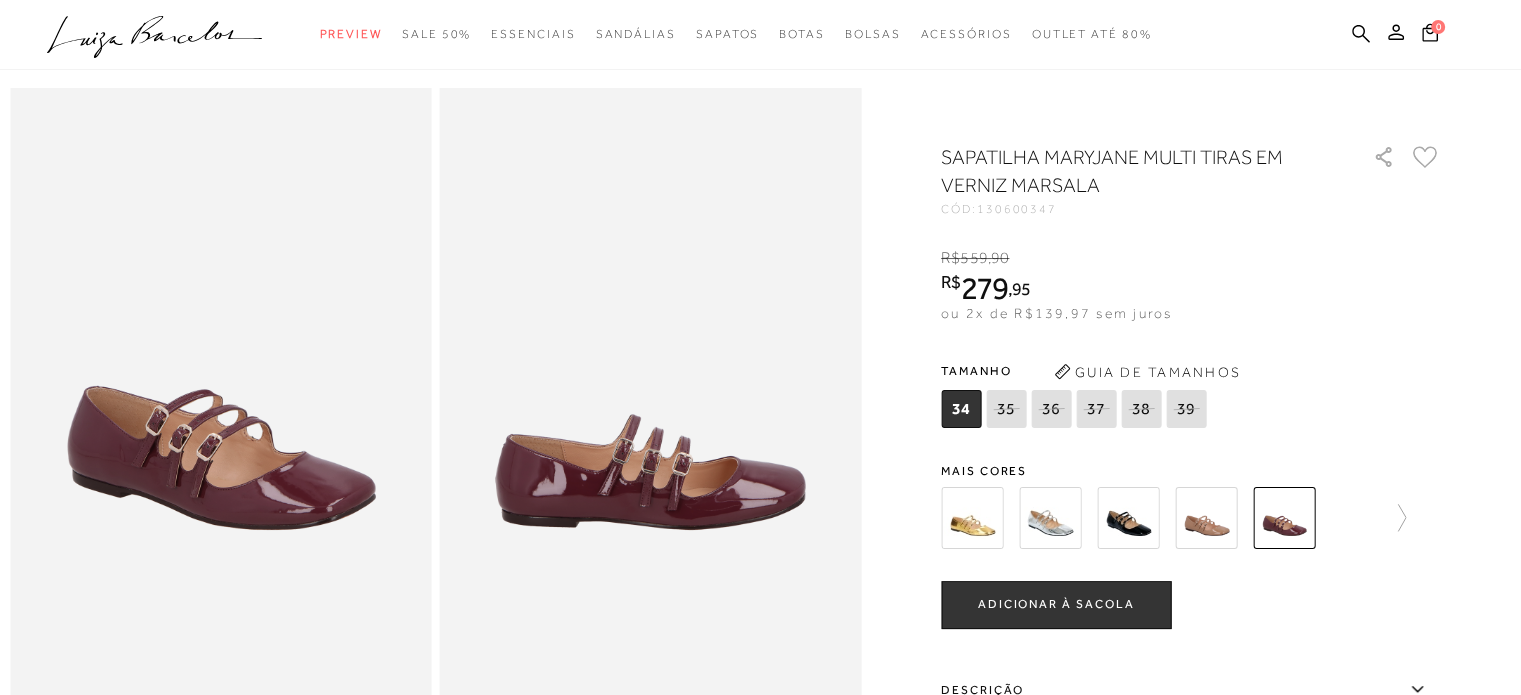 scroll, scrollTop: 100, scrollLeft: 0, axis: vertical 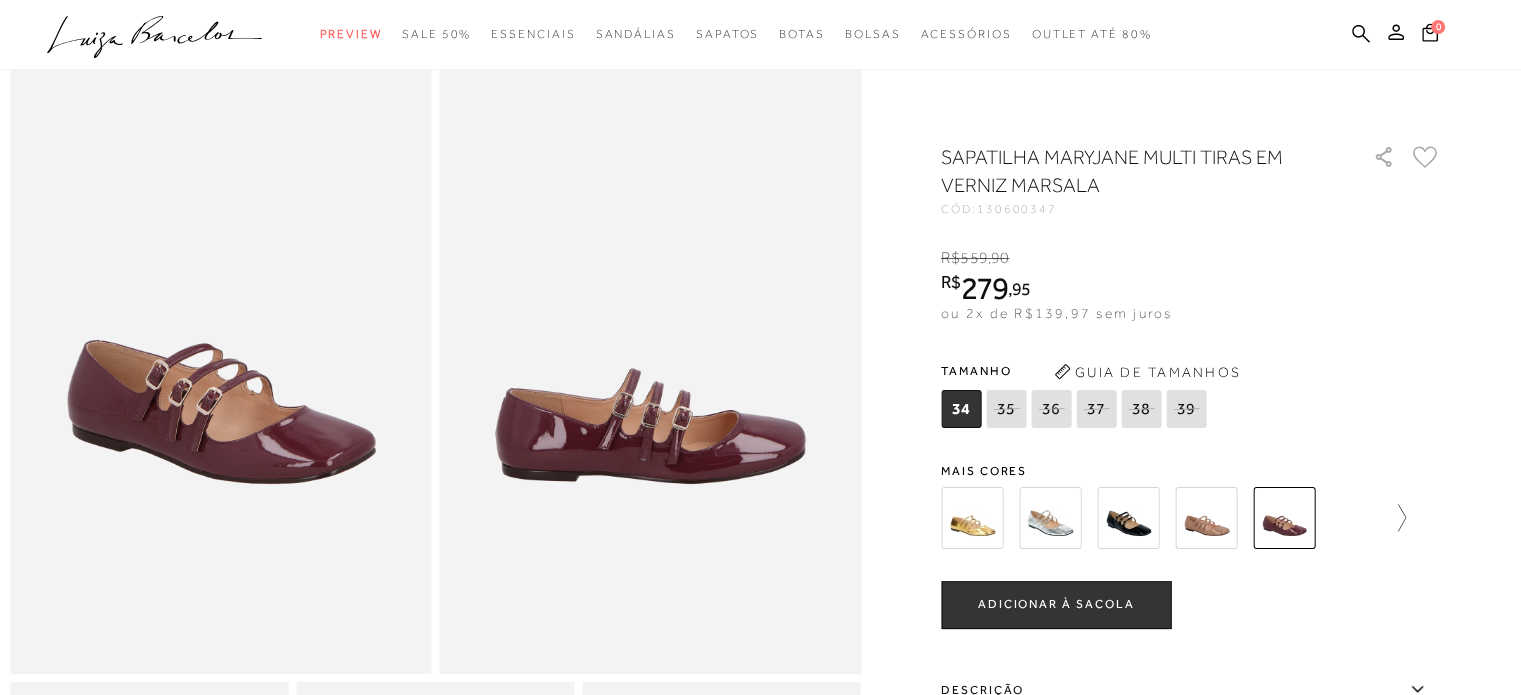 click 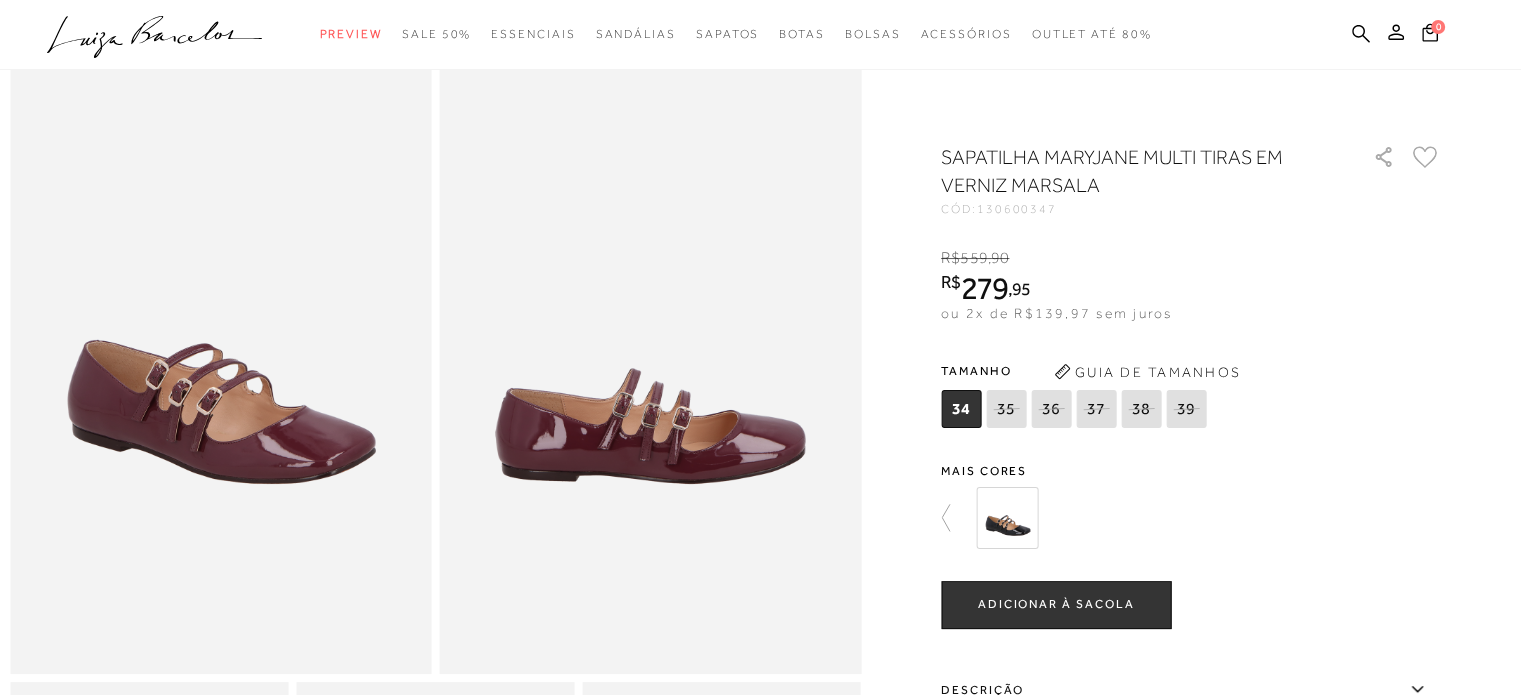click at bounding box center (1007, 518) 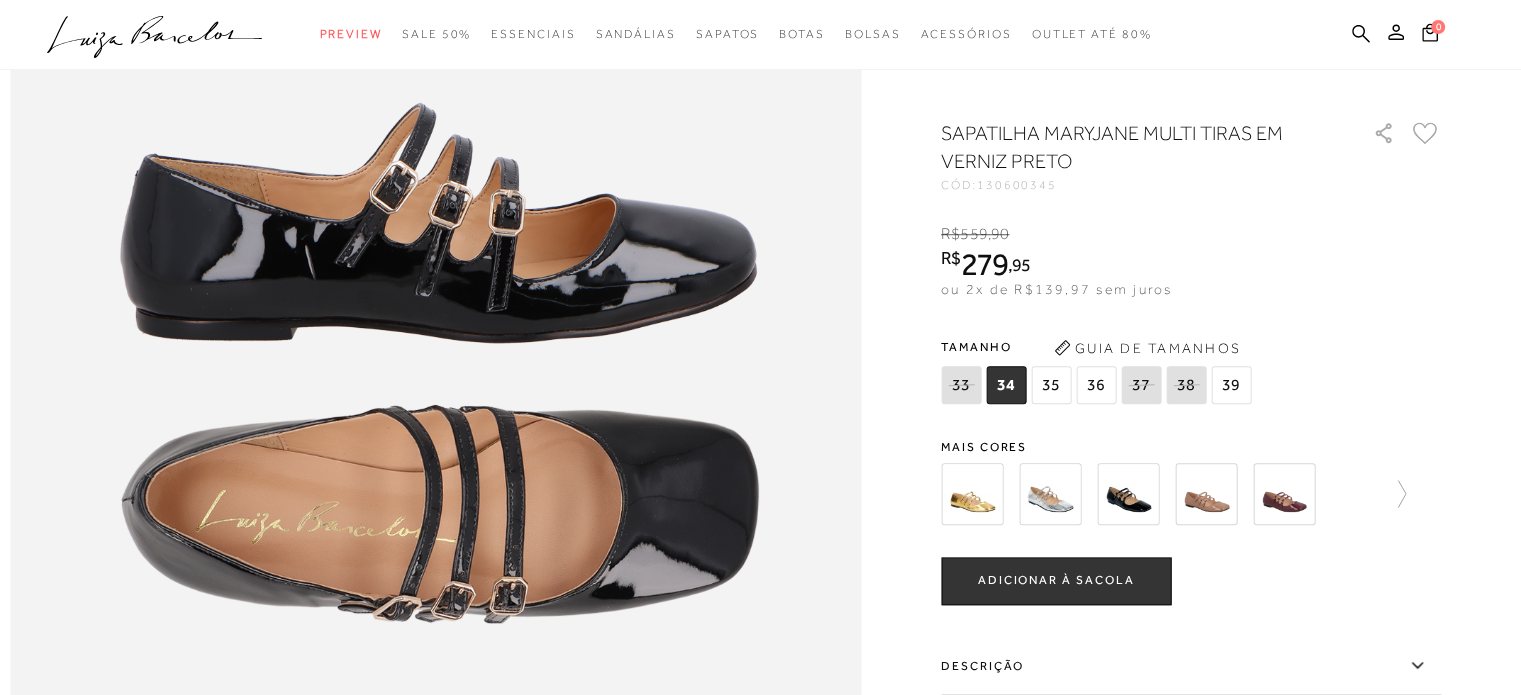 scroll, scrollTop: 1500, scrollLeft: 0, axis: vertical 